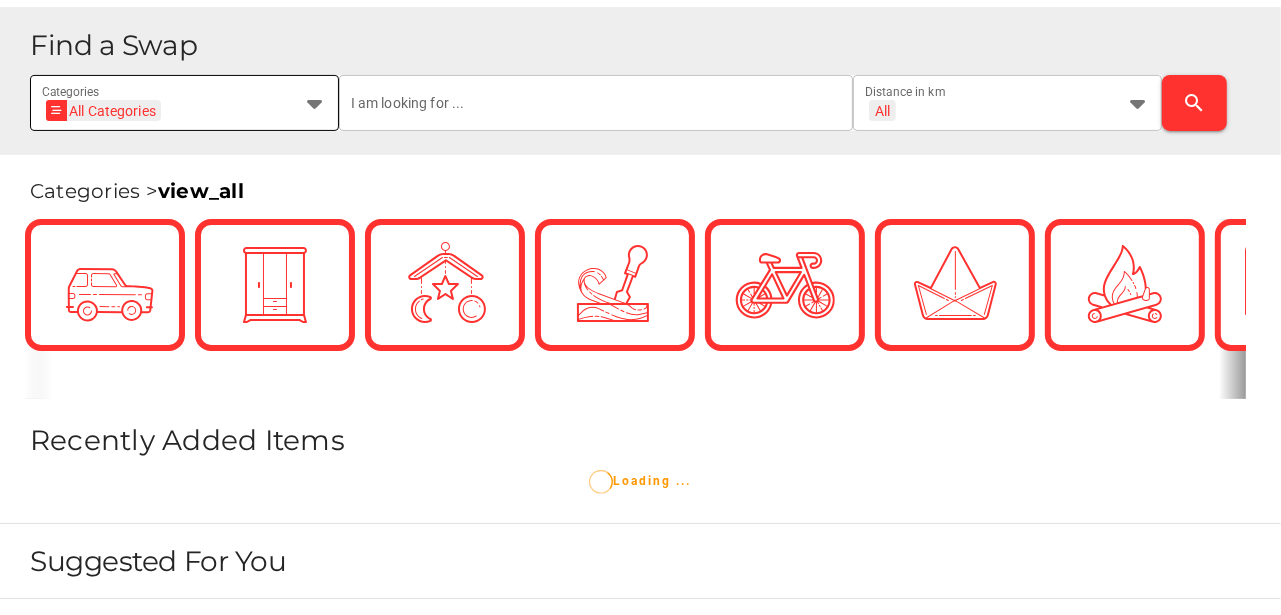 scroll, scrollTop: 366, scrollLeft: 0, axis: vertical 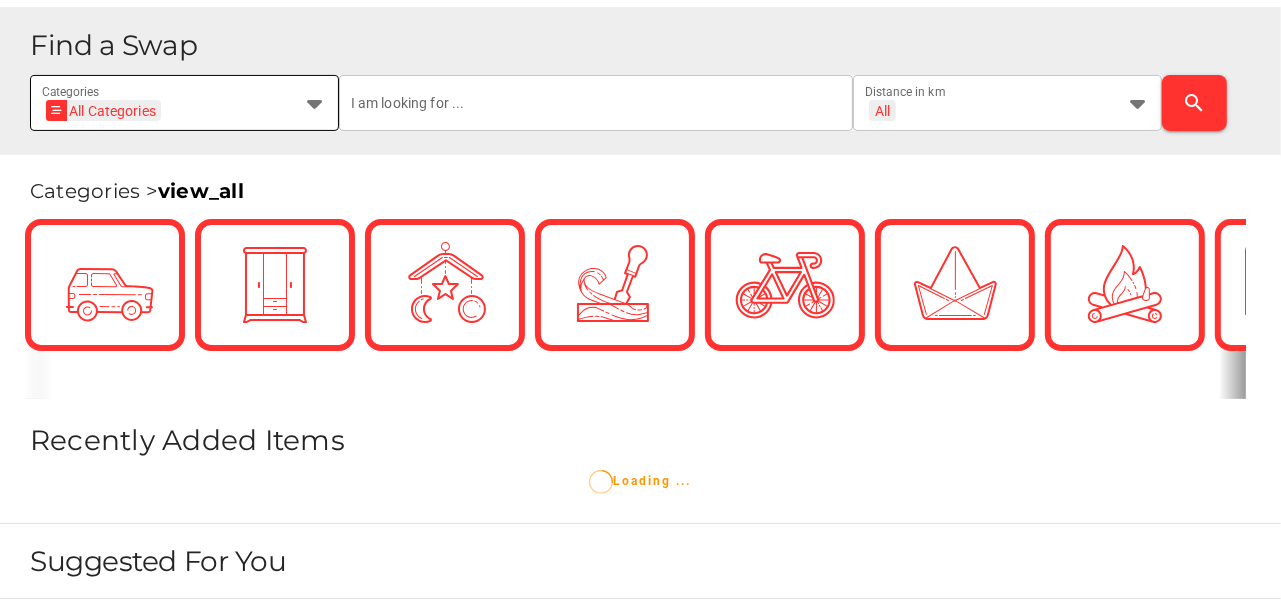 click on "All Categories All Categories" at bounding box center (166, 115) 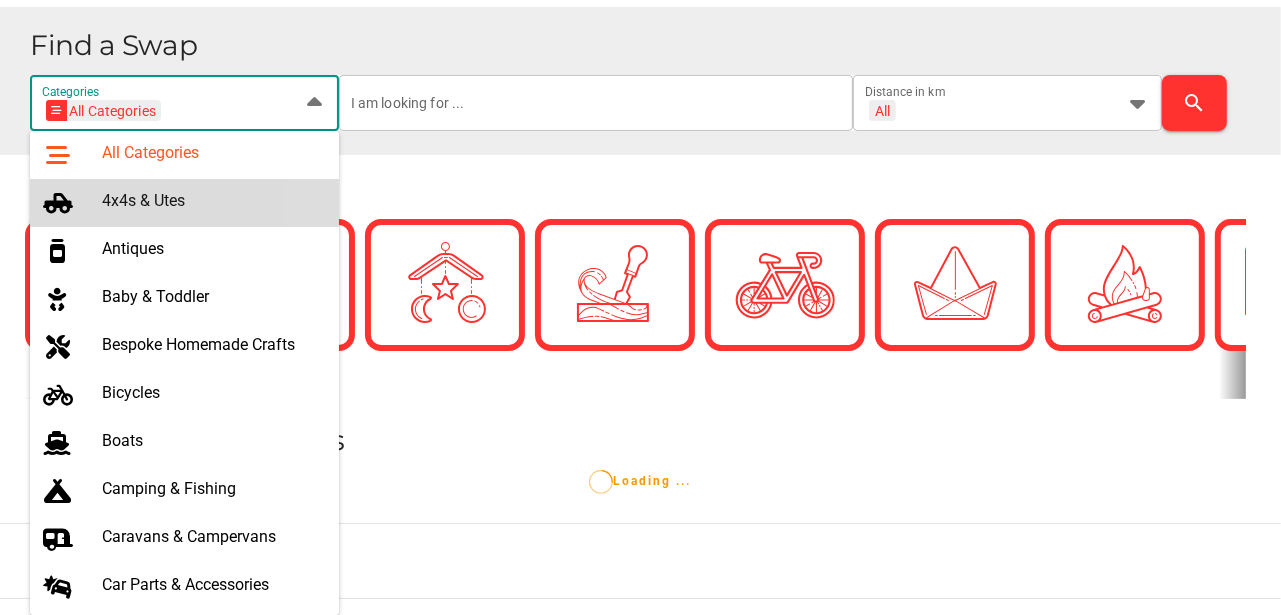 click on "4x4s & Utes" at bounding box center (212, 200) 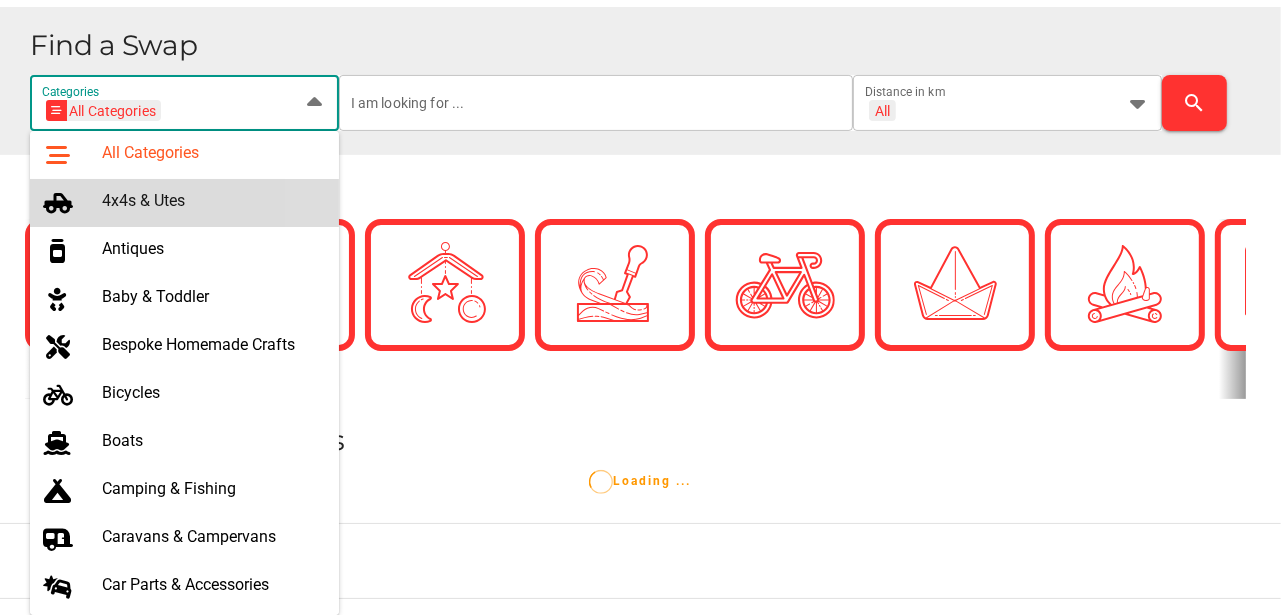 type on "4x4s & Utes" 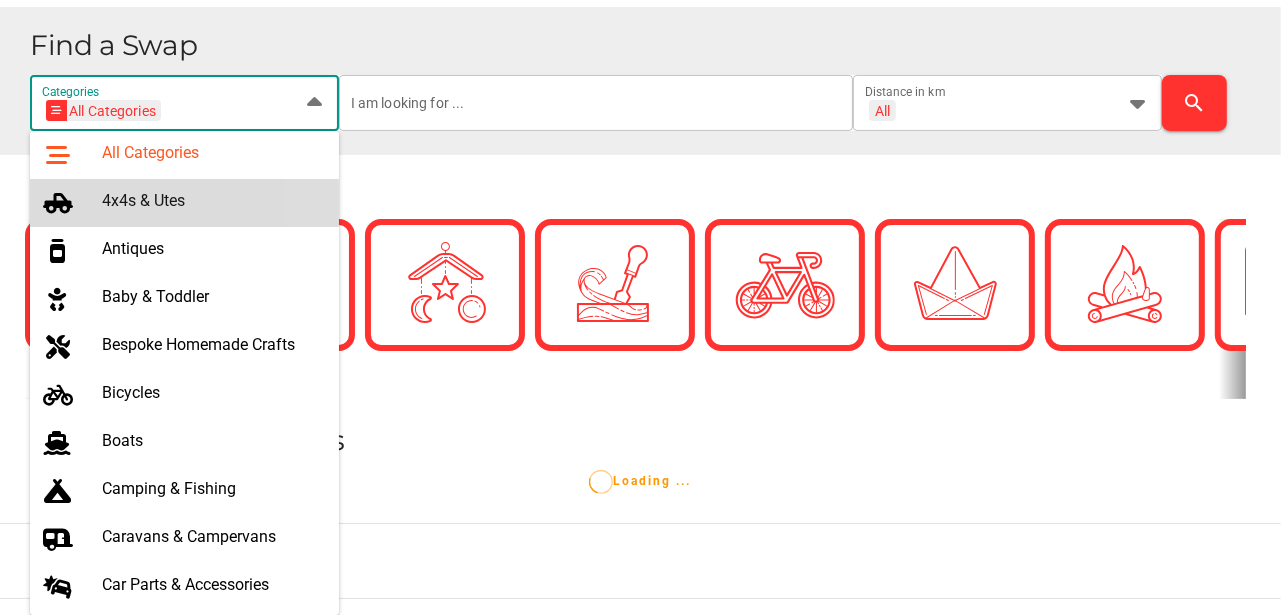 scroll, scrollTop: 0, scrollLeft: 73, axis: horizontal 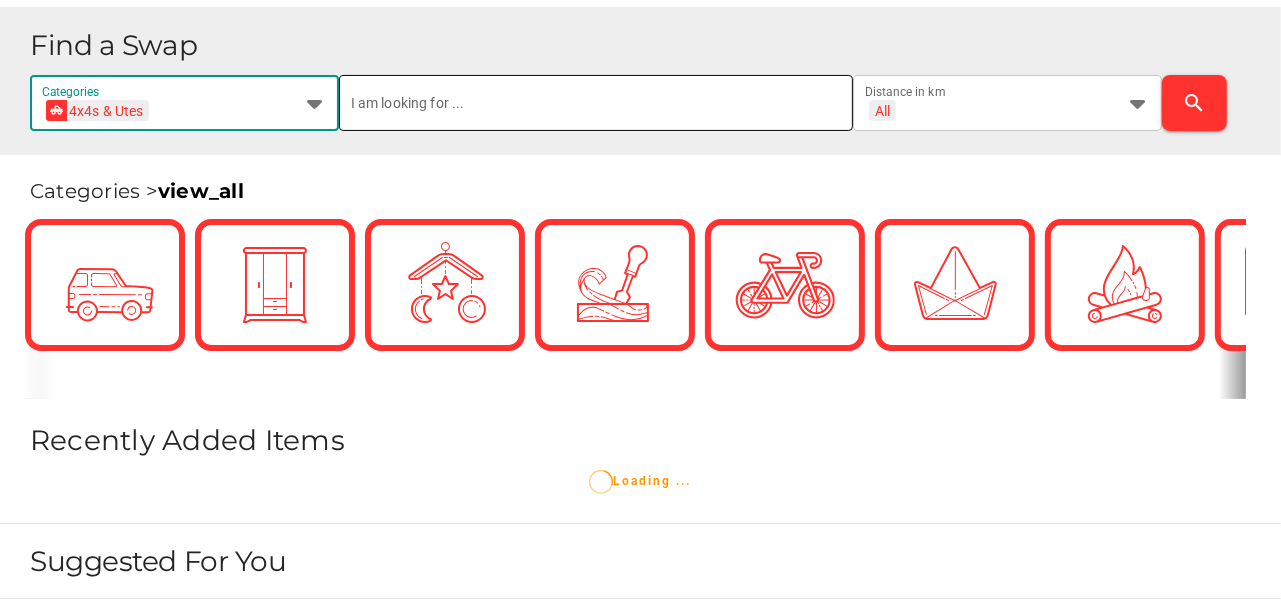 click at bounding box center [596, 103] 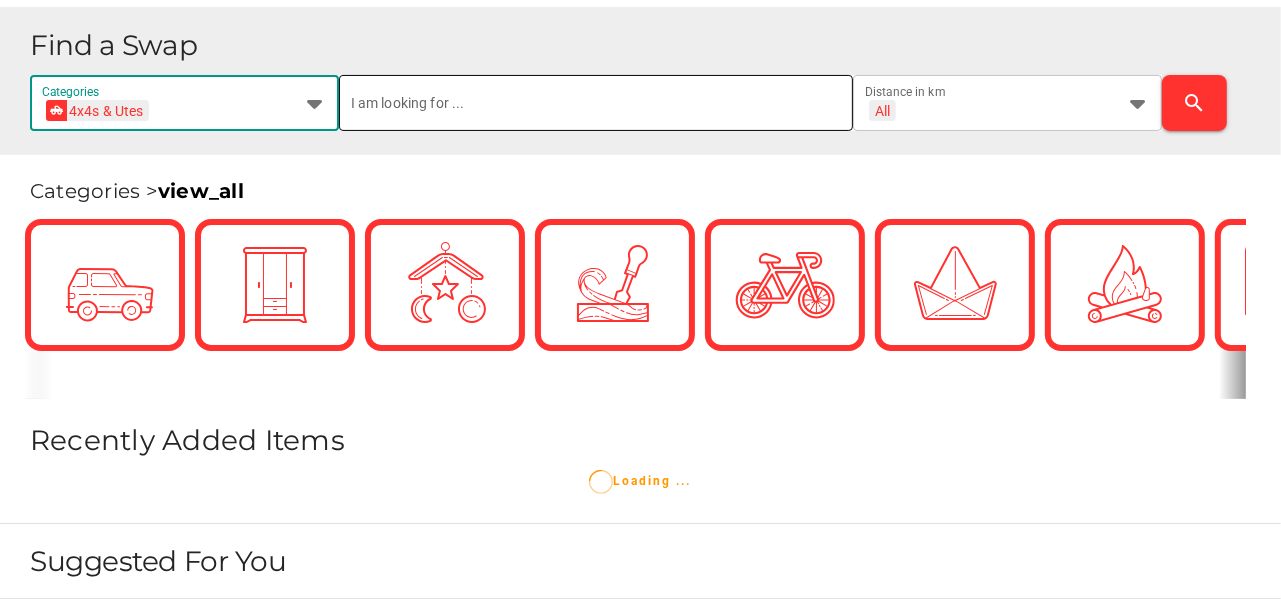 scroll, scrollTop: 0, scrollLeft: 0, axis: both 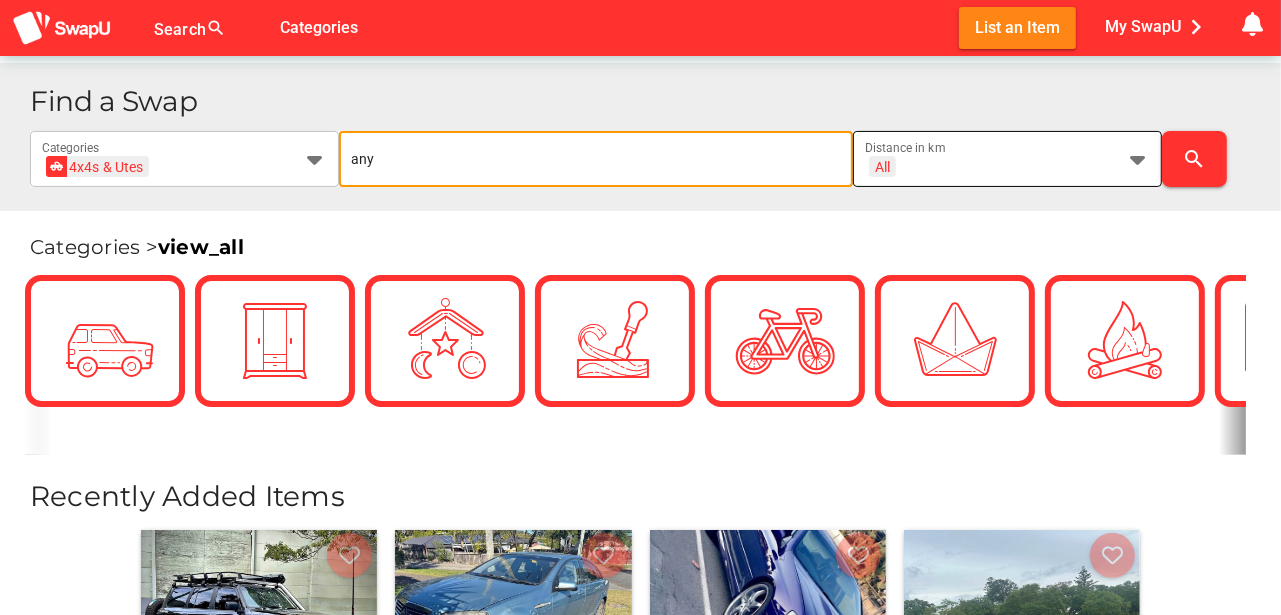 type on "any" 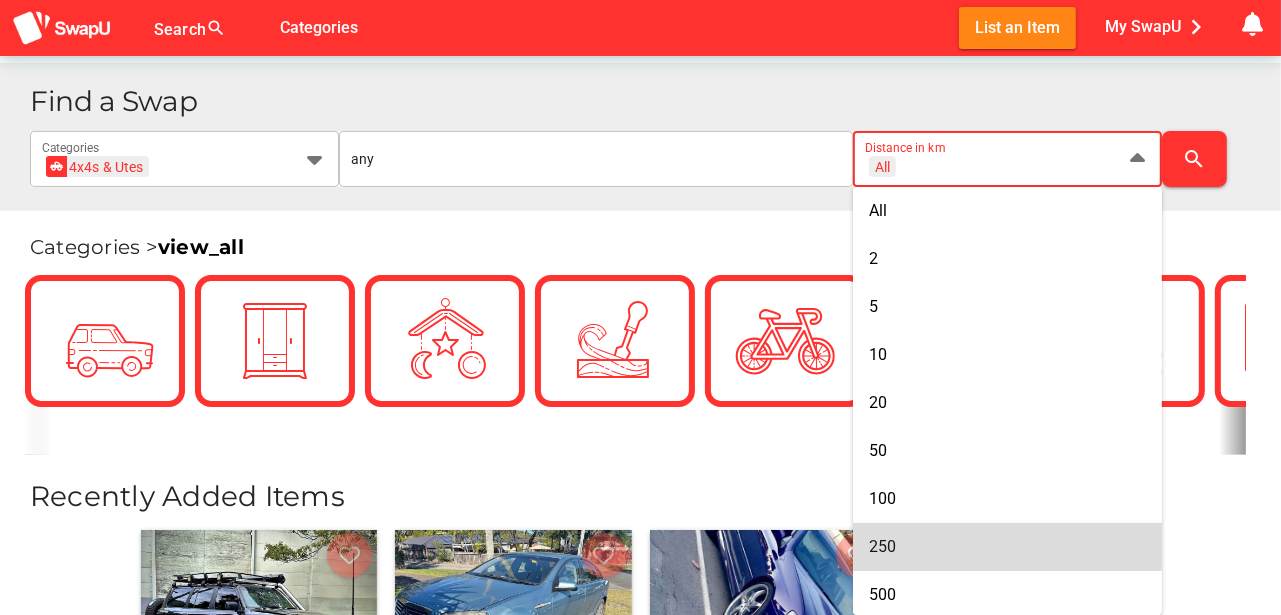 drag, startPoint x: 890, startPoint y: 545, endPoint x: 964, endPoint y: 478, distance: 99.824844 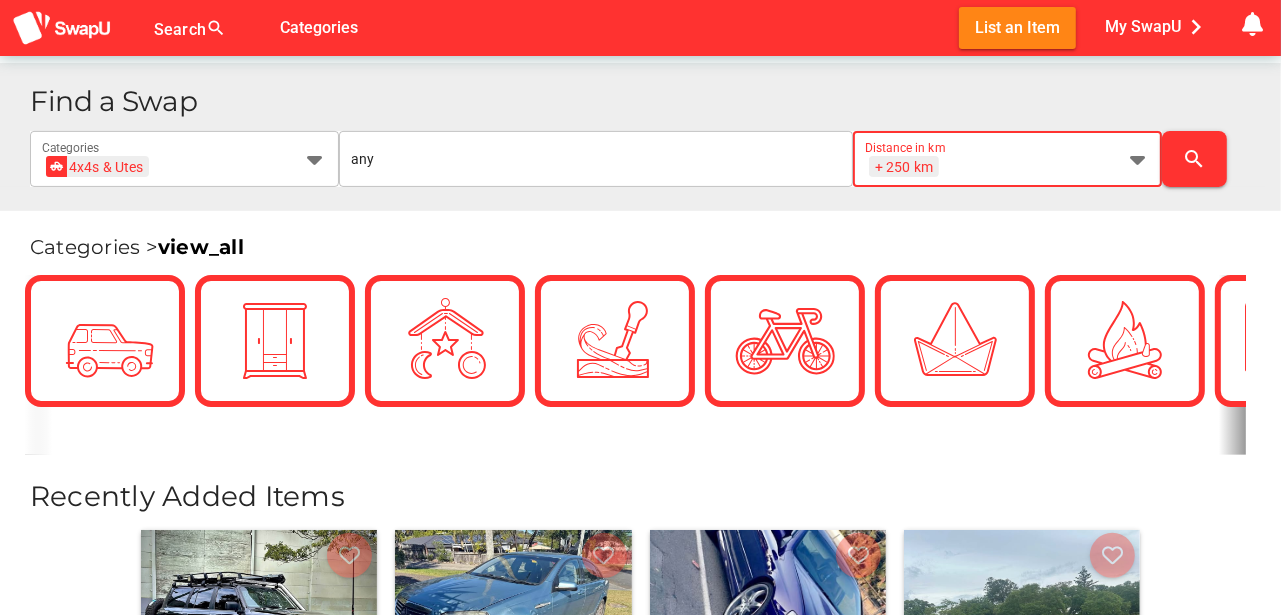 scroll, scrollTop: 0, scrollLeft: 26, axis: horizontal 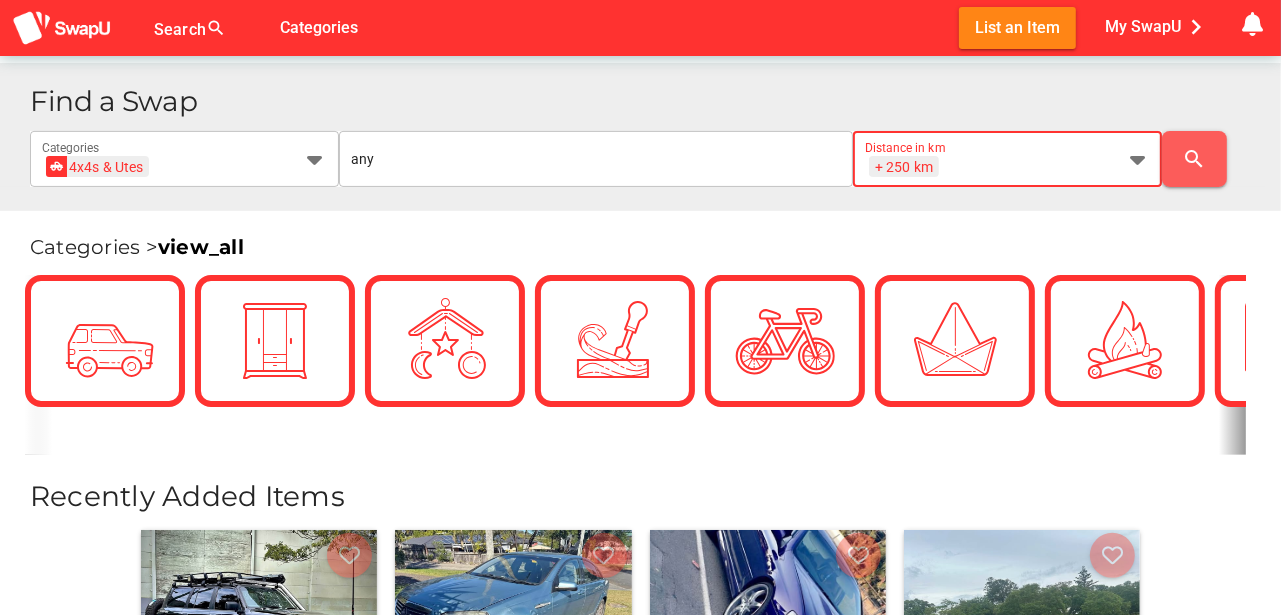 type 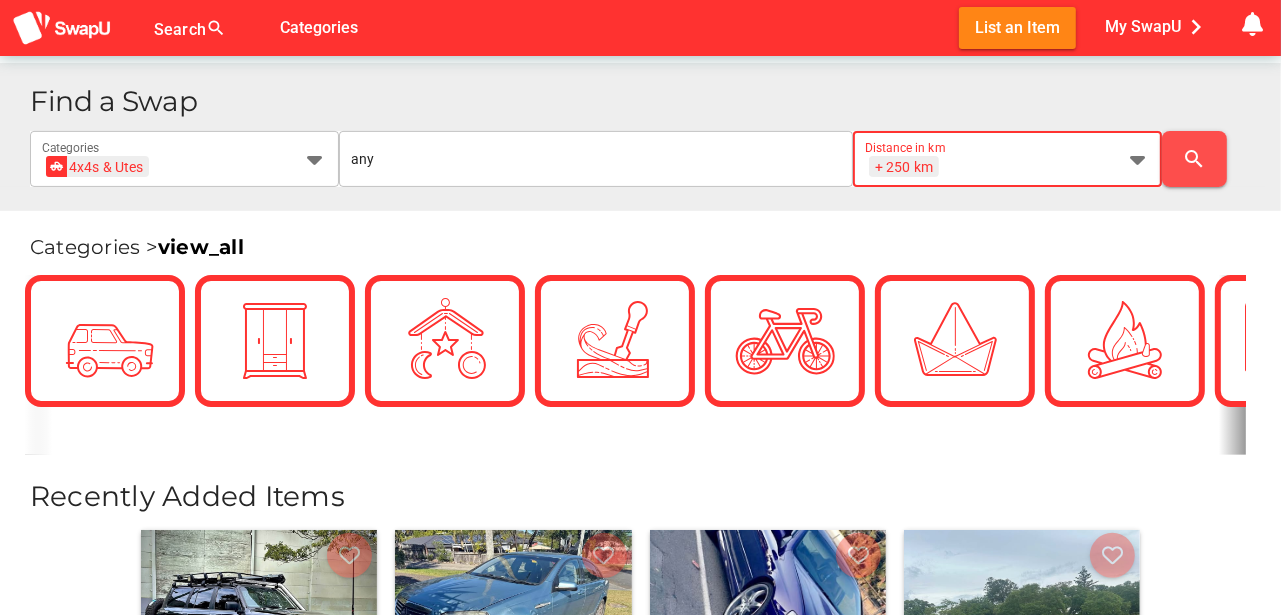scroll, scrollTop: 0, scrollLeft: 0, axis: both 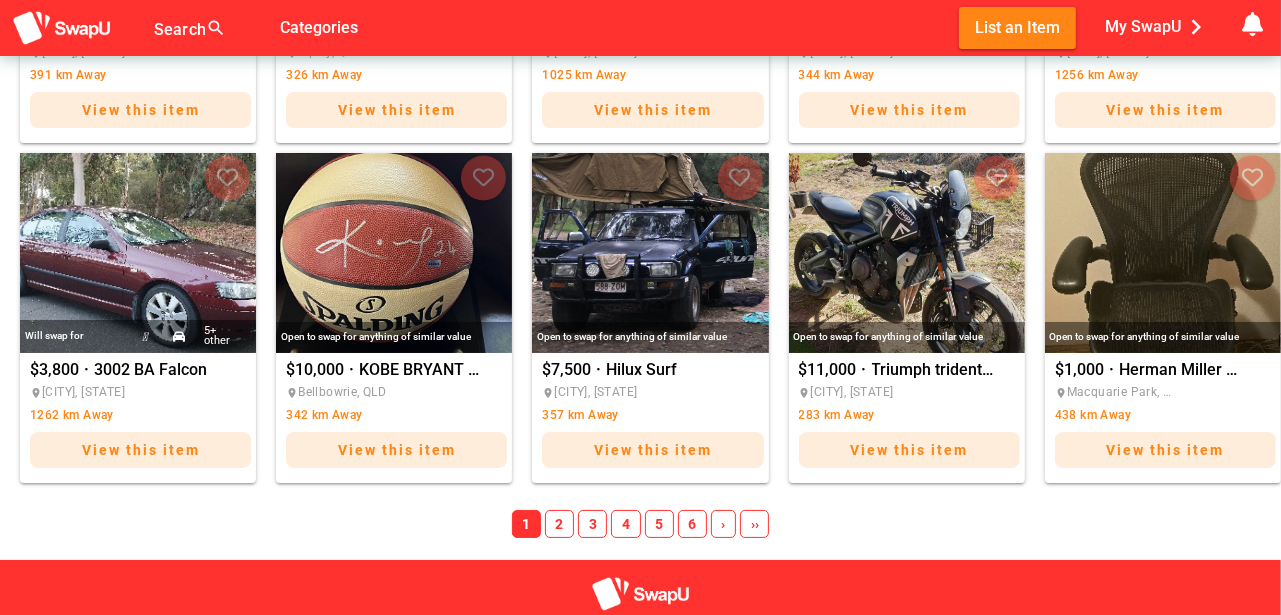 click on "2" at bounding box center (559, 524) 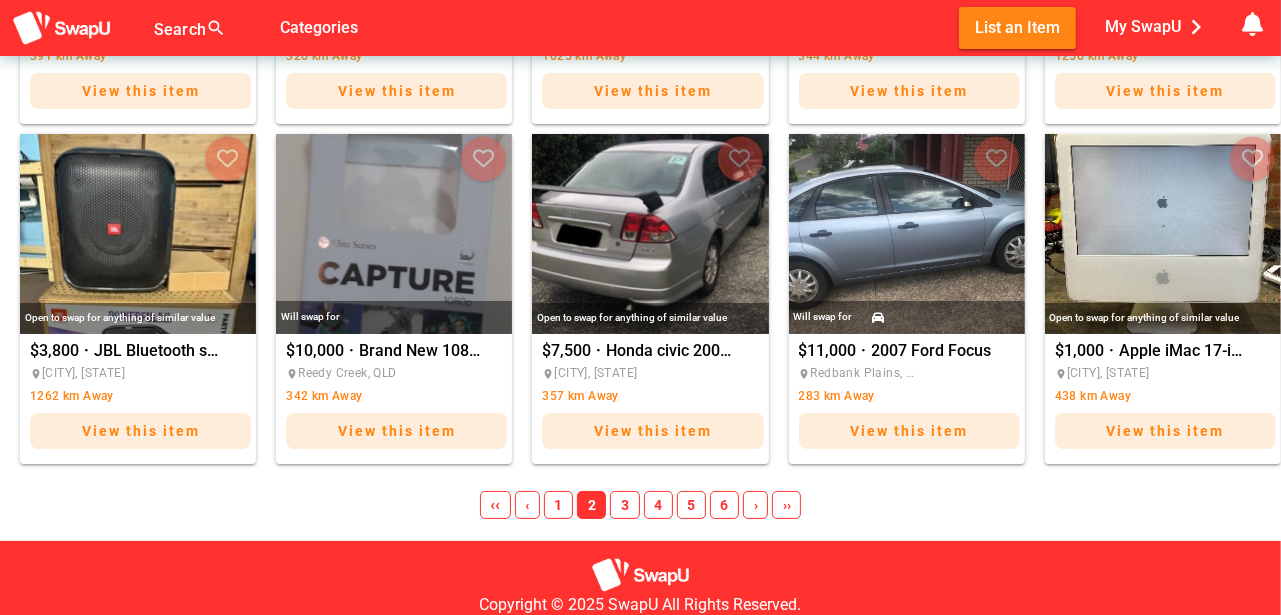 scroll, scrollTop: 1655, scrollLeft: 0, axis: vertical 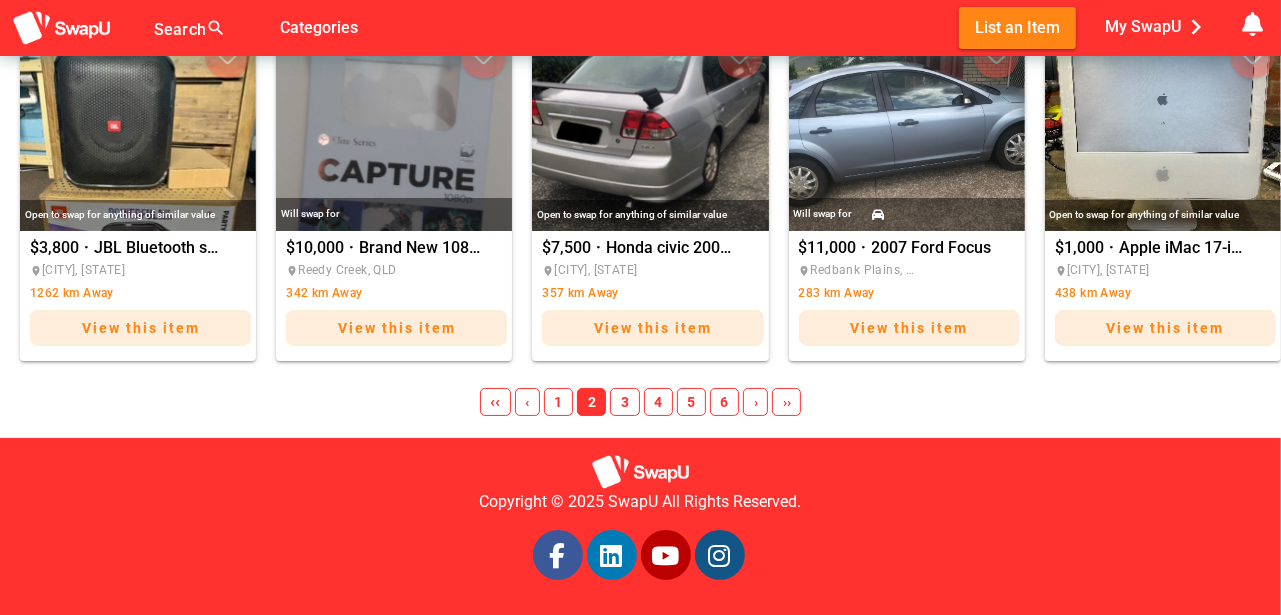 click on "3" at bounding box center [624, 402] 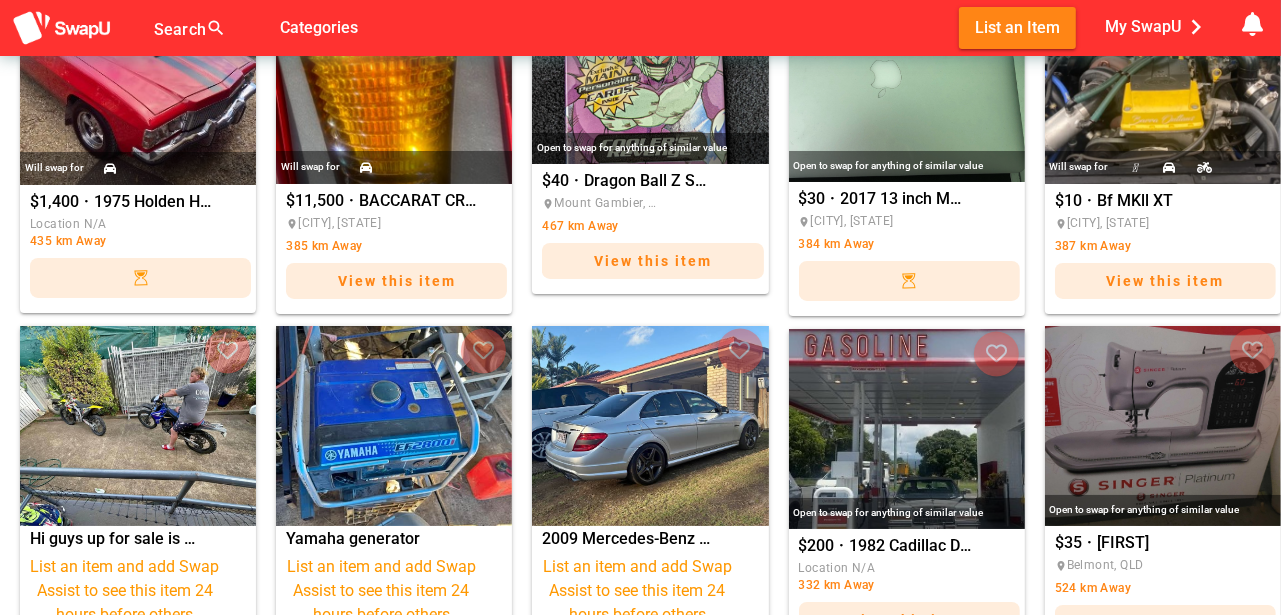 scroll, scrollTop: 721, scrollLeft: 0, axis: vertical 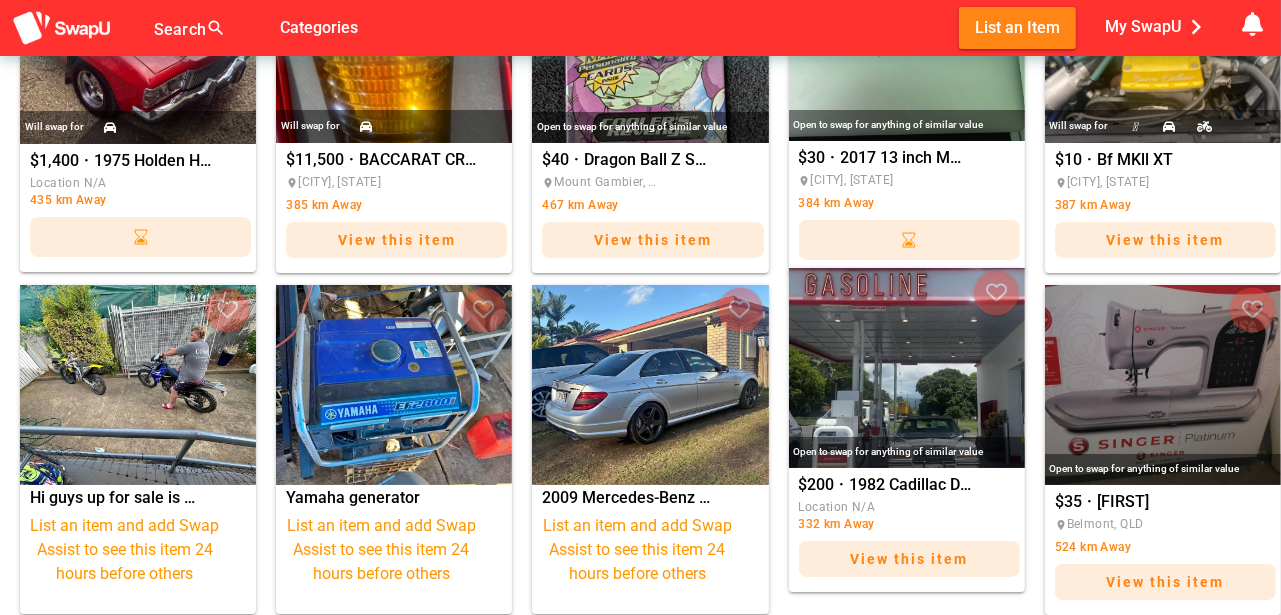 click at bounding box center (907, 368) 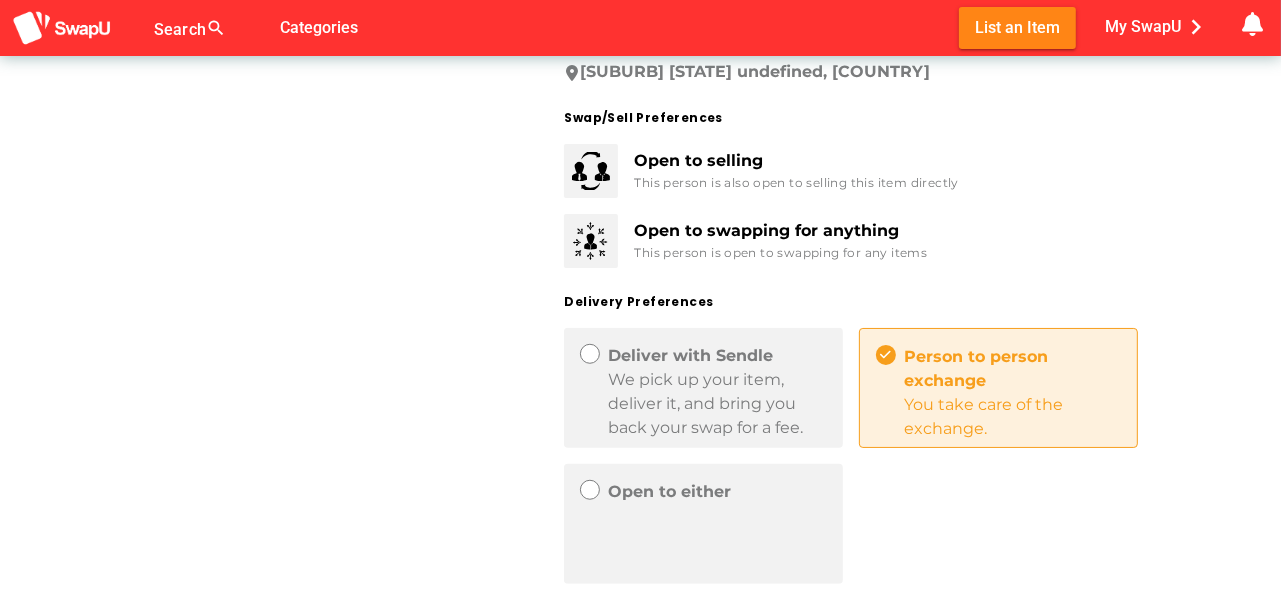 scroll, scrollTop: 1100, scrollLeft: 0, axis: vertical 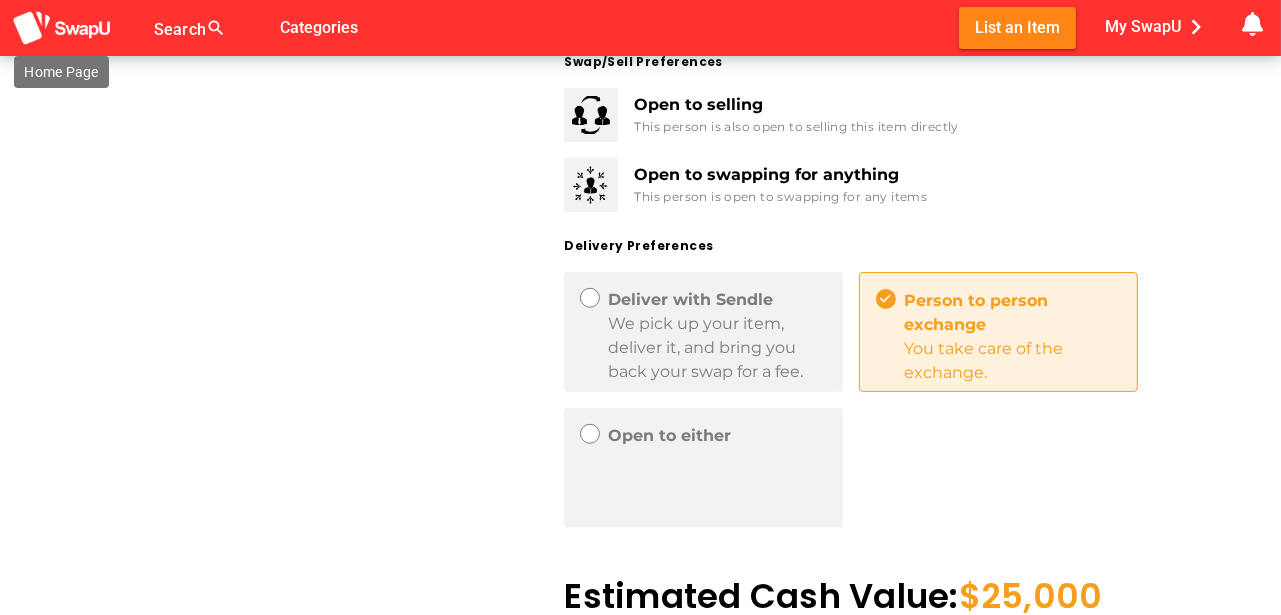 click at bounding box center (62, 28) 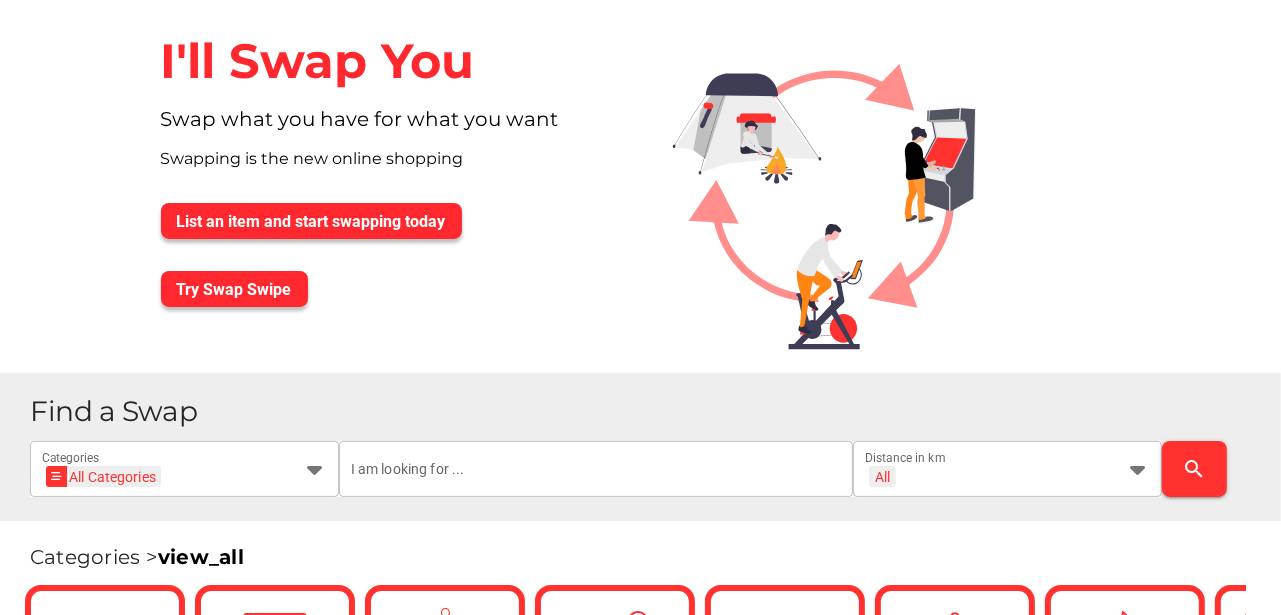 scroll, scrollTop: 102, scrollLeft: 0, axis: vertical 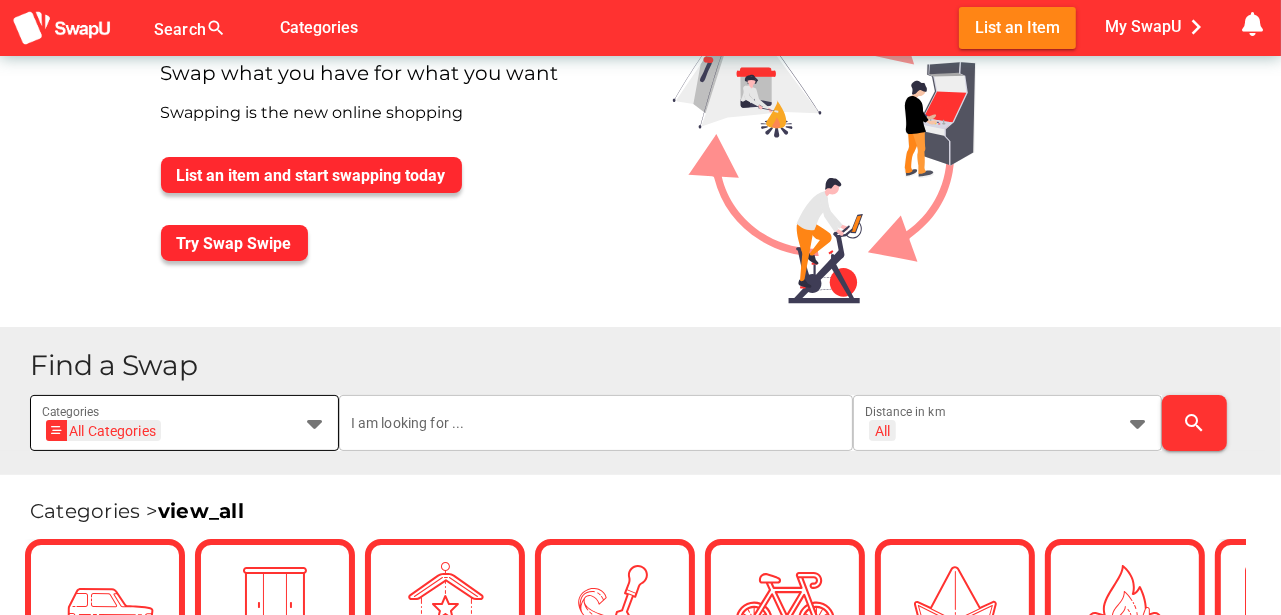 click at bounding box center (315, 423) 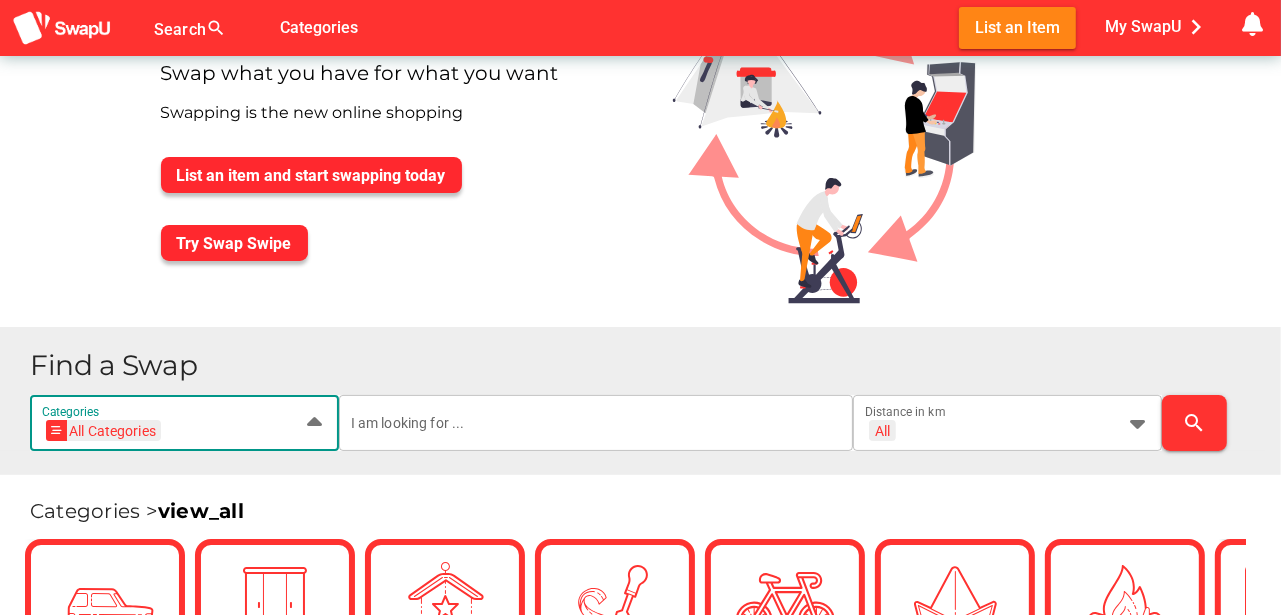 scroll, scrollTop: 166, scrollLeft: 0, axis: vertical 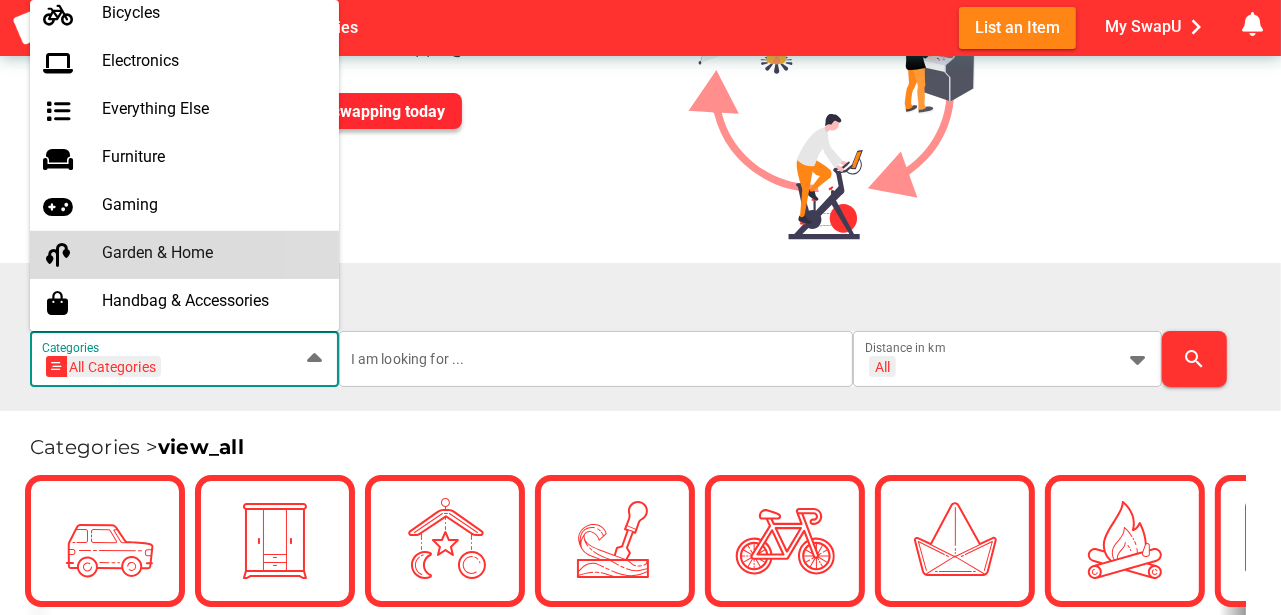click on "Garden & Home" at bounding box center (212, 252) 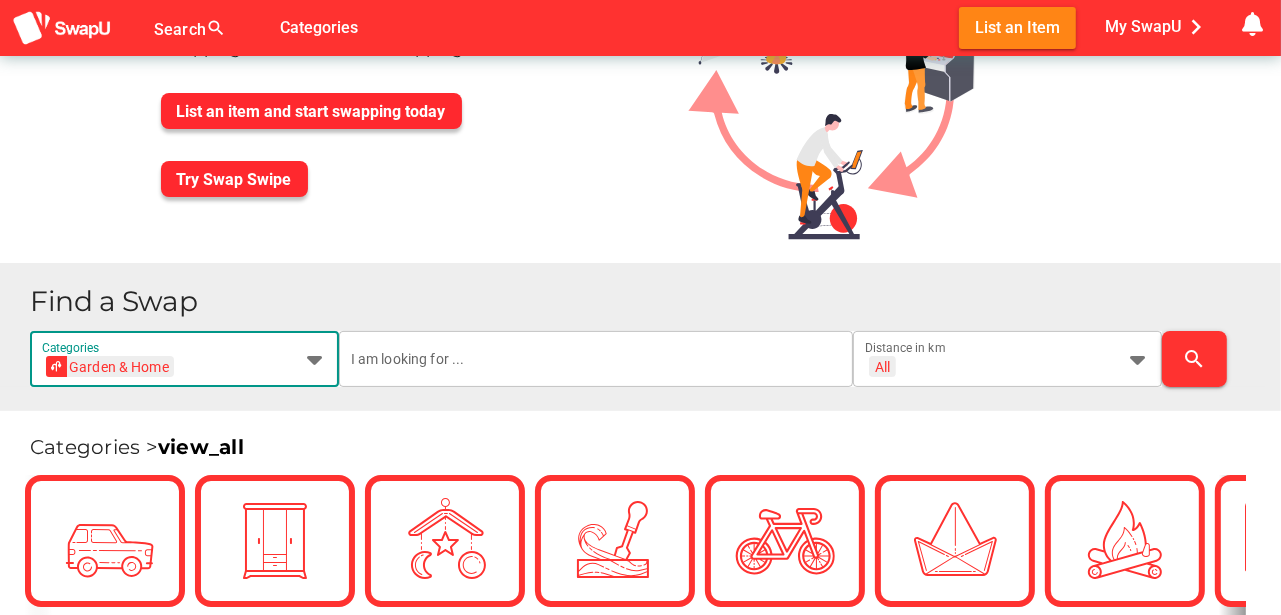 scroll, scrollTop: 0, scrollLeft: 85, axis: horizontal 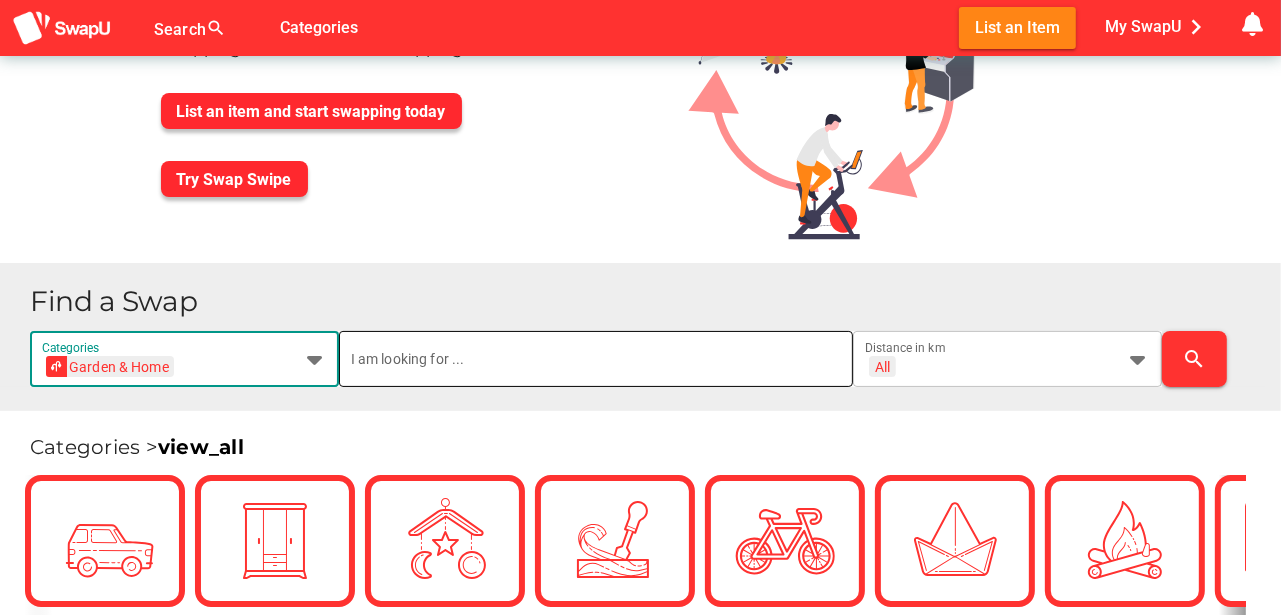 click at bounding box center (596, 359) 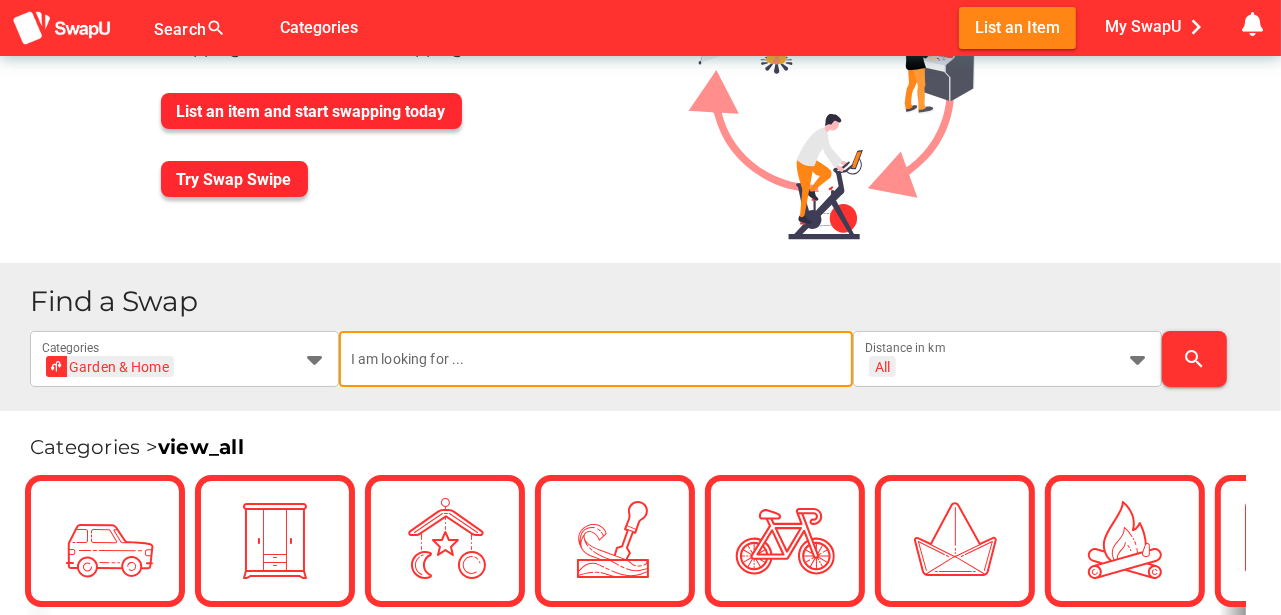 type on "t" 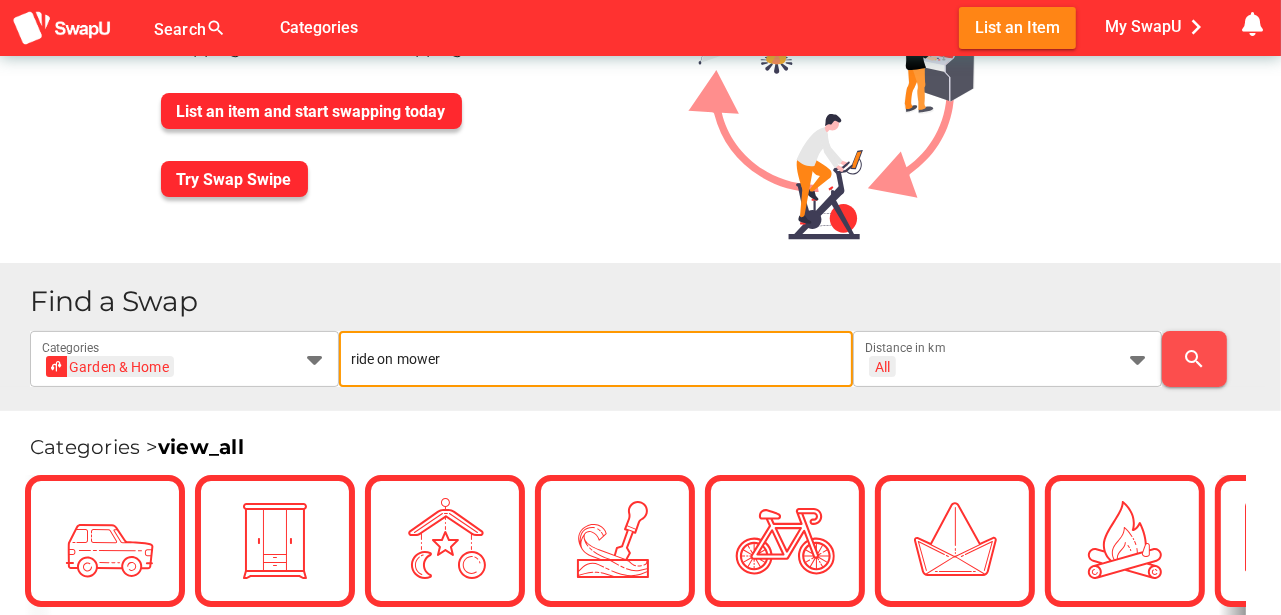 type on "ride on mower" 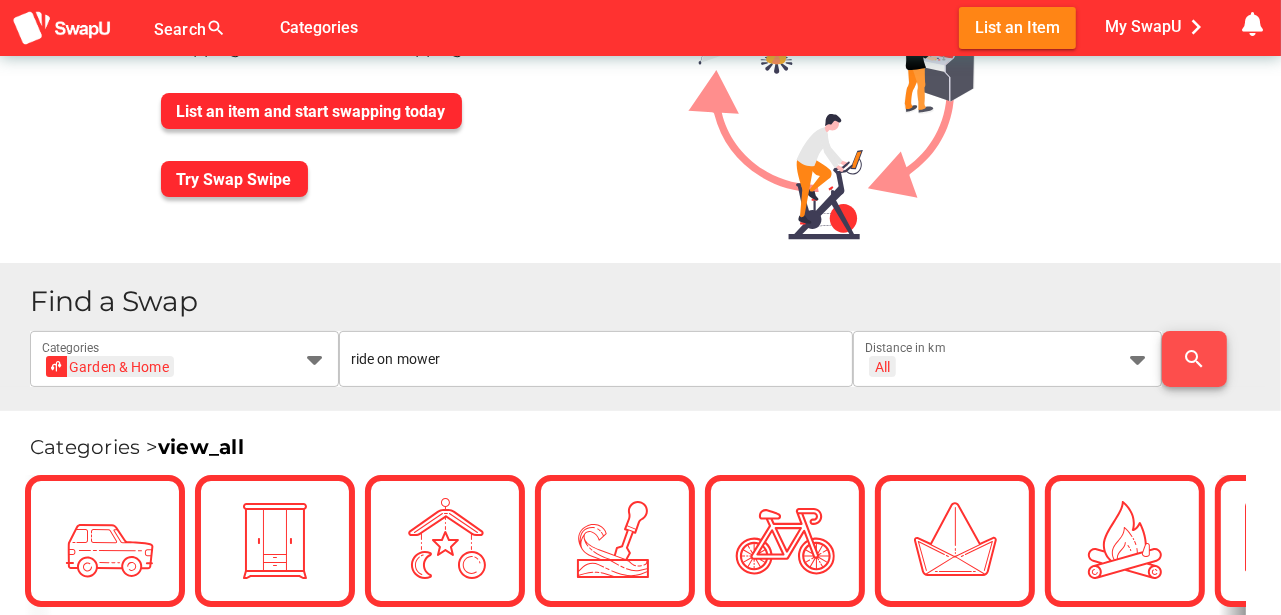 click on "search" at bounding box center [1195, 359] 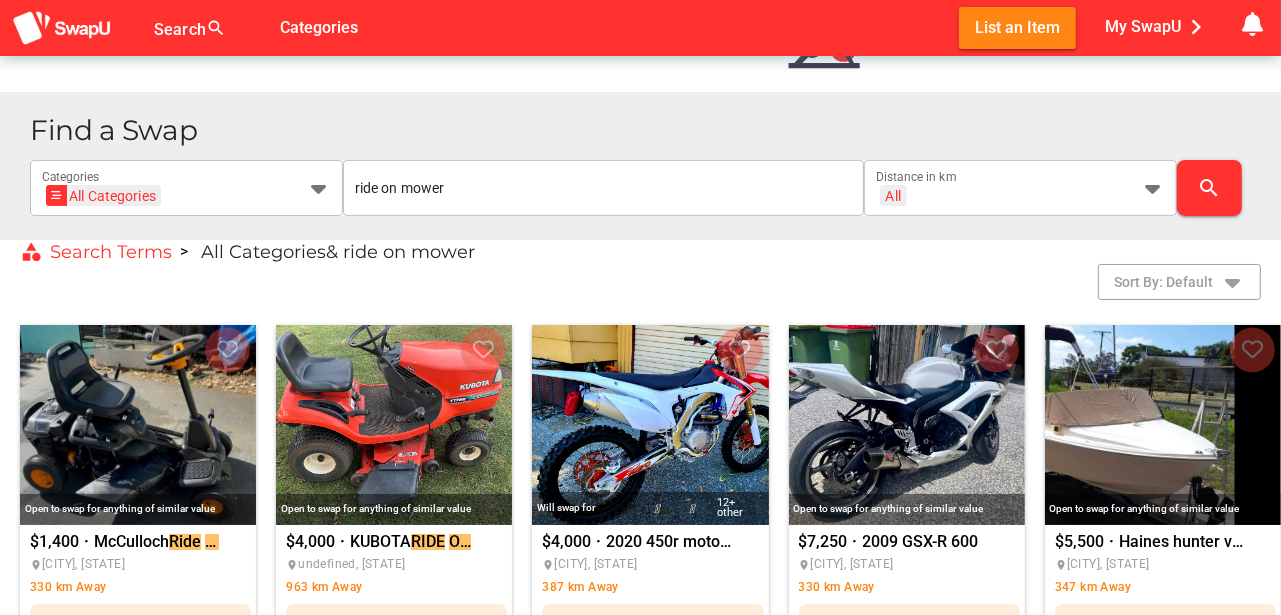 scroll, scrollTop: 266, scrollLeft: 0, axis: vertical 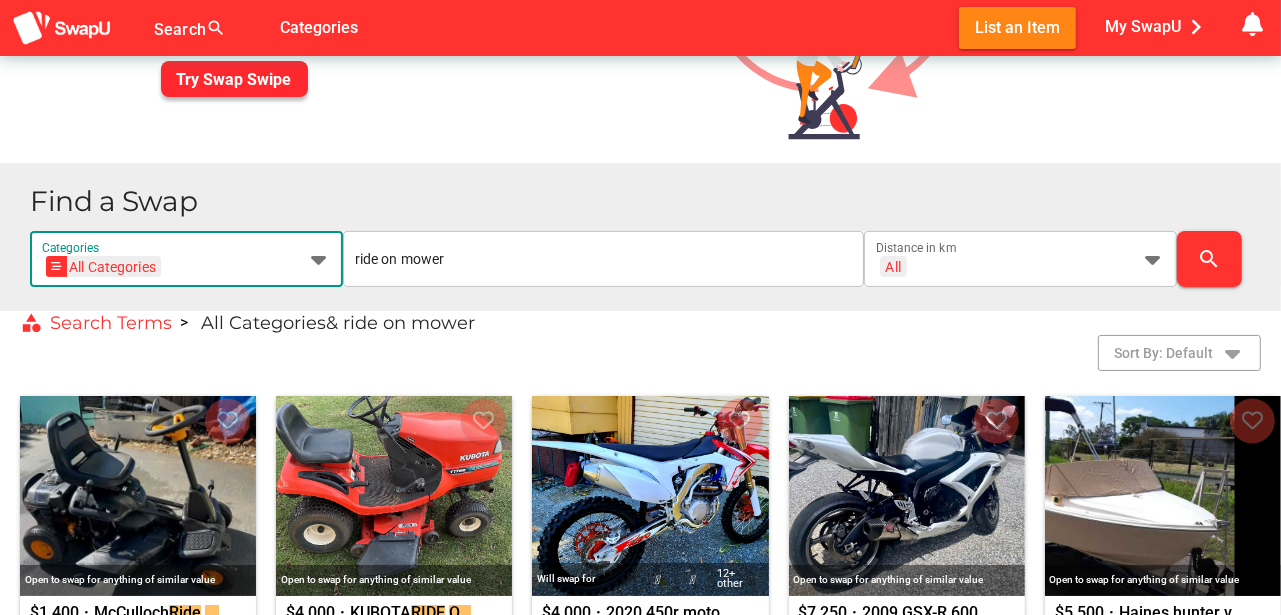 click at bounding box center (319, 259) 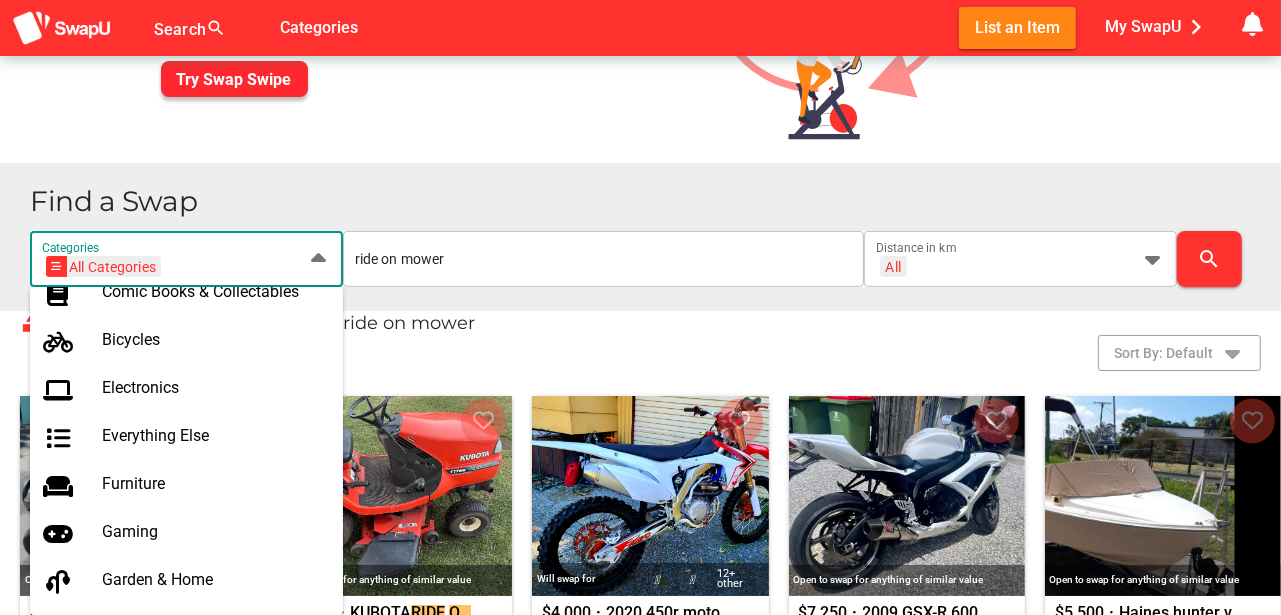 scroll, scrollTop: 600, scrollLeft: 0, axis: vertical 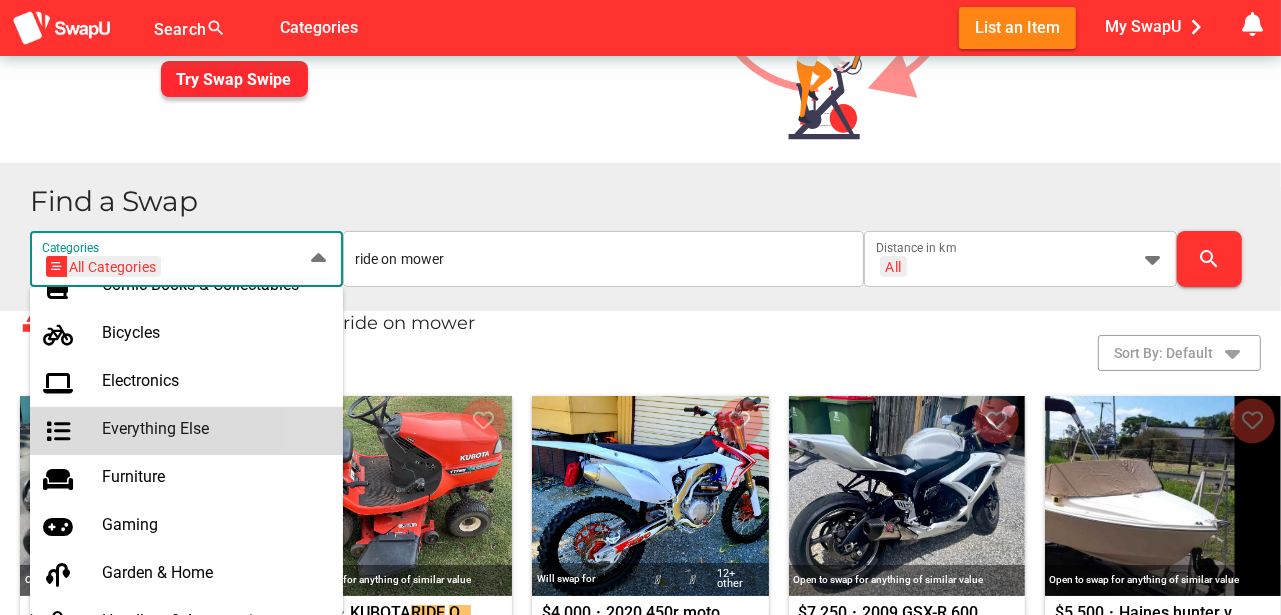 click on "Everything Else" at bounding box center (214, 428) 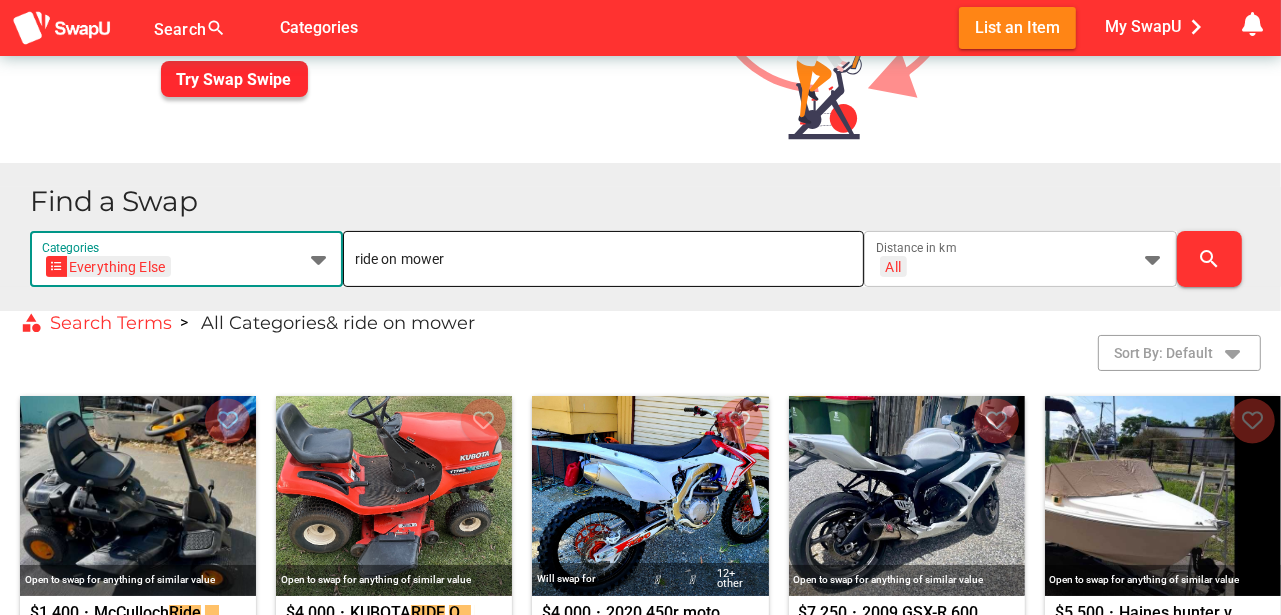 scroll, scrollTop: 0, scrollLeft: 0, axis: both 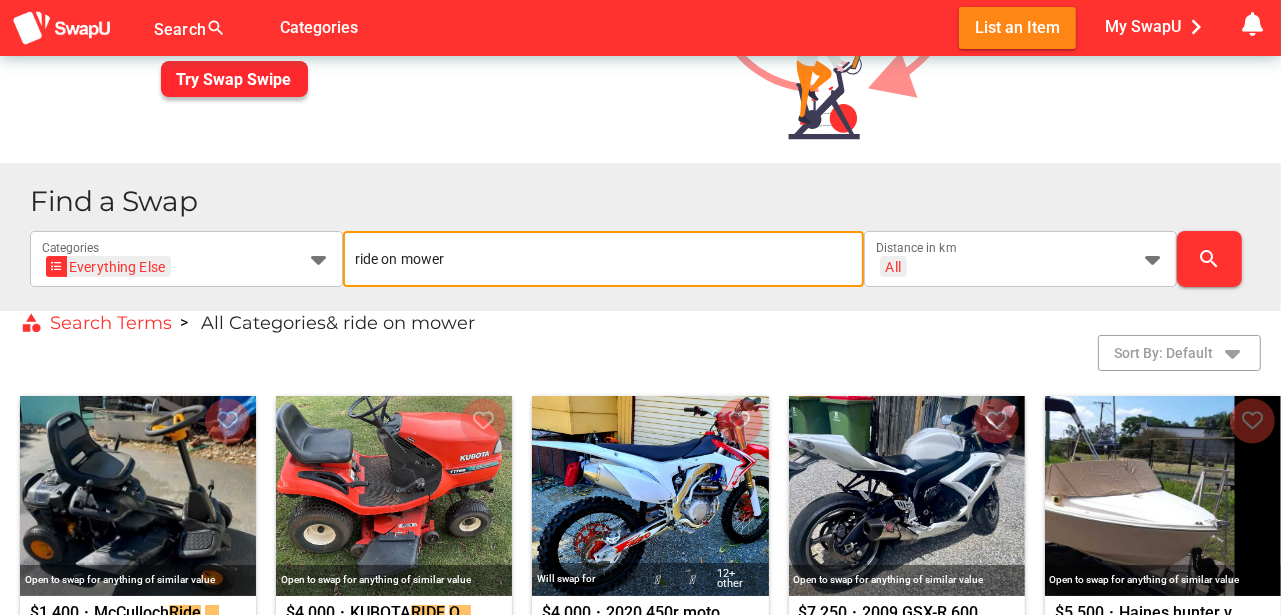 click on "ride on mower" at bounding box center (603, 259) 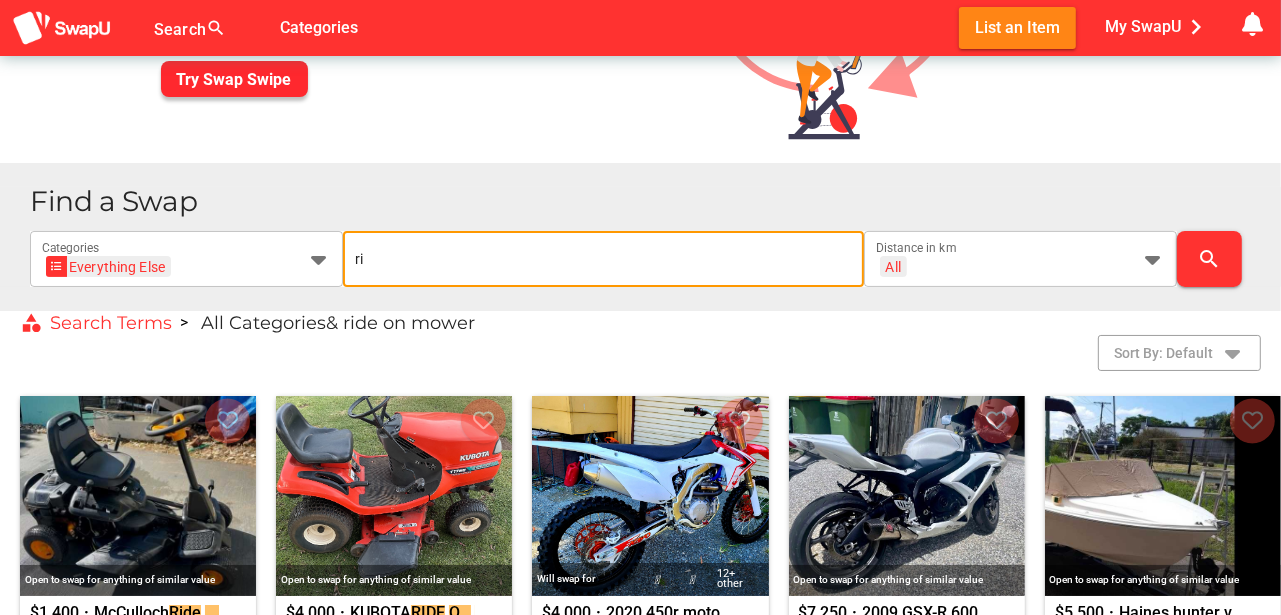type on "r" 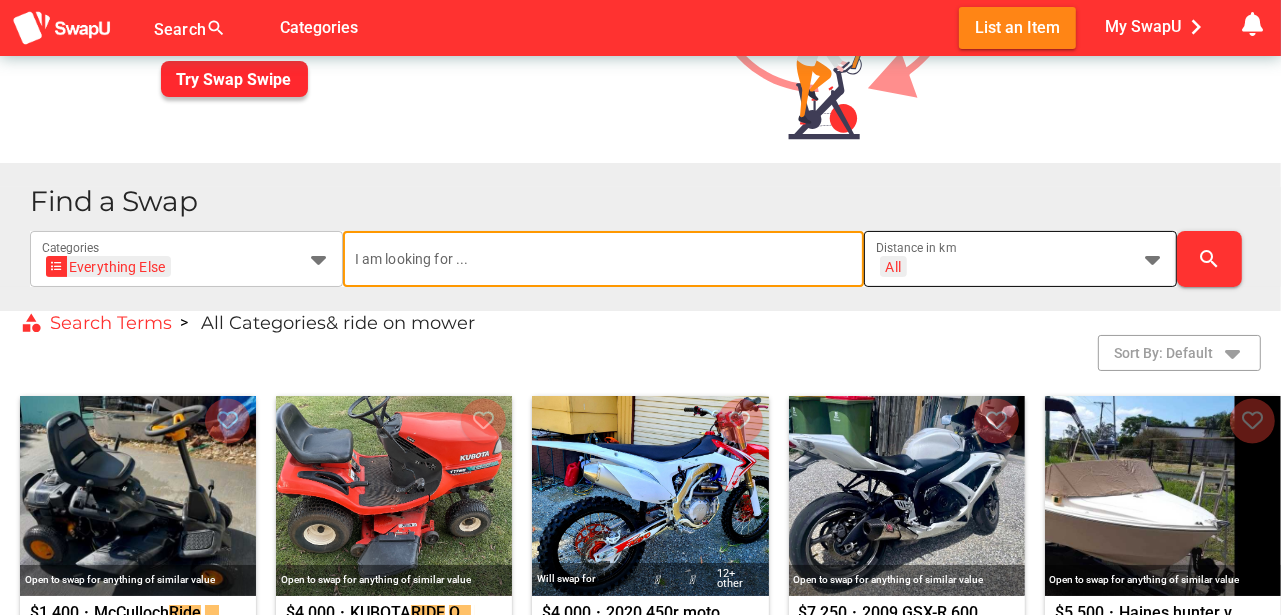 type 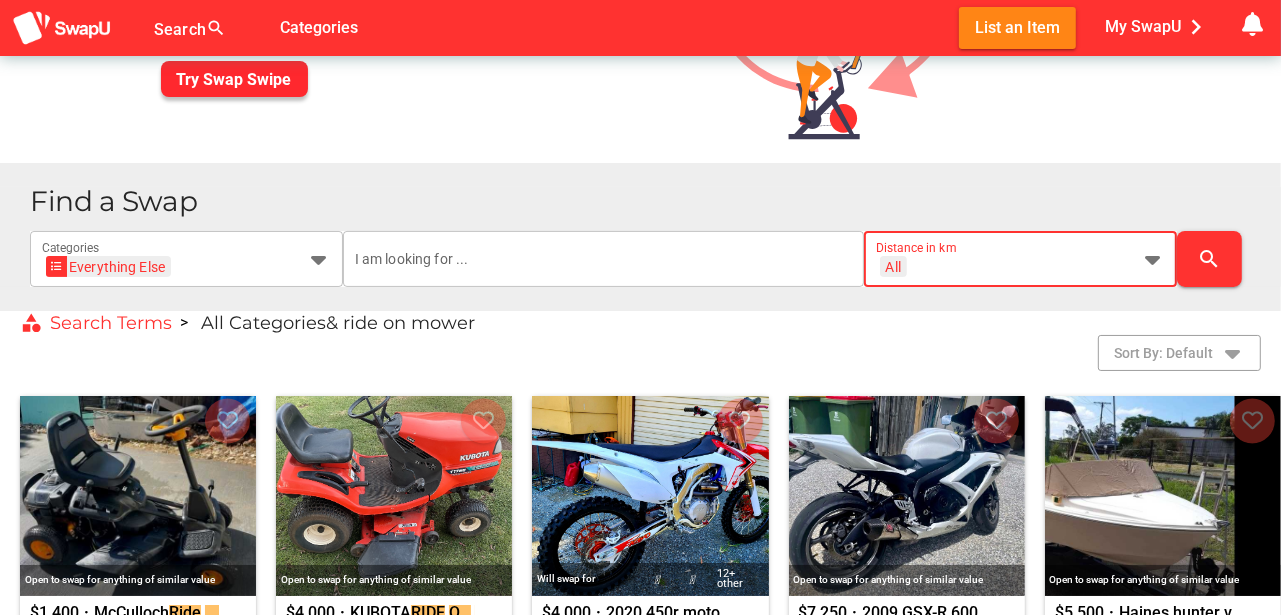 click at bounding box center (1153, 259) 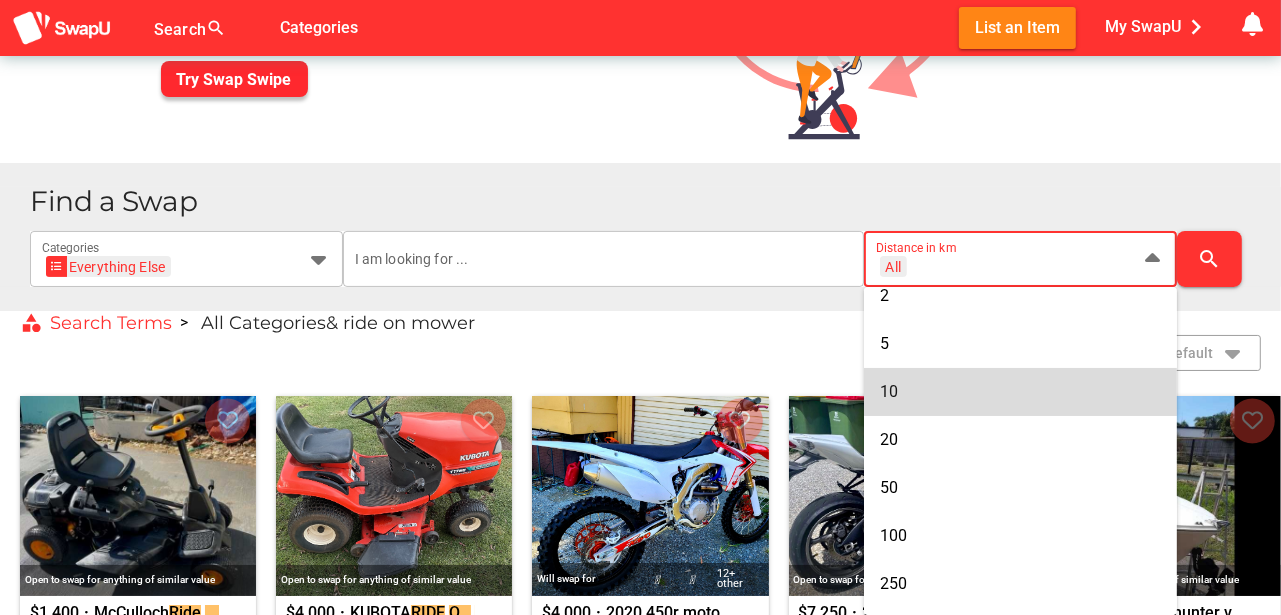 scroll, scrollTop: 100, scrollLeft: 0, axis: vertical 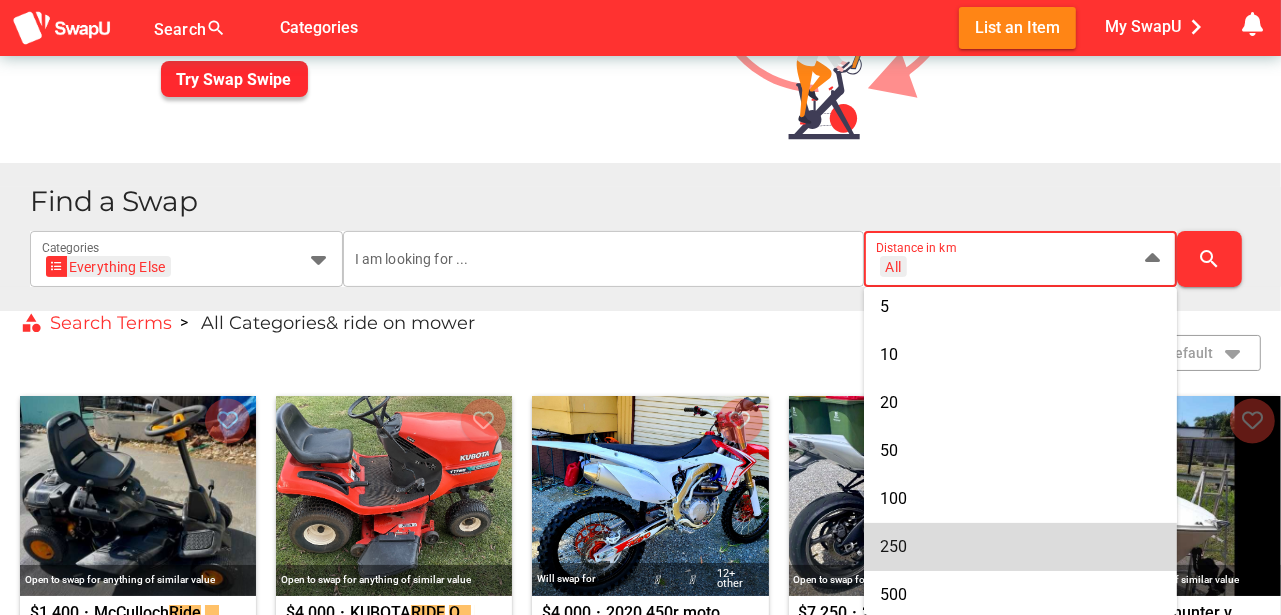 click on "250" at bounding box center [893, 546] 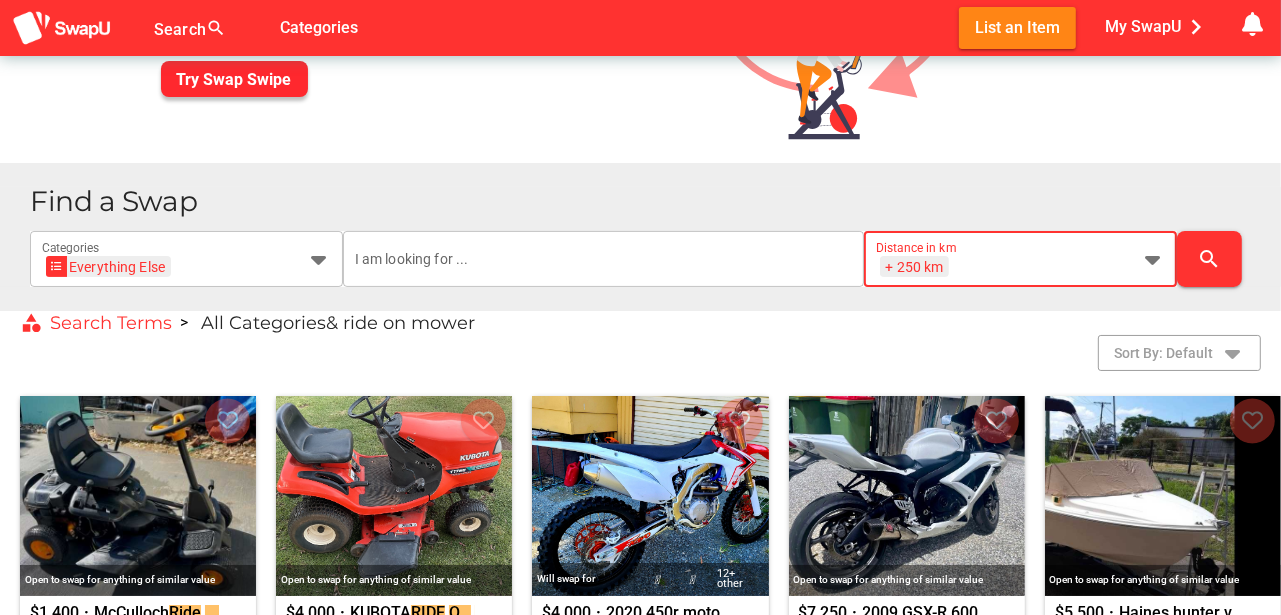 scroll, scrollTop: 0, scrollLeft: 26, axis: horizontal 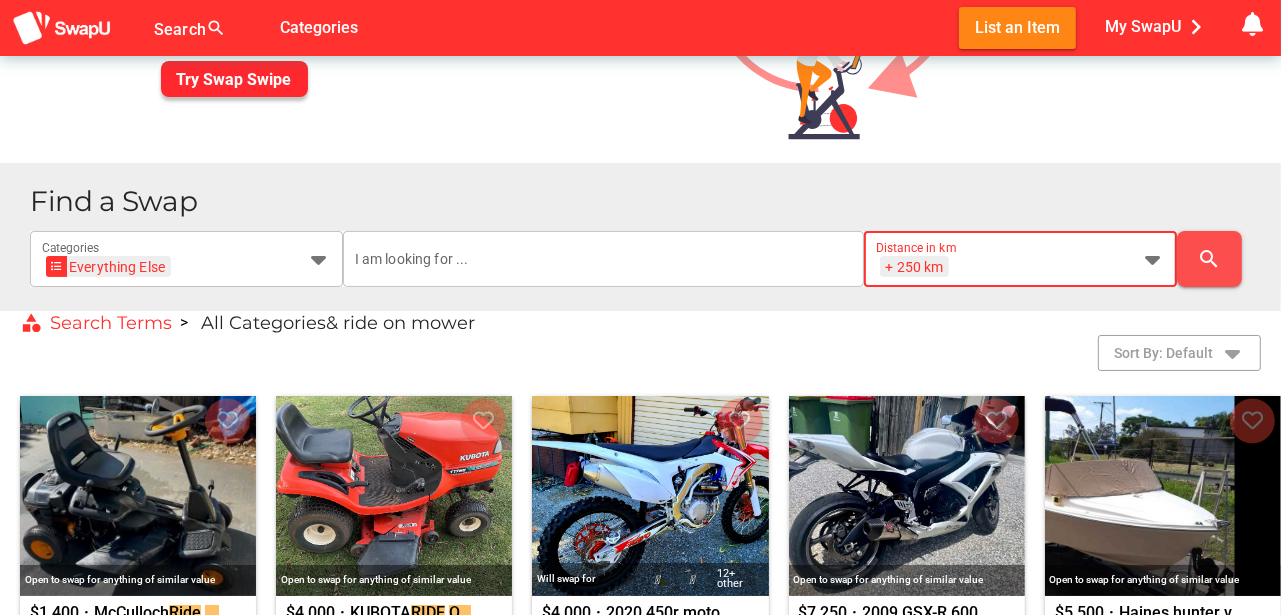 click on "search" at bounding box center [1209, 259] 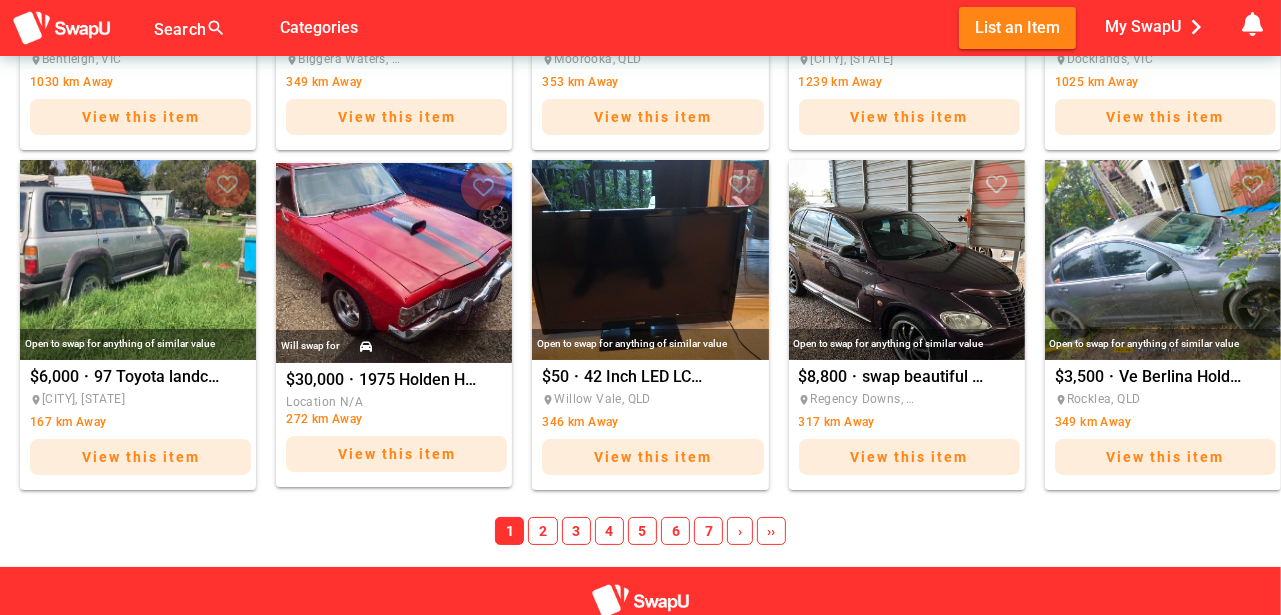 scroll, scrollTop: 1533, scrollLeft: 0, axis: vertical 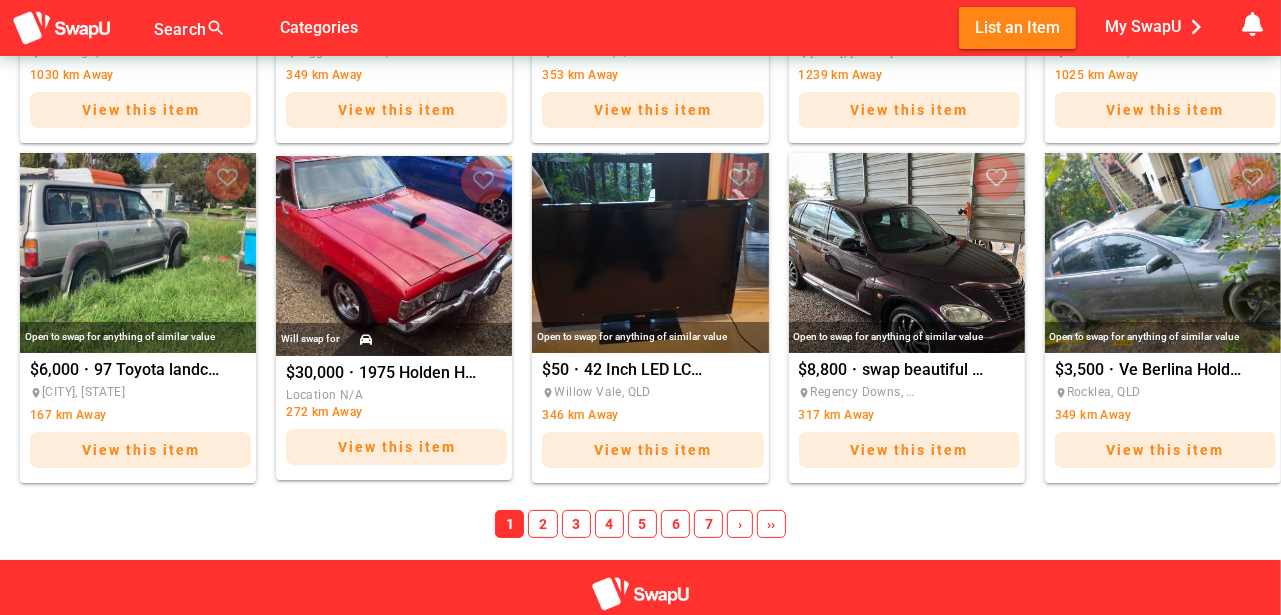 click on "2" at bounding box center [542, 524] 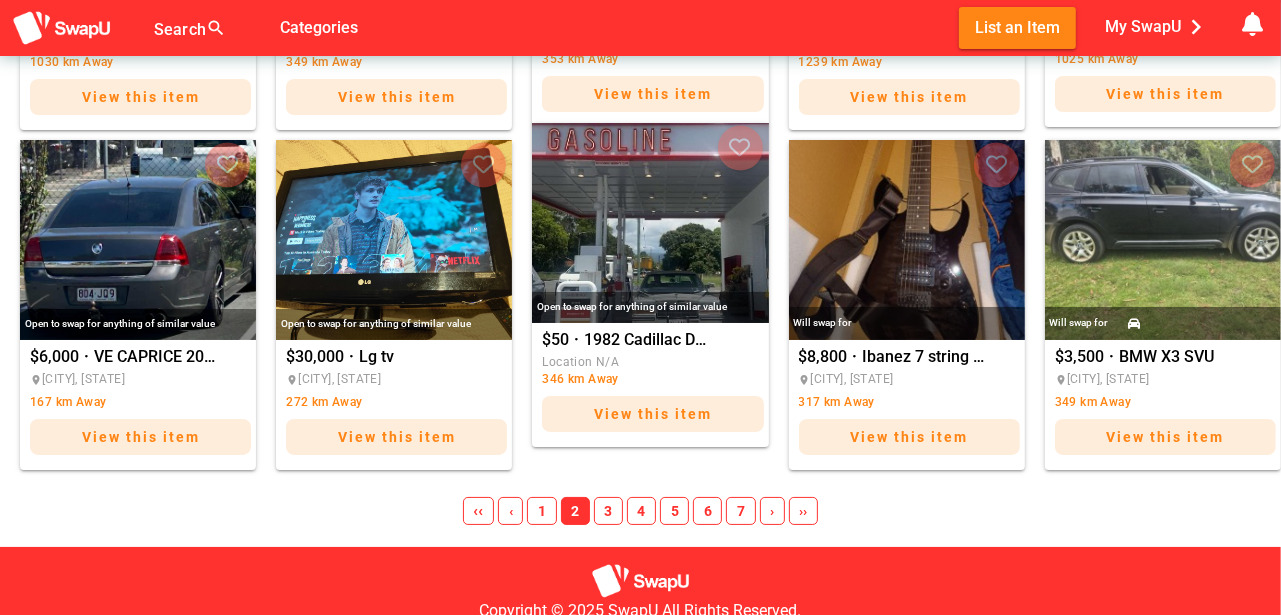 scroll, scrollTop: 1566, scrollLeft: 0, axis: vertical 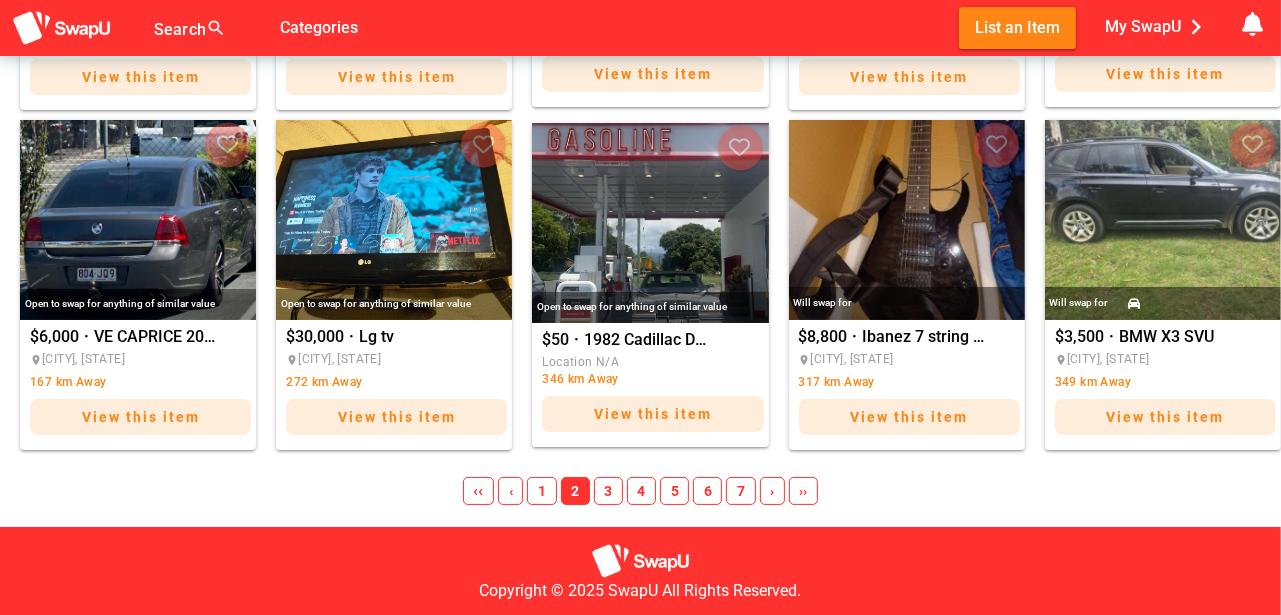 click on "3" at bounding box center [608, 491] 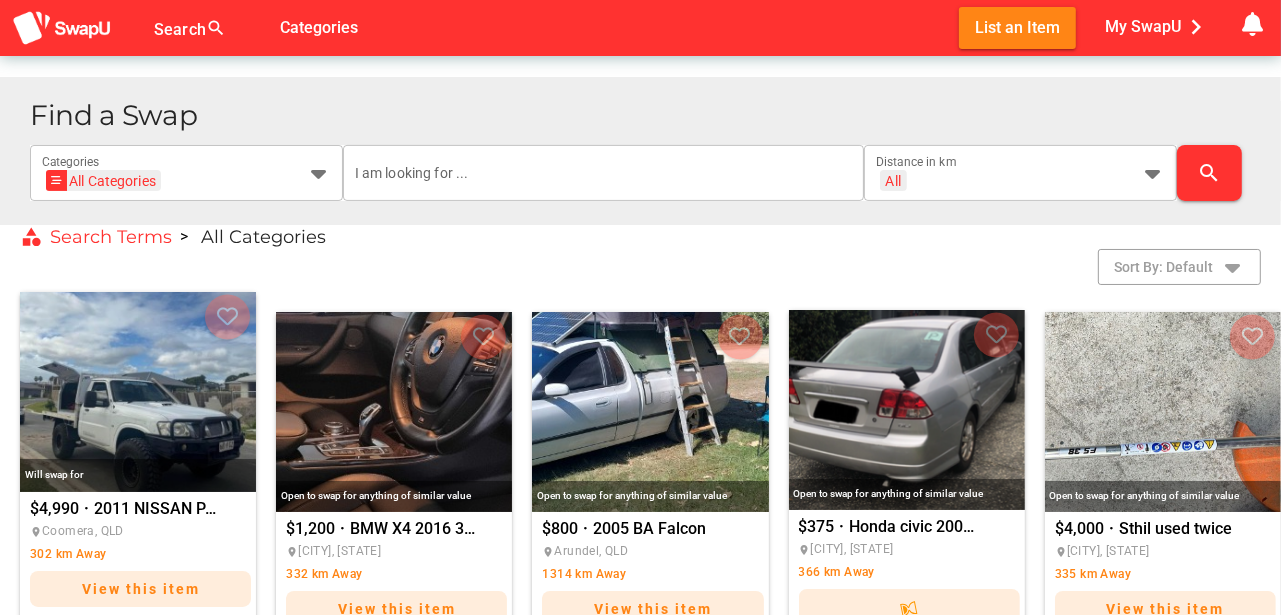 scroll, scrollTop: 366, scrollLeft: 0, axis: vertical 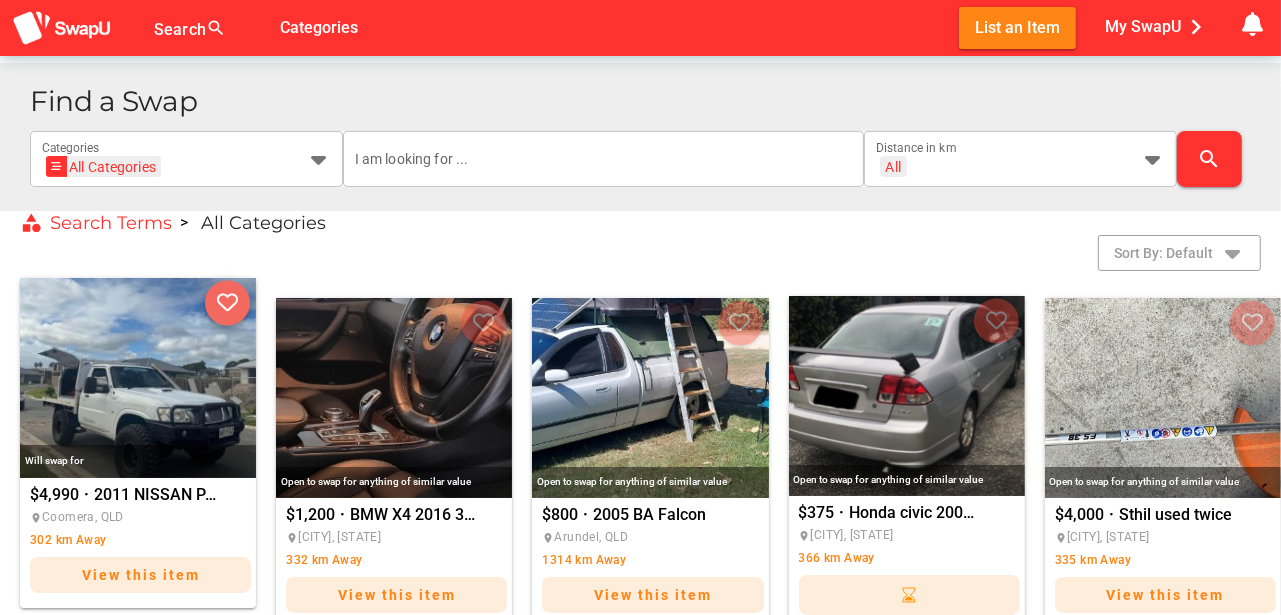 drag, startPoint x: 225, startPoint y: 301, endPoint x: 447, endPoint y: 285, distance: 222.57584 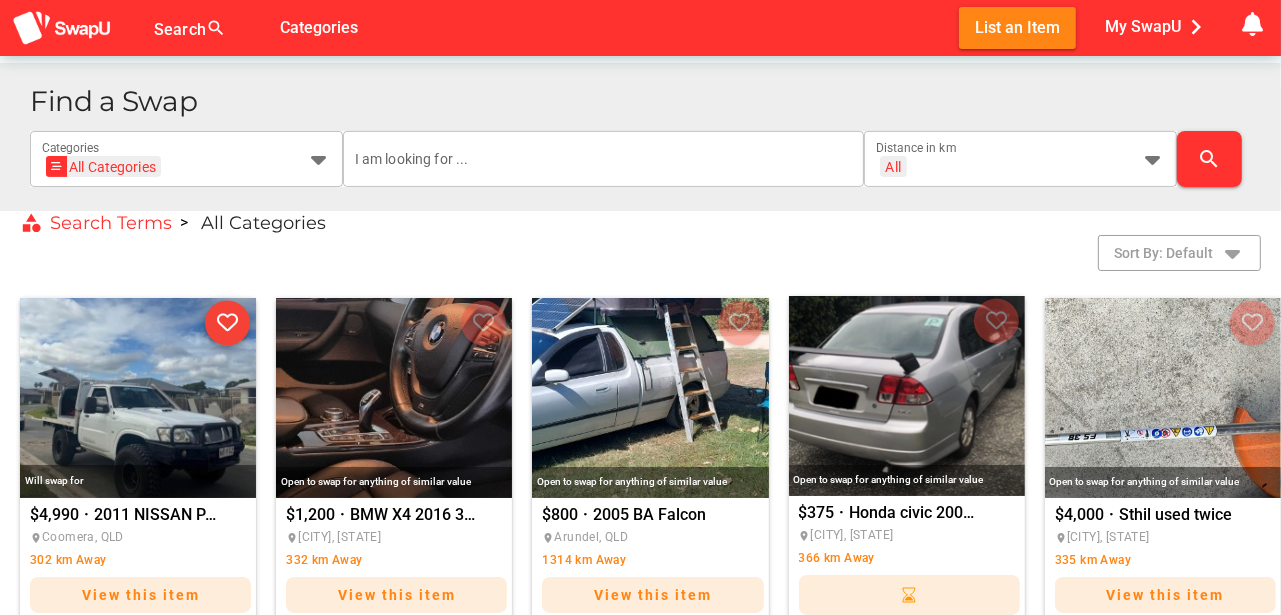 click at bounding box center [227, 322] 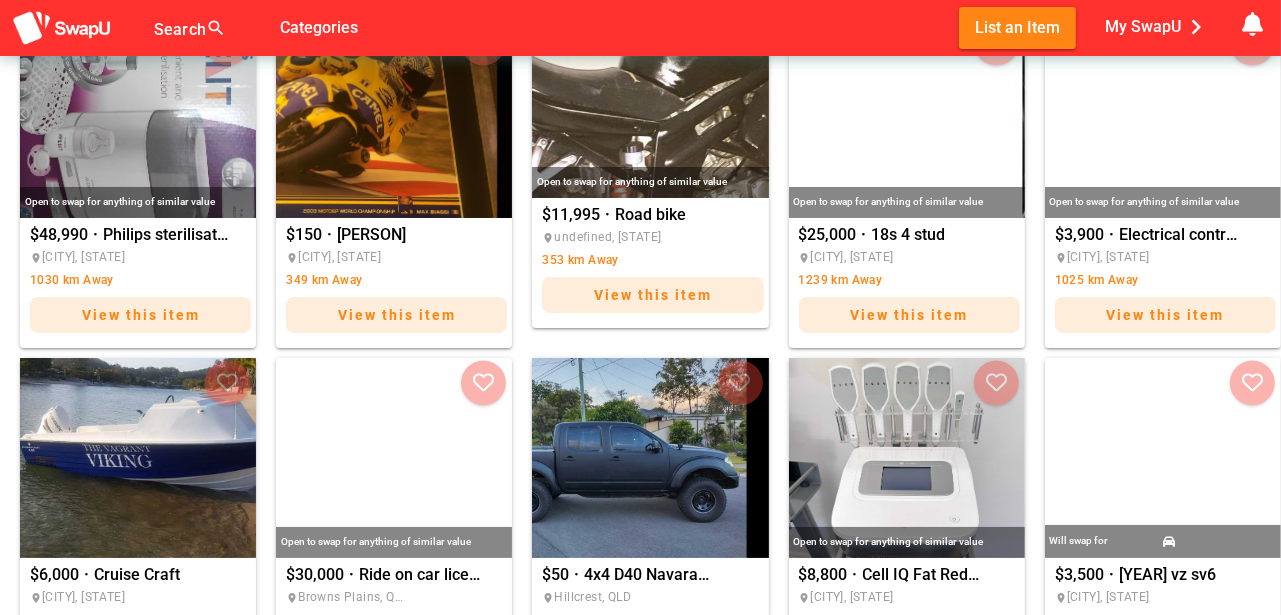 scroll, scrollTop: 1300, scrollLeft: 0, axis: vertical 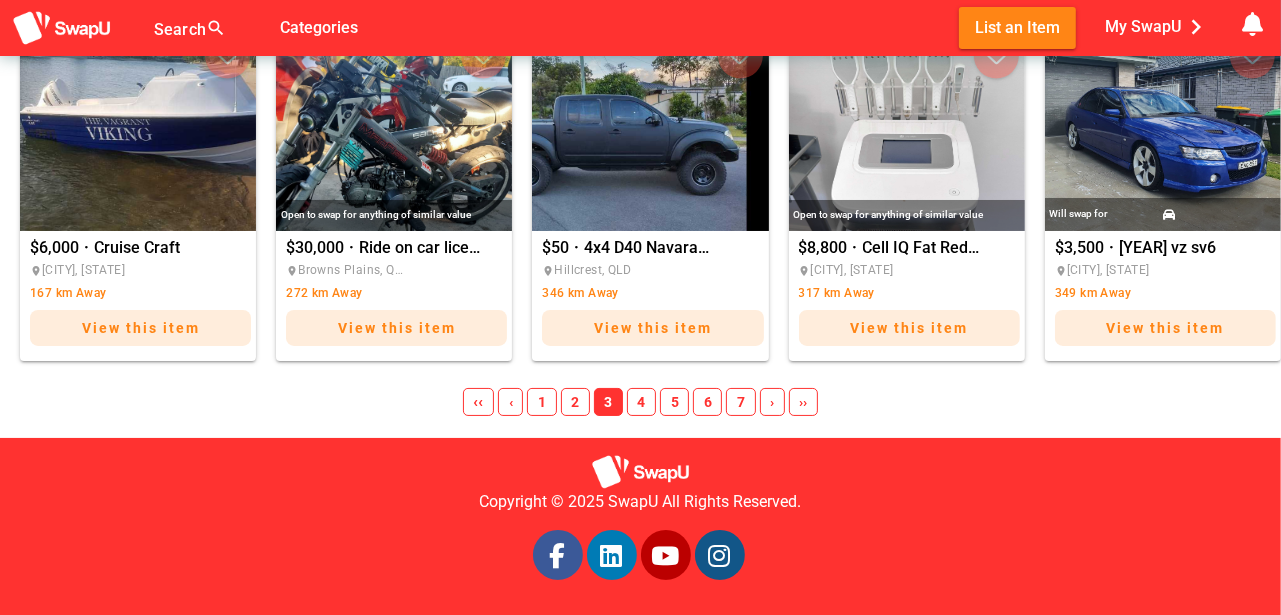 click on "4" at bounding box center (641, 402) 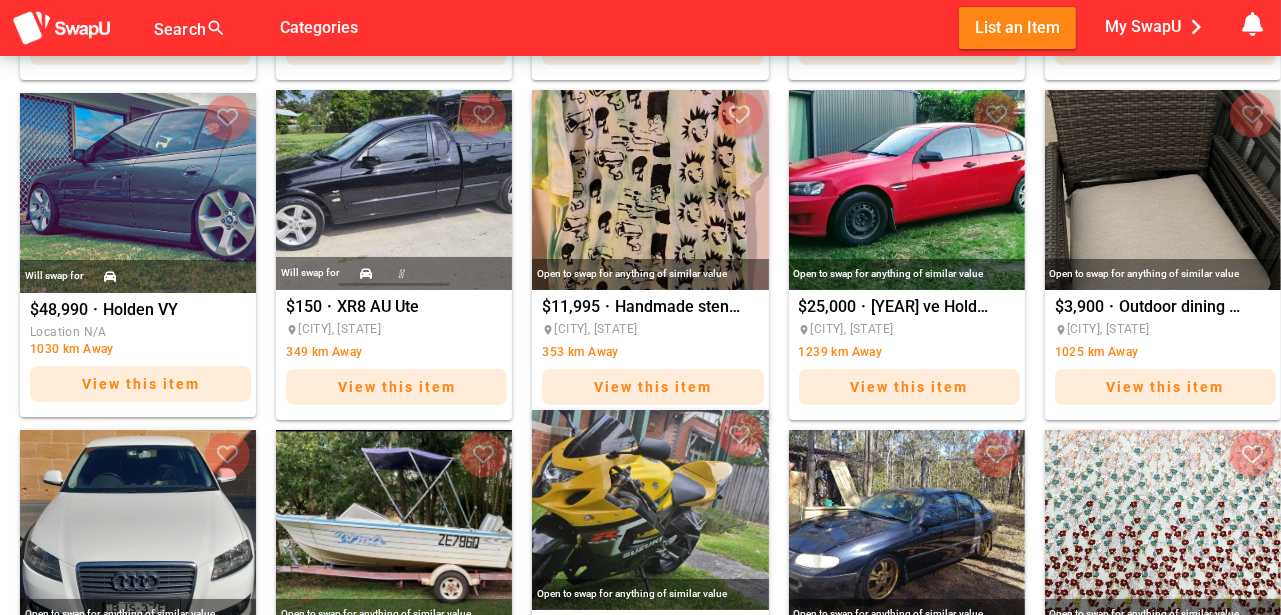 scroll, scrollTop: 1251, scrollLeft: 0, axis: vertical 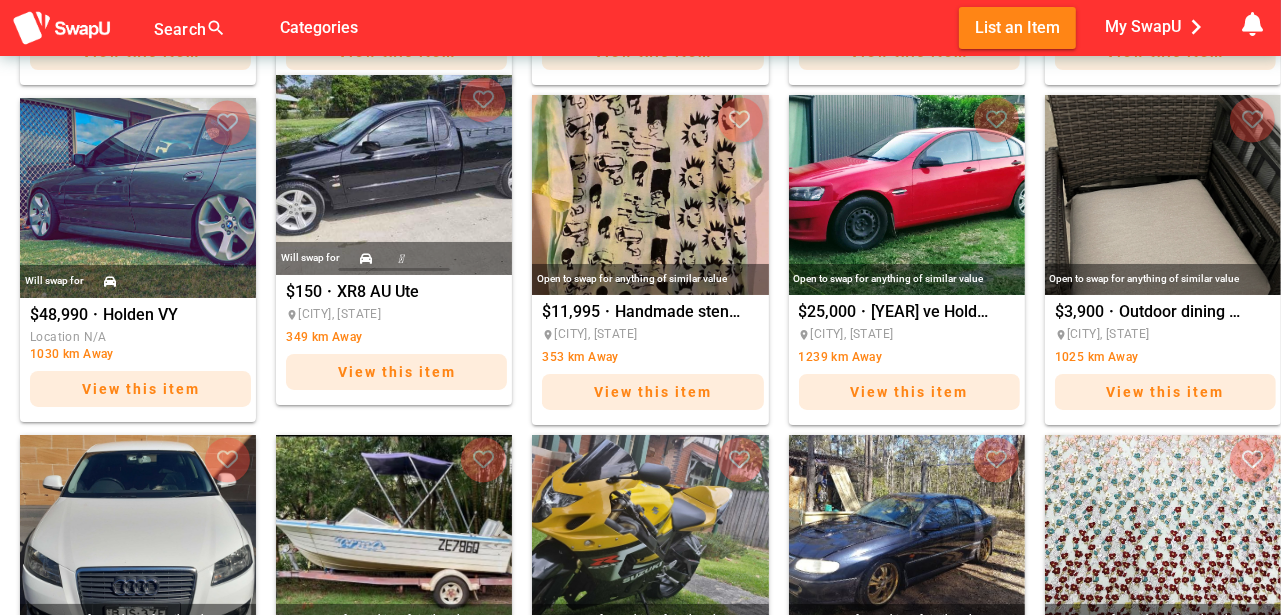 click at bounding box center (394, 175) 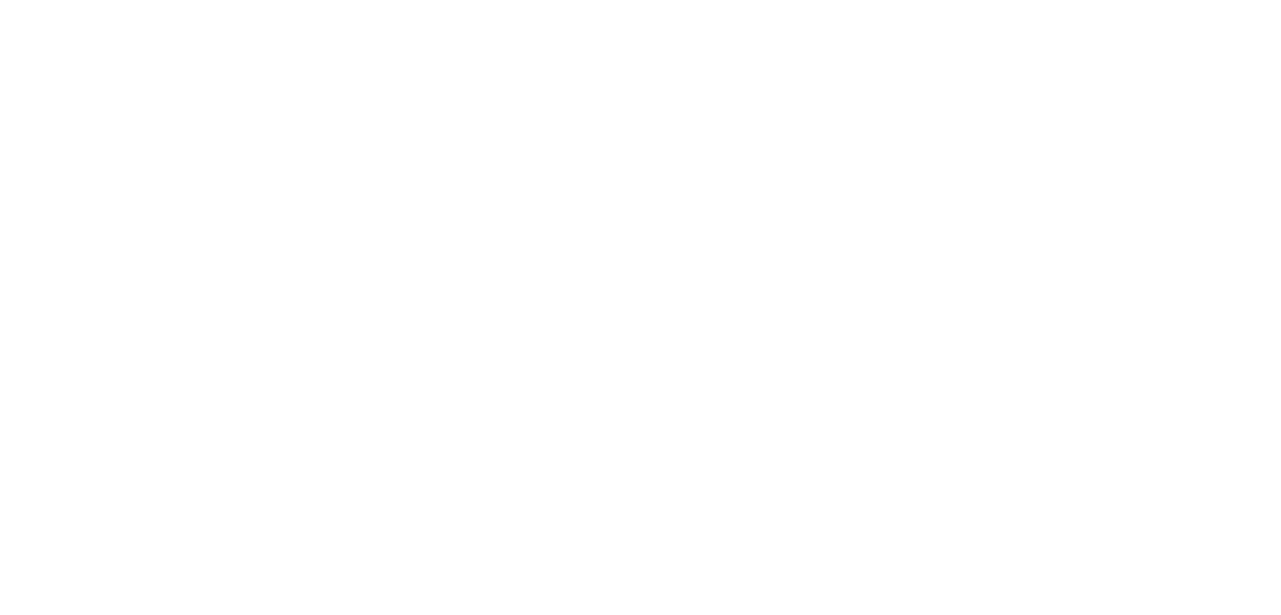 scroll, scrollTop: 0, scrollLeft: 0, axis: both 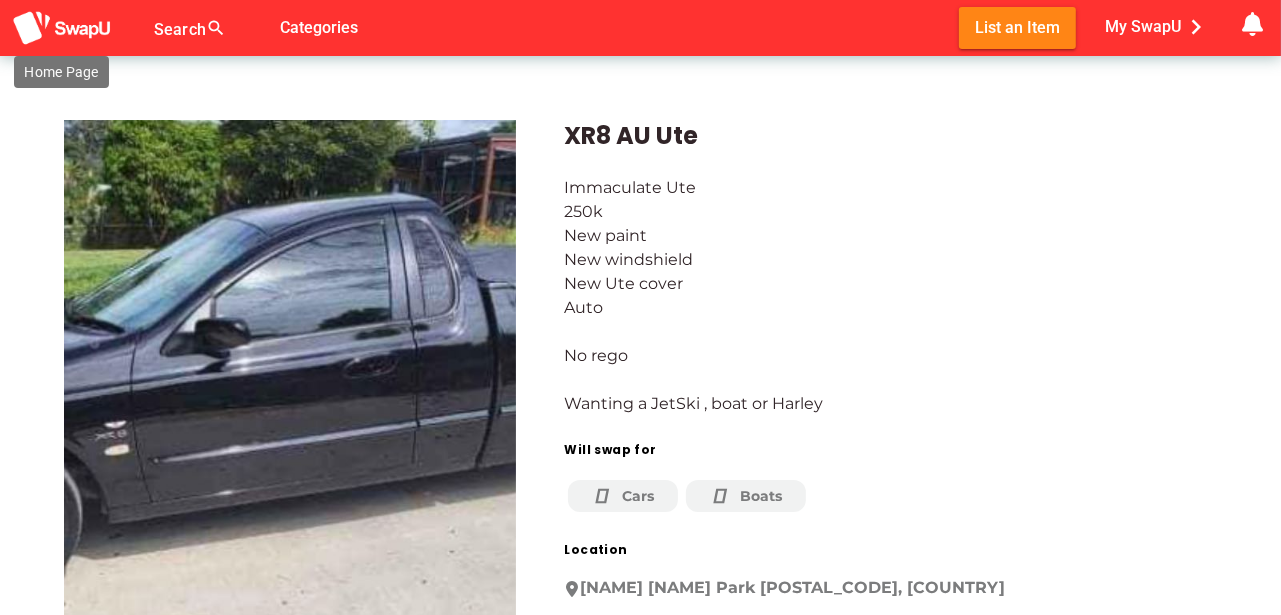 click at bounding box center [62, 28] 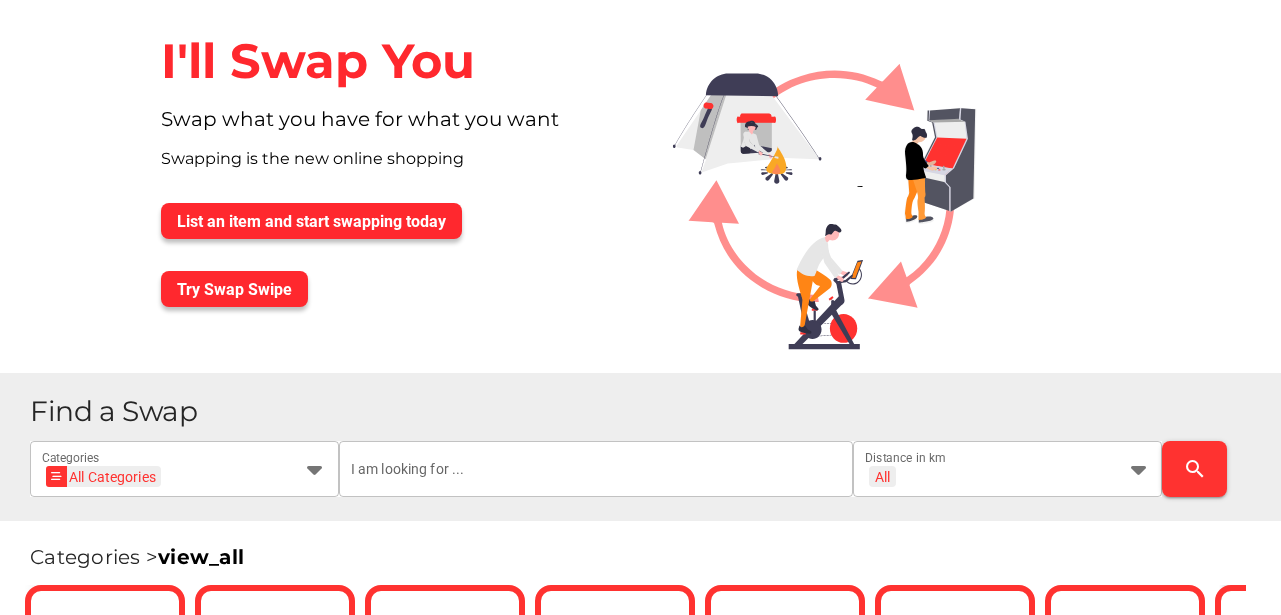 scroll, scrollTop: 0, scrollLeft: 0, axis: both 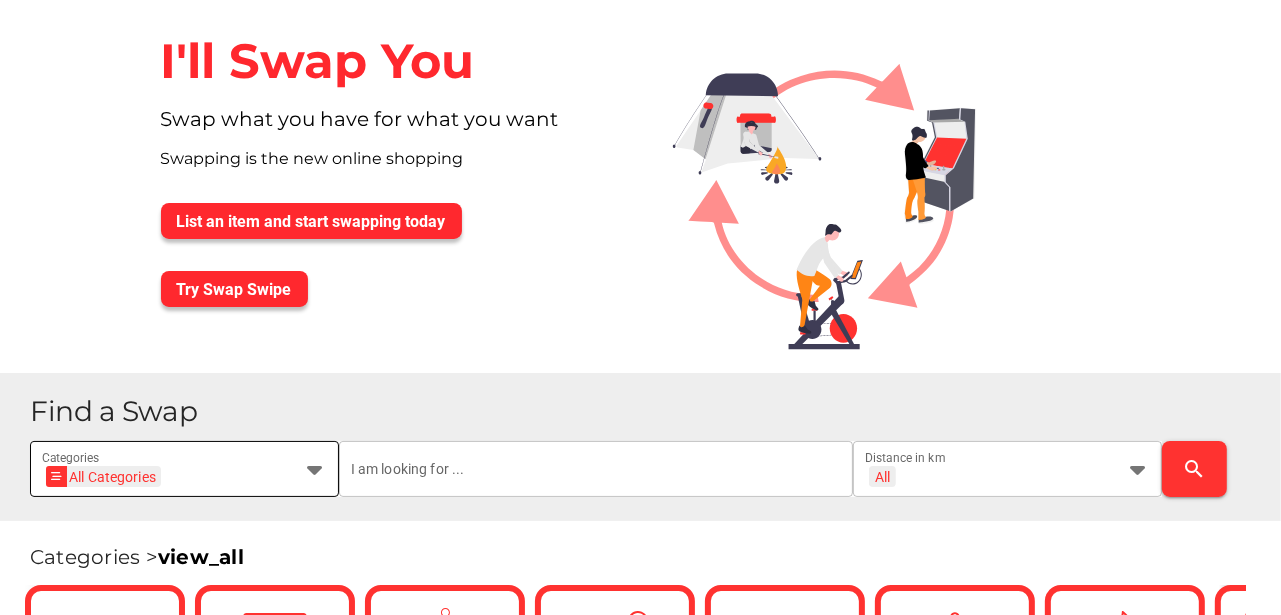 click on "Find a Swap    All Categories All Categories Categories   All + All Distance in km   search" at bounding box center (647, 447) 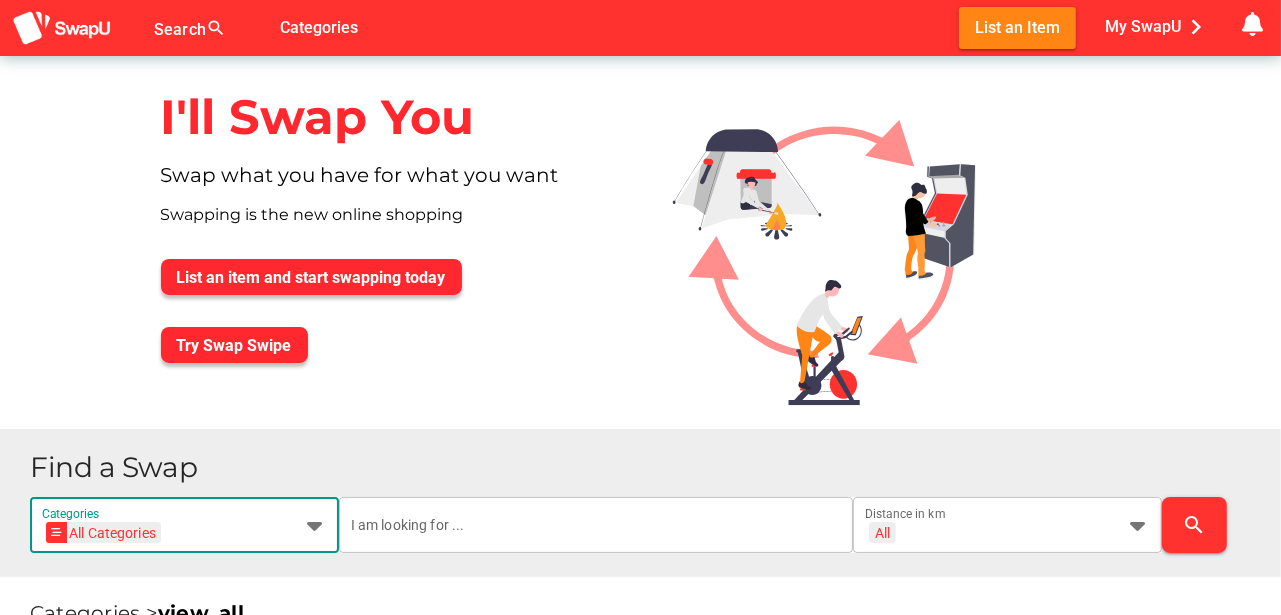 click at bounding box center (315, 525) 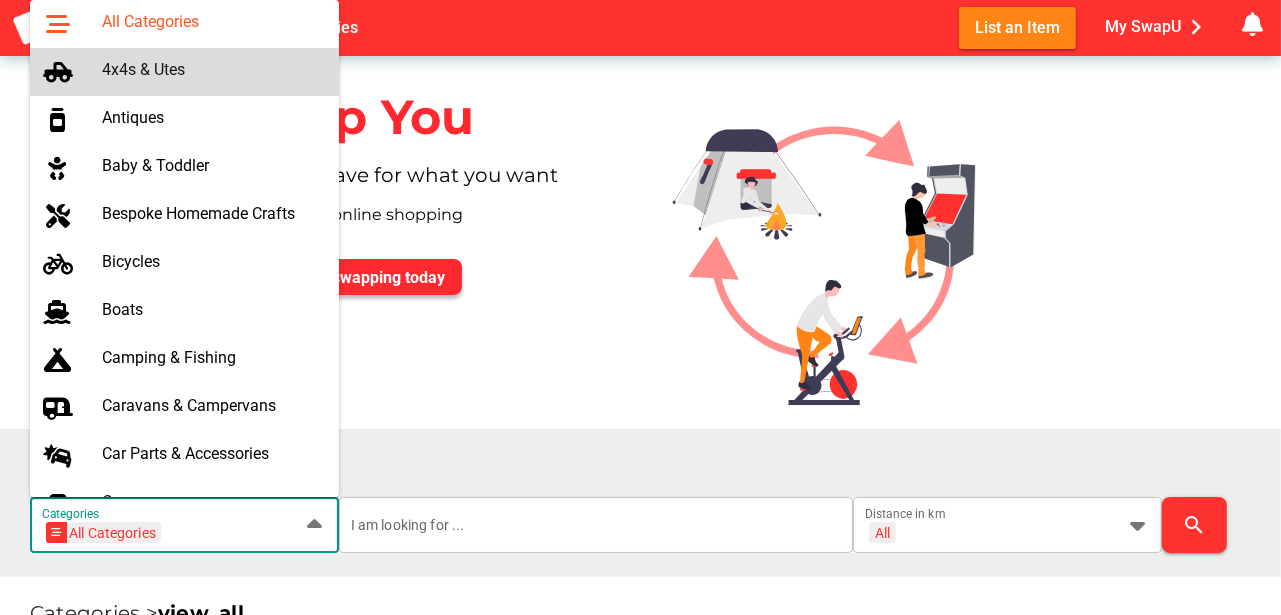 click on "4x4s & Utes" at bounding box center (212, 69) 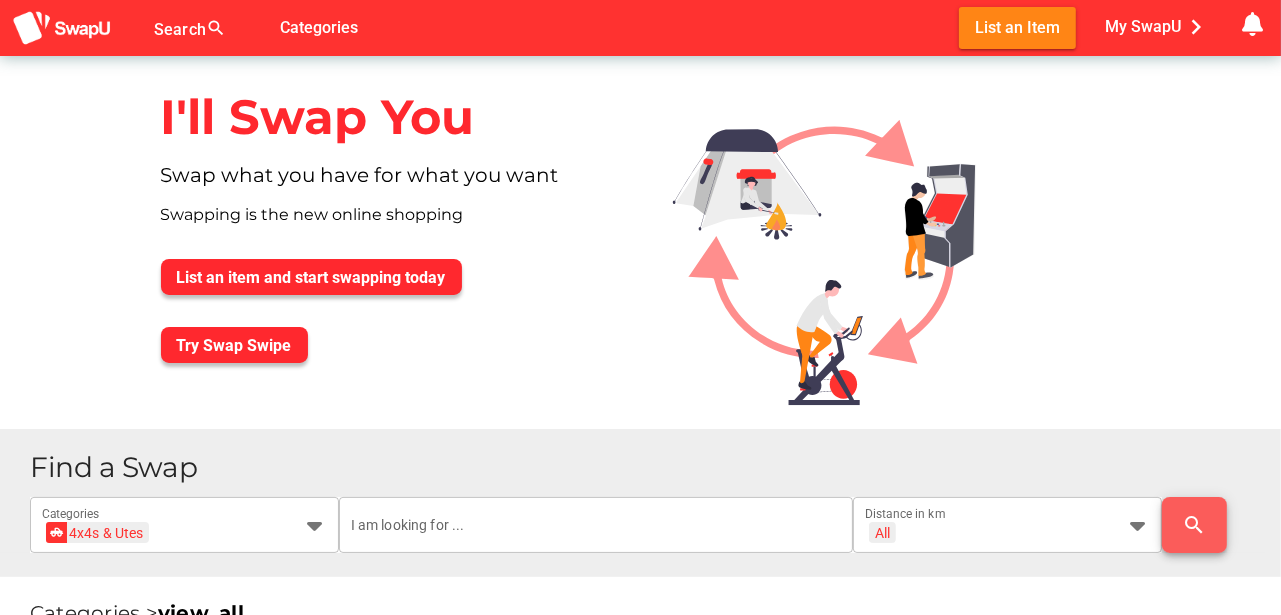 scroll, scrollTop: 0, scrollLeft: 0, axis: both 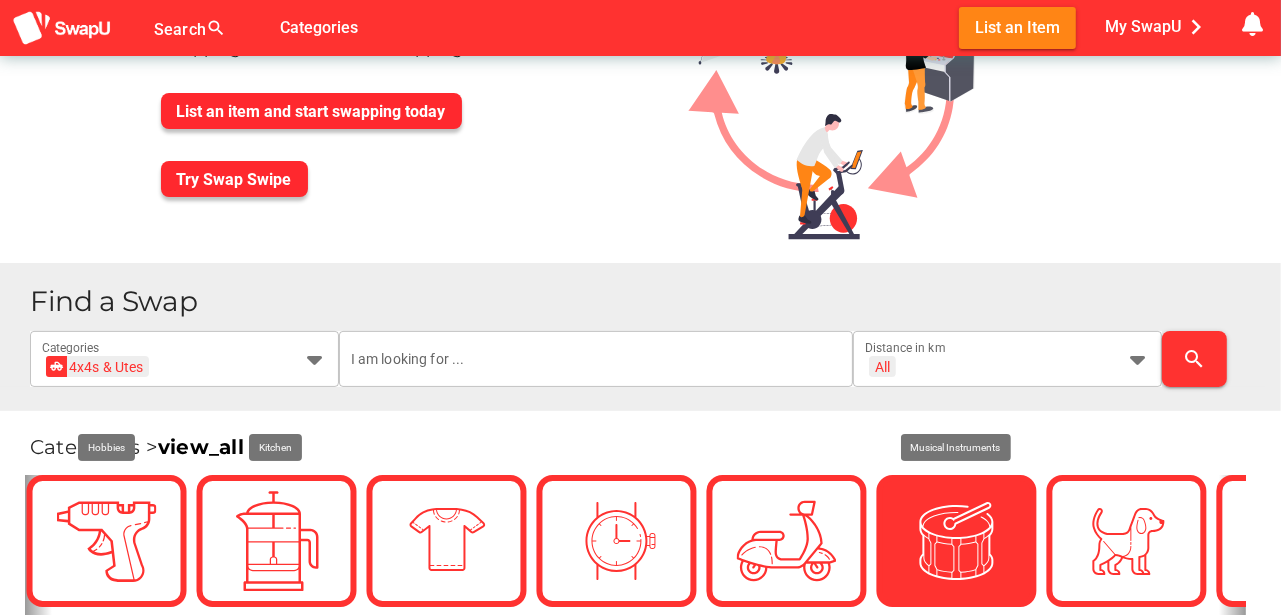 click at bounding box center [957, 541] 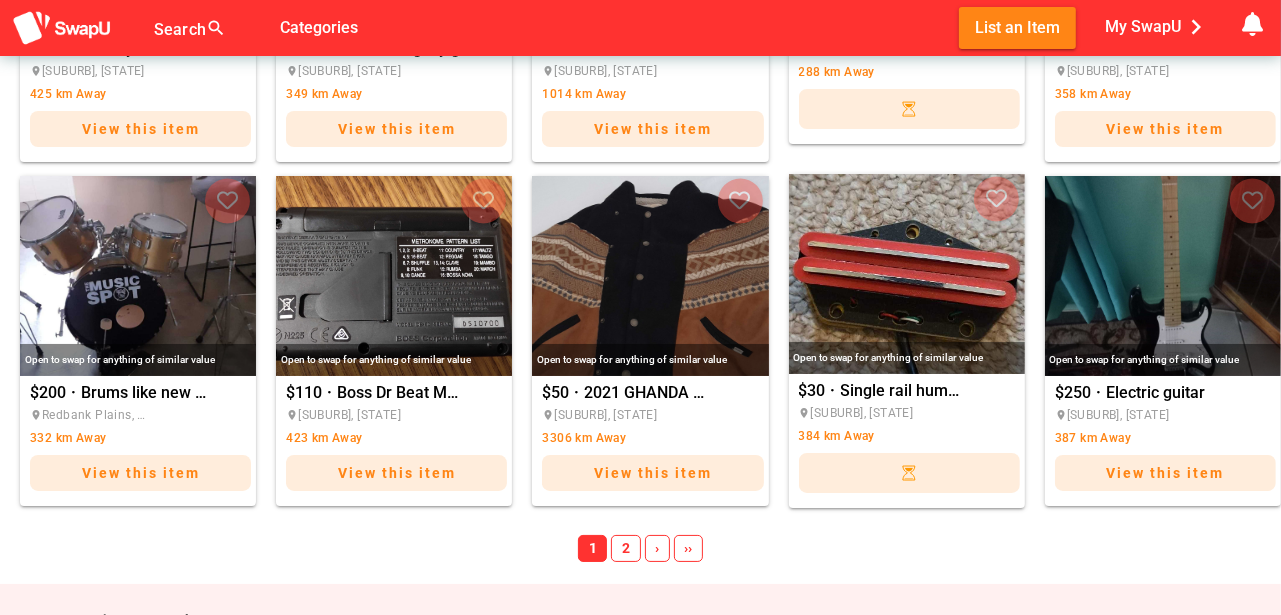 scroll, scrollTop: 1366, scrollLeft: 0, axis: vertical 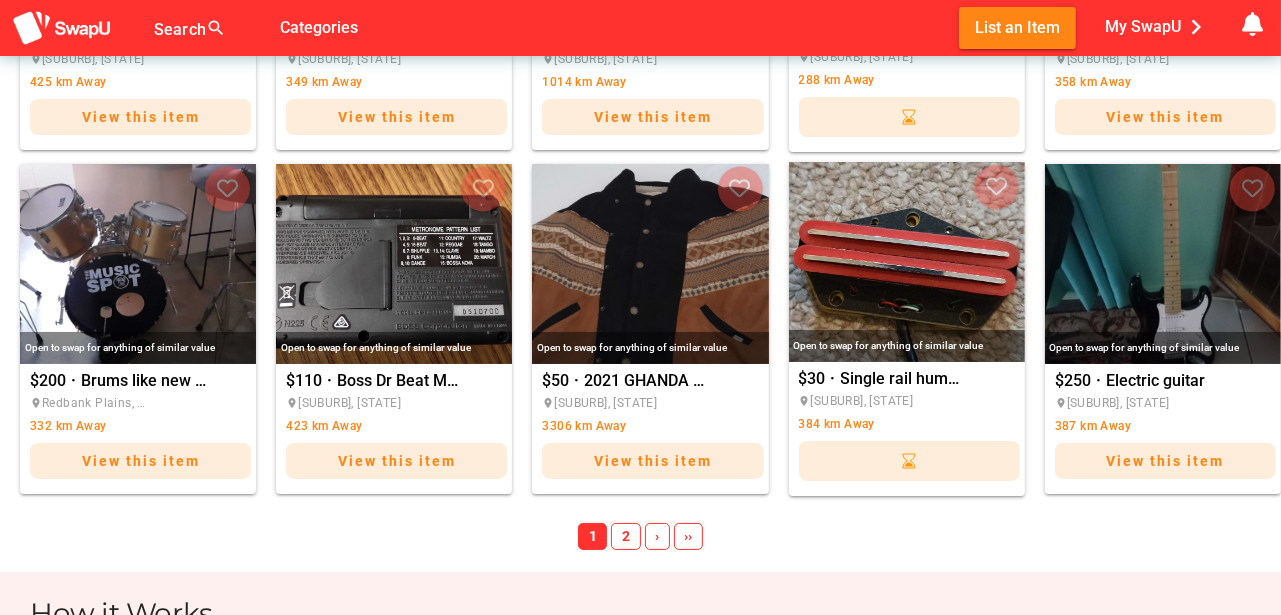click on "2" at bounding box center [625, 537] 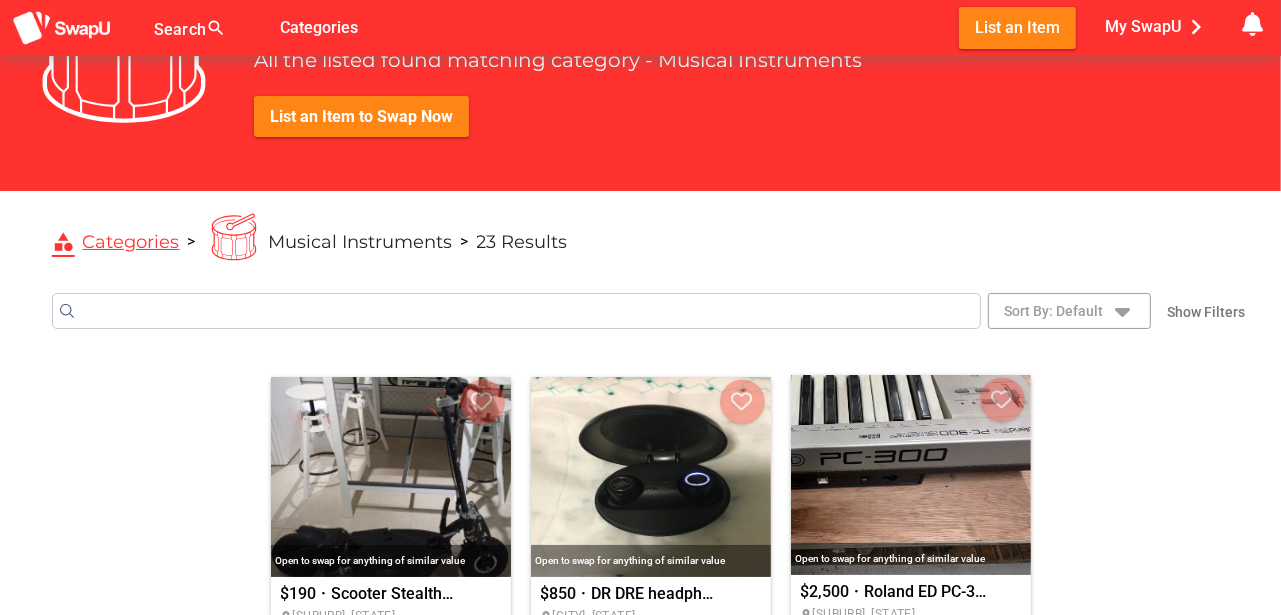 scroll, scrollTop: 58, scrollLeft: 0, axis: vertical 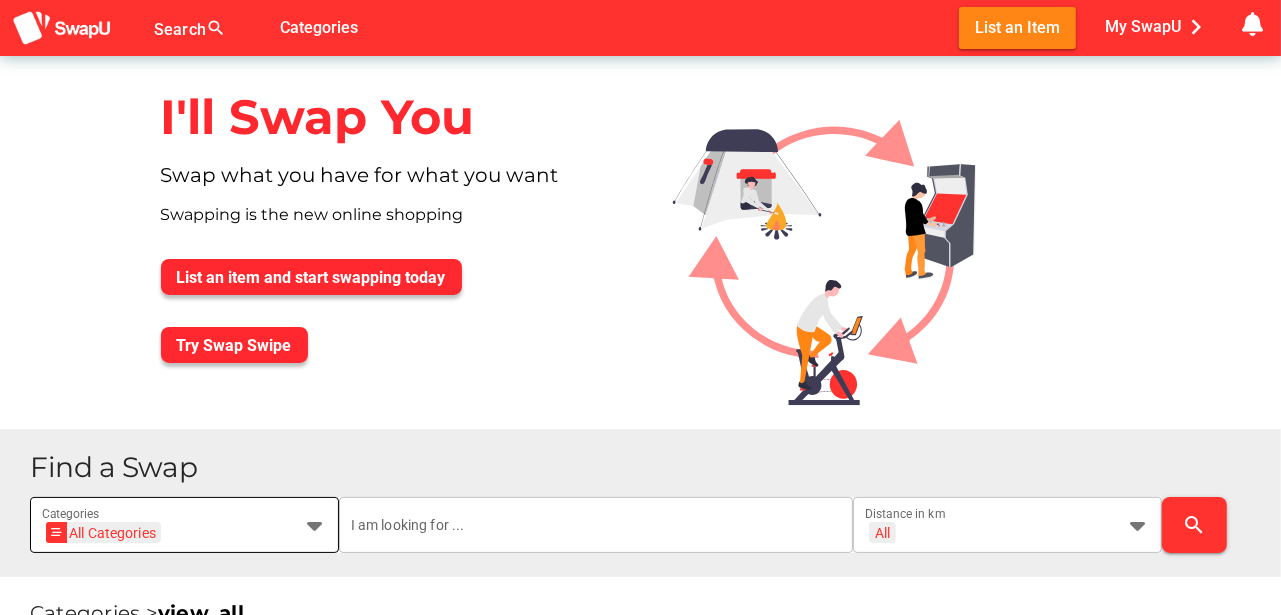 click at bounding box center (315, 525) 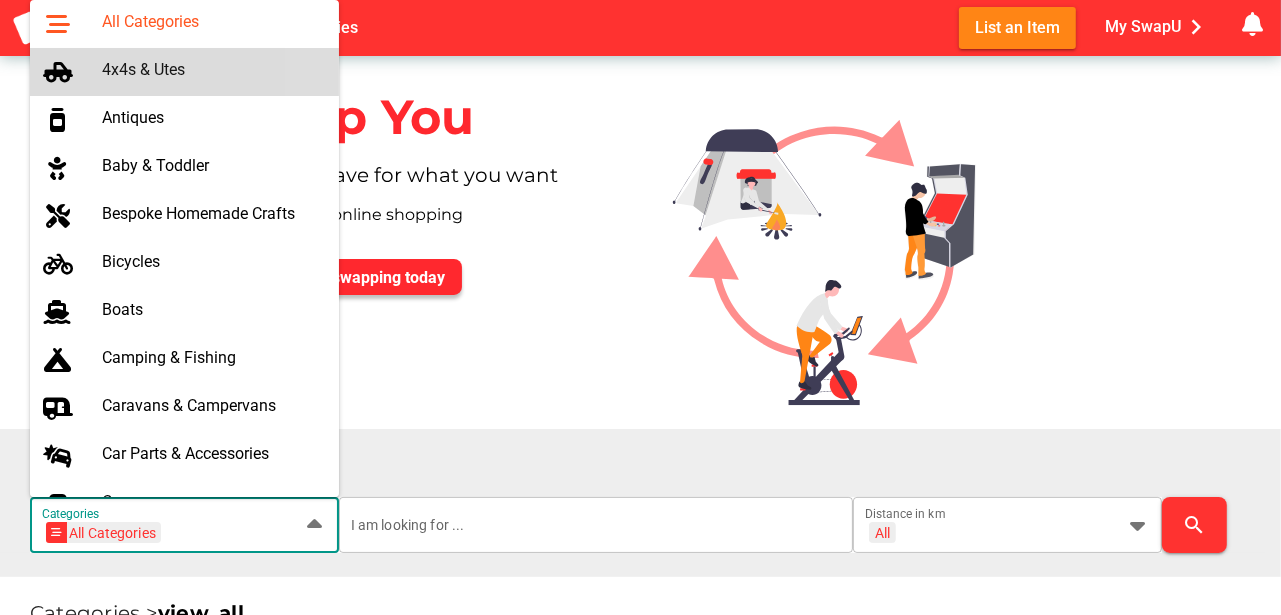 click on "4x4s & Utes" at bounding box center (212, 69) 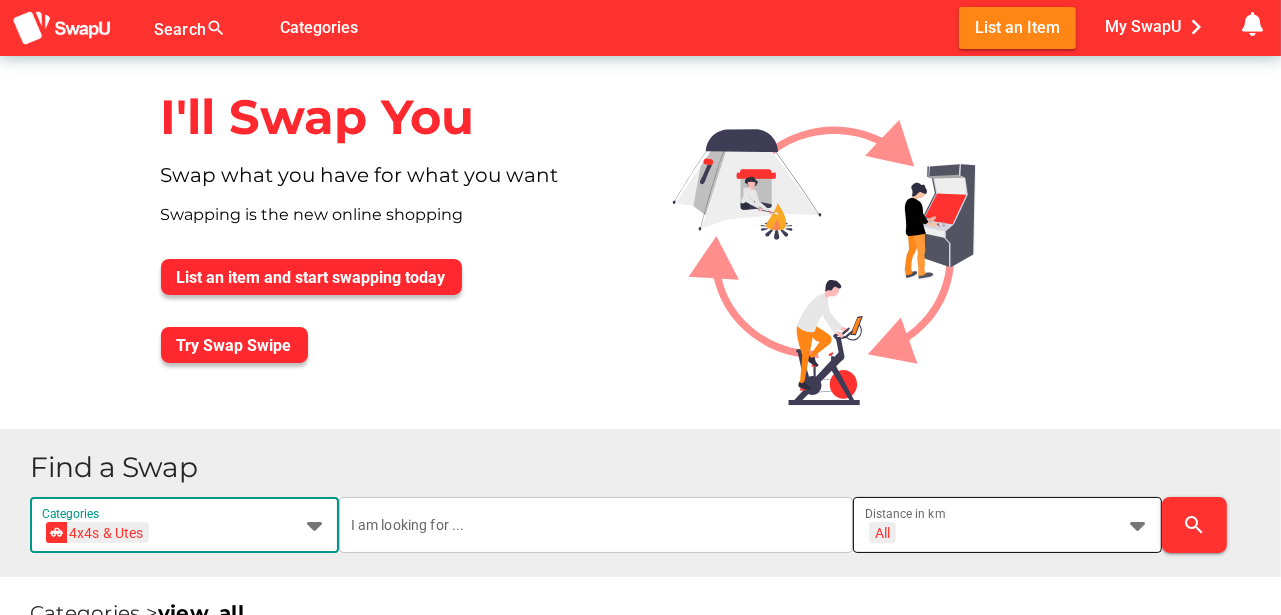 scroll, scrollTop: 0, scrollLeft: 0, axis: both 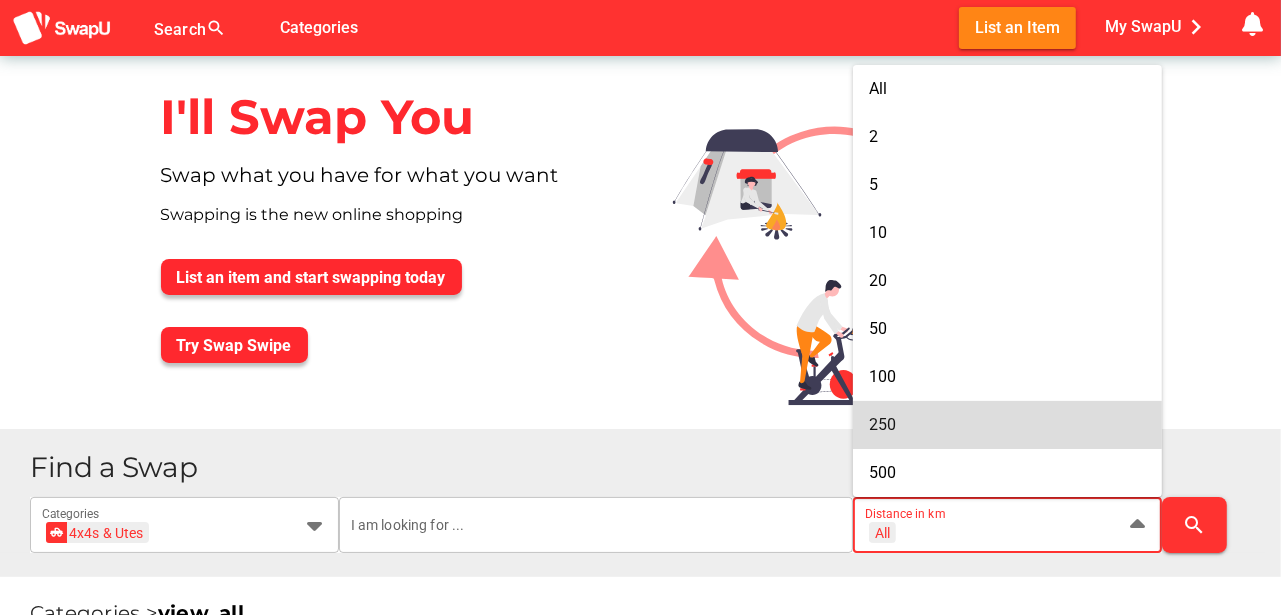 click on "250" at bounding box center (882, 424) 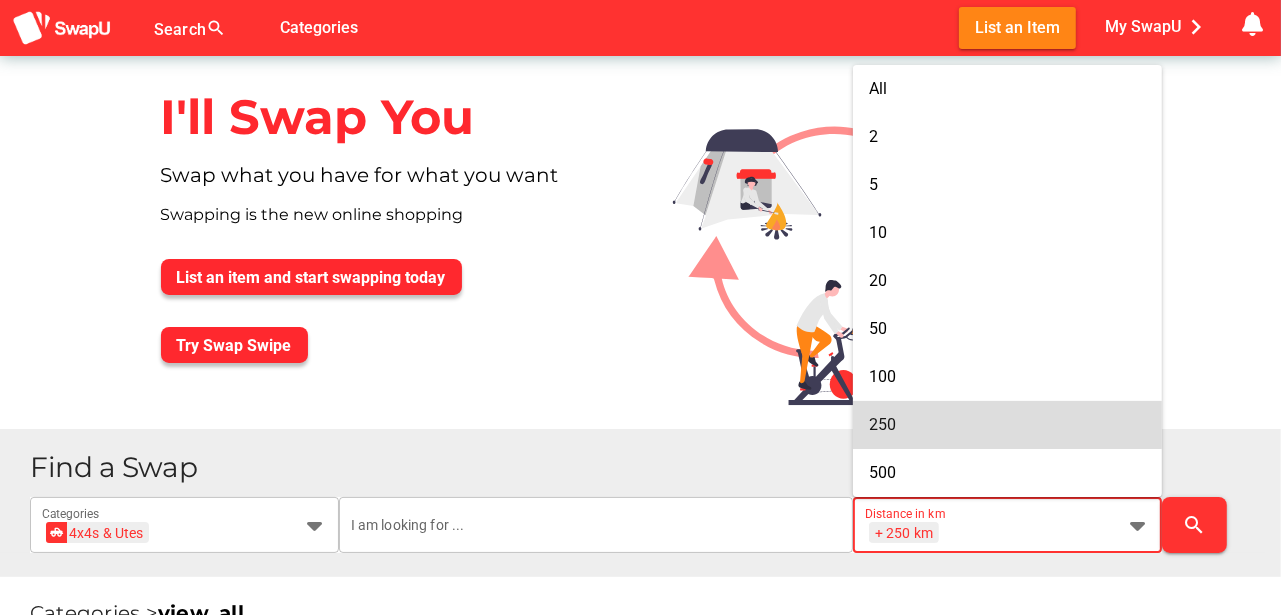 type on "+ 250  km" 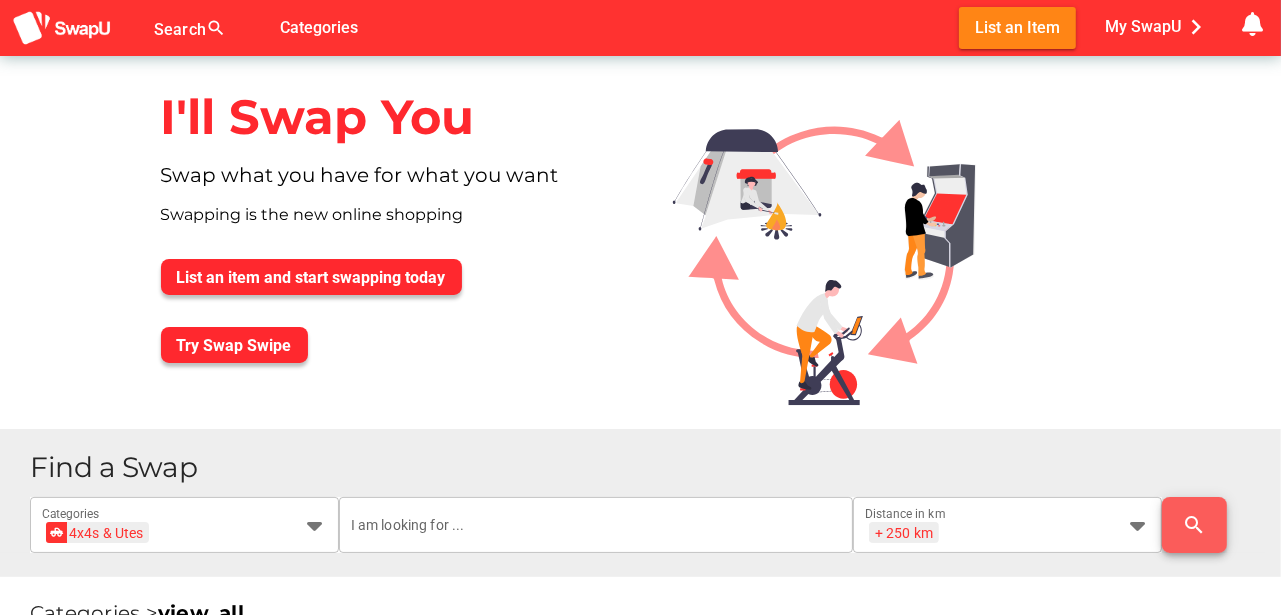 scroll, scrollTop: 0, scrollLeft: 0, axis: both 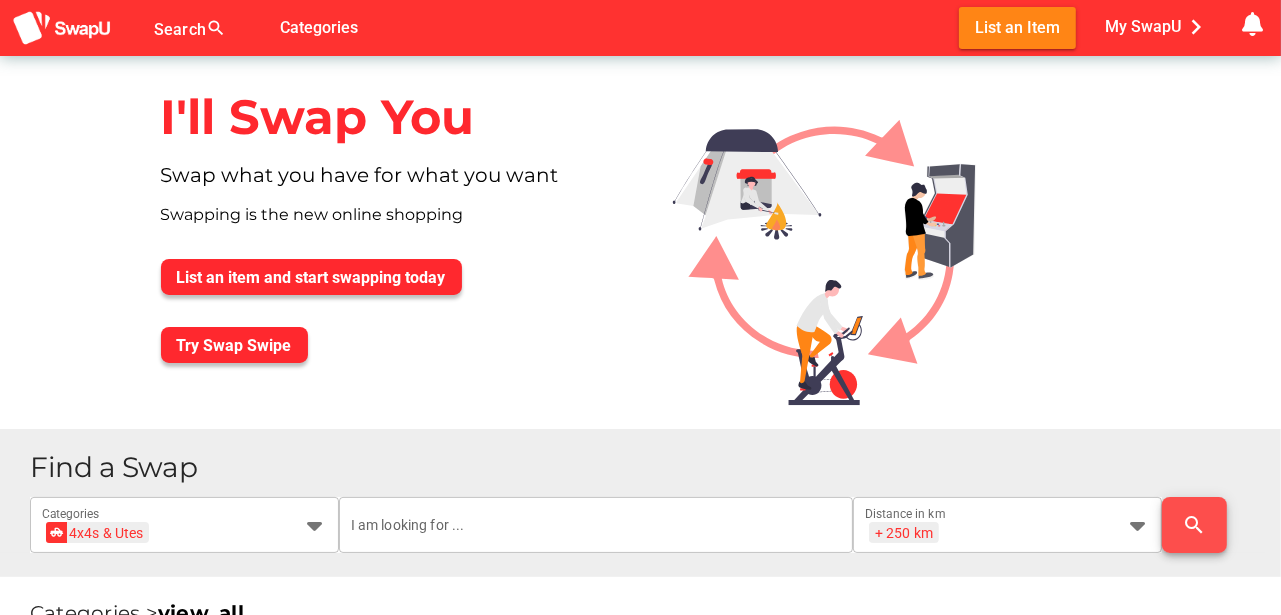 click on "search" at bounding box center [1194, 525] 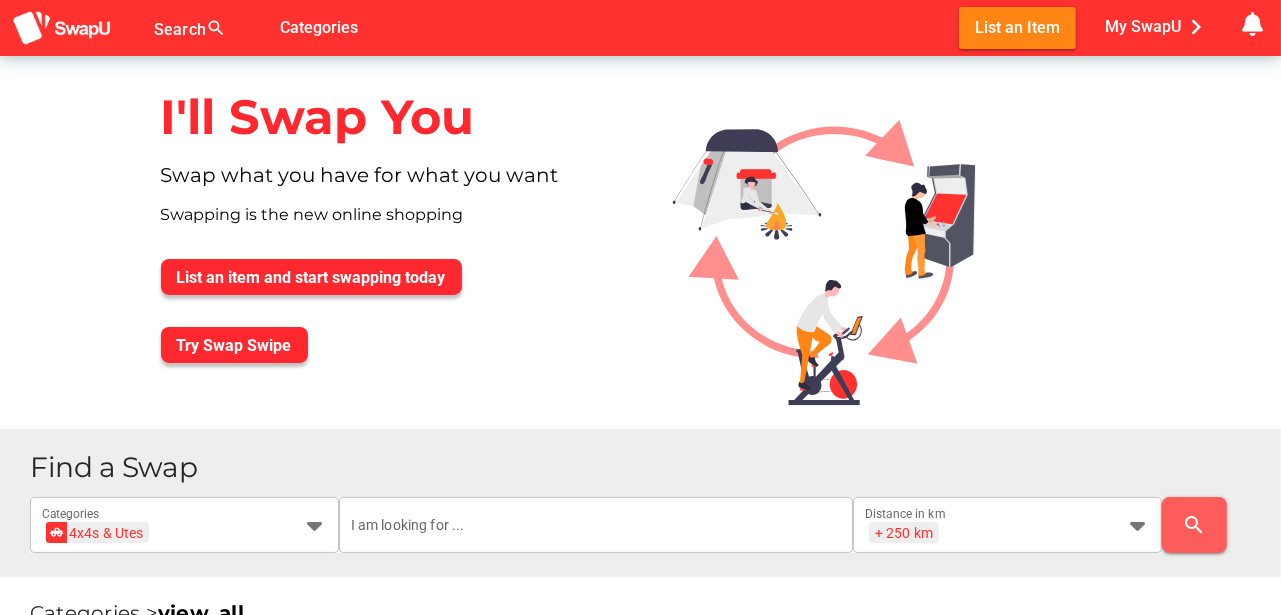 click on "search" at bounding box center [1195, 525] 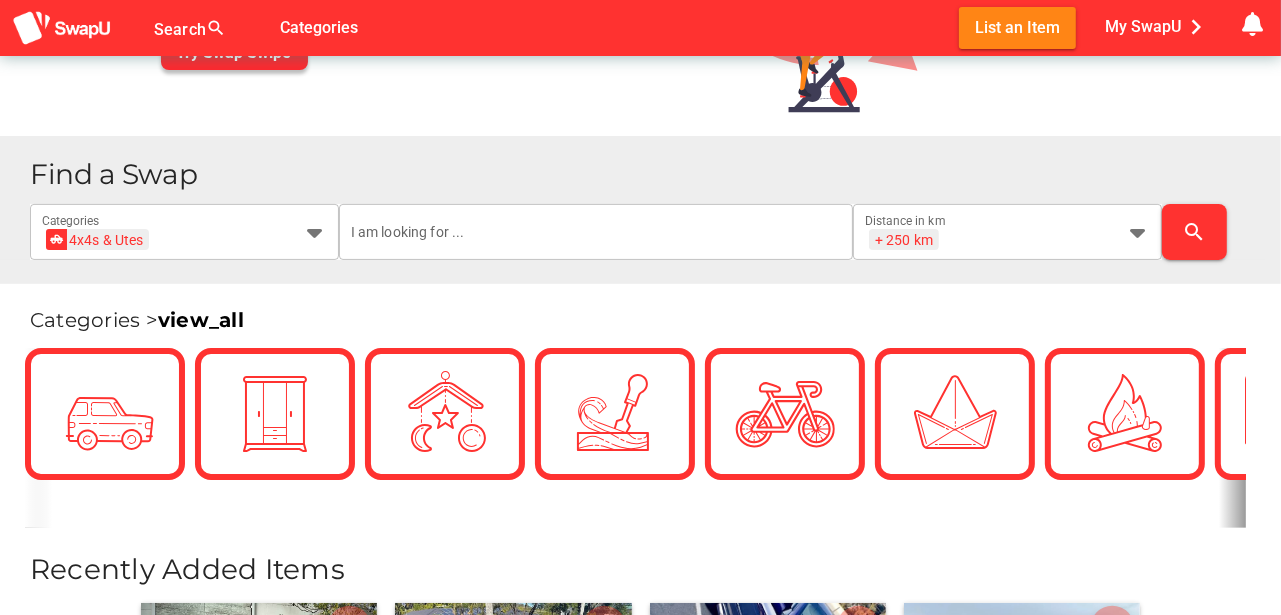 scroll, scrollTop: 366, scrollLeft: 0, axis: vertical 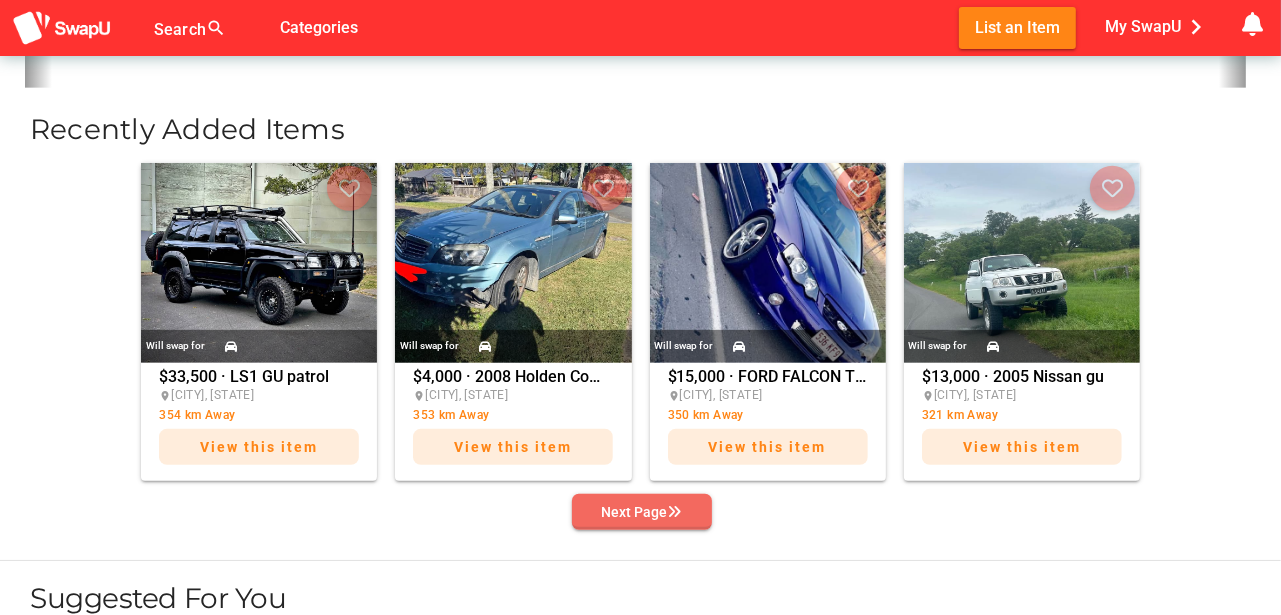 click on "Next Page" at bounding box center [642, 512] 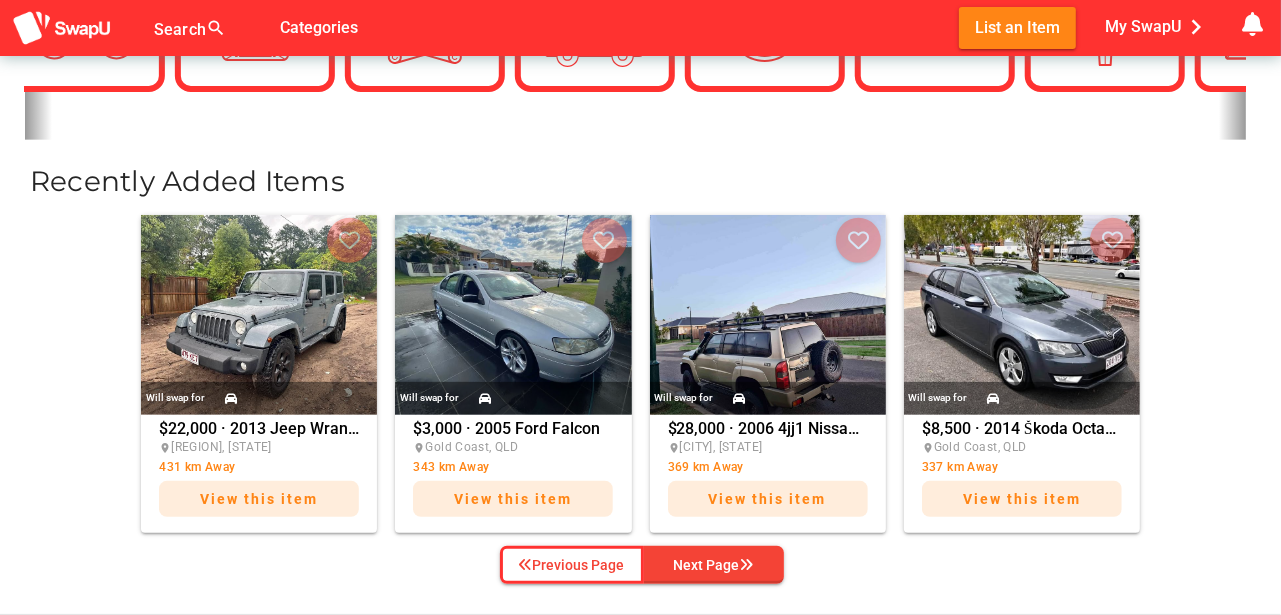 scroll, scrollTop: 766, scrollLeft: 0, axis: vertical 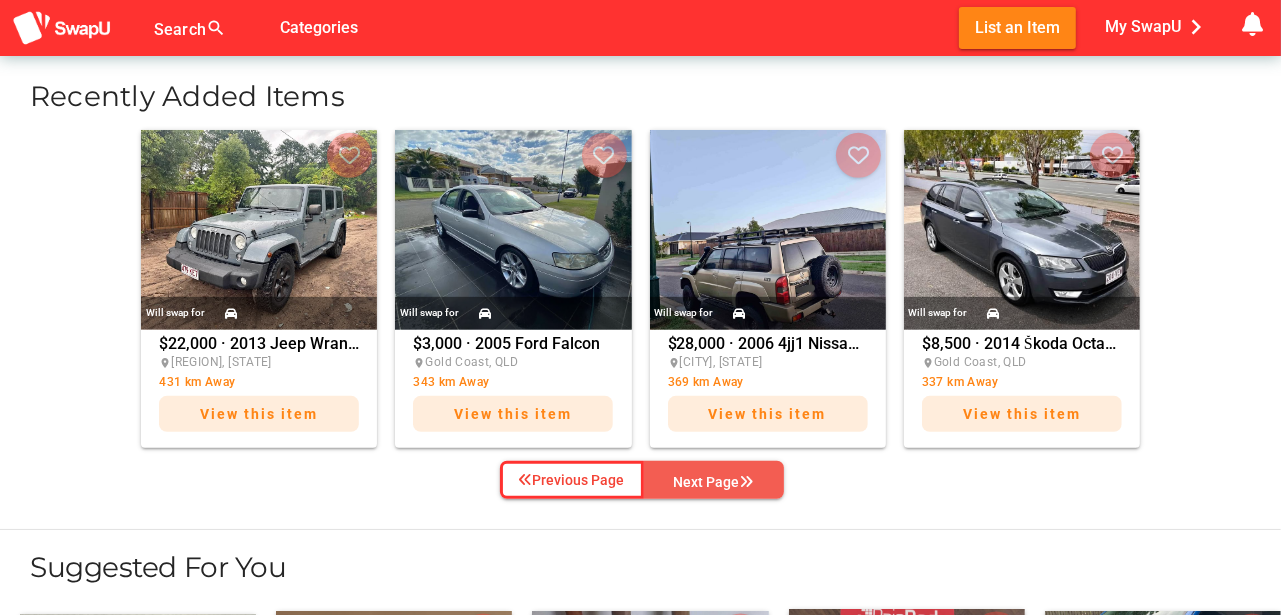click on "Next Page" at bounding box center (714, 482) 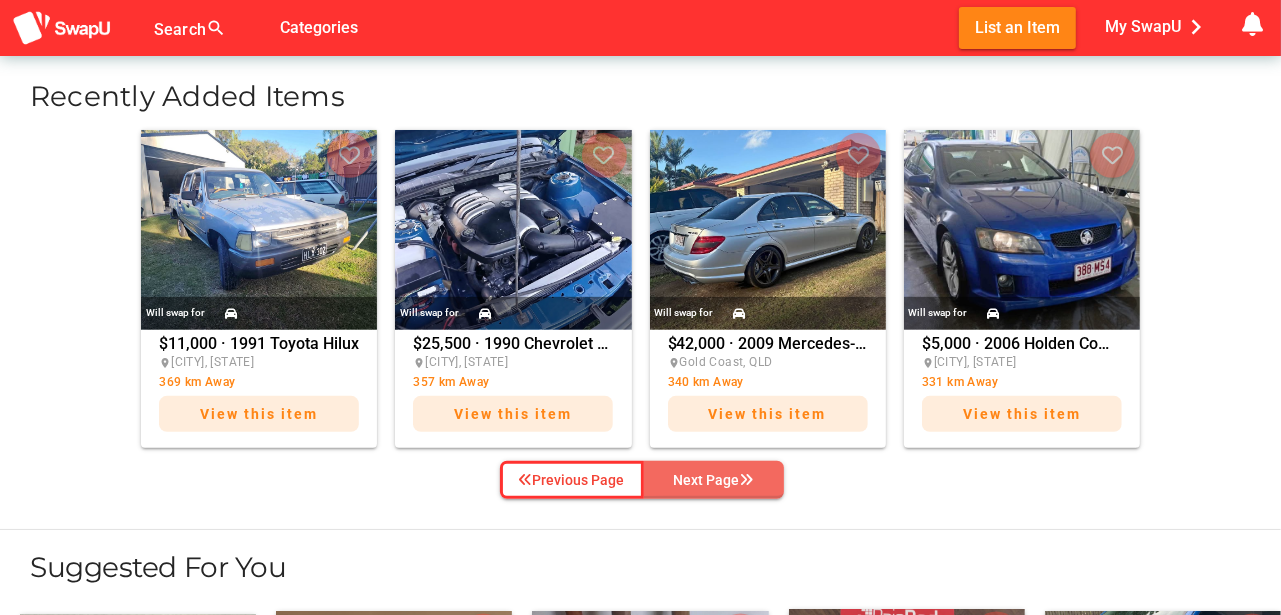 click on "Next Page" at bounding box center (714, 480) 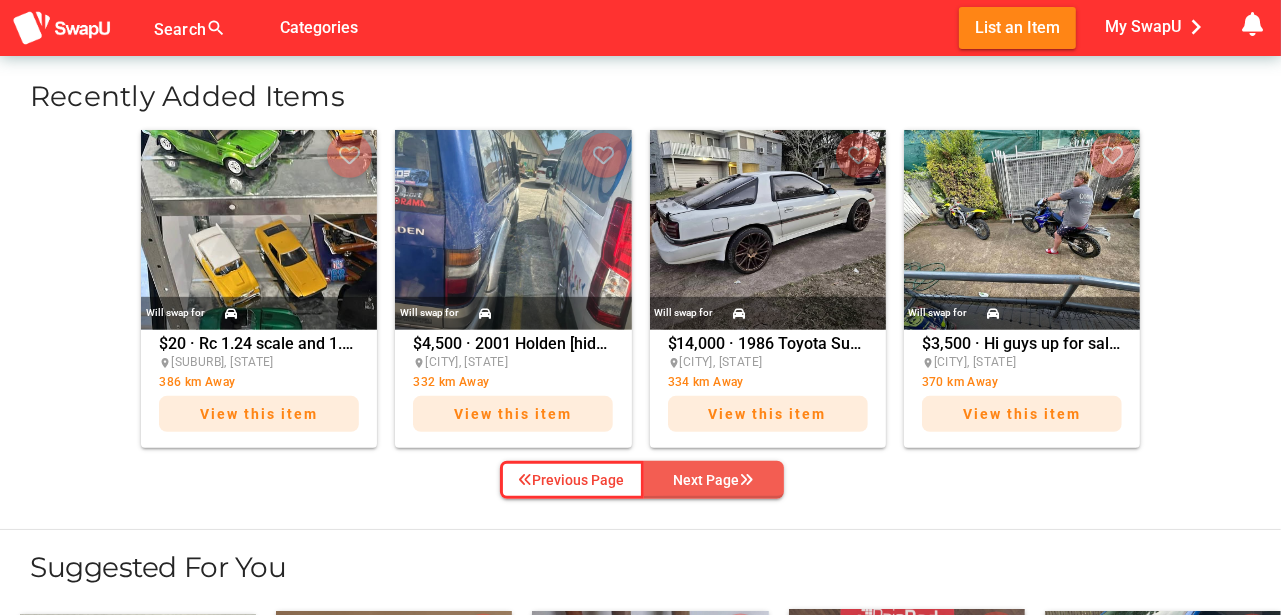 click on "Next Page" at bounding box center (714, 480) 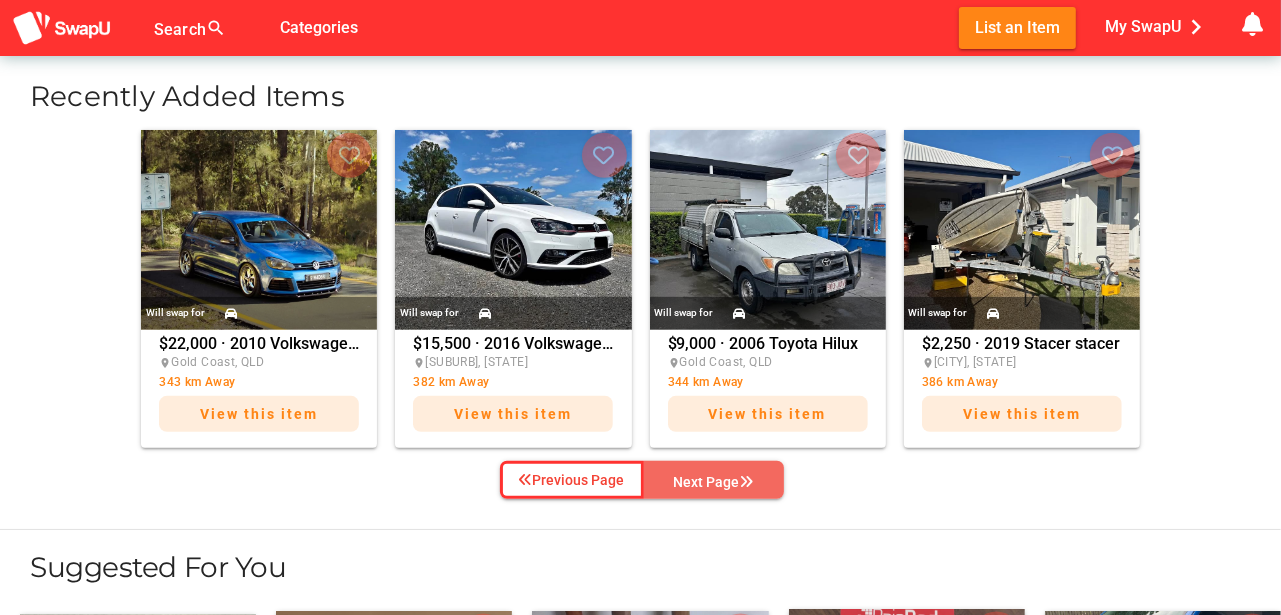 click on "Next Page" at bounding box center [714, 482] 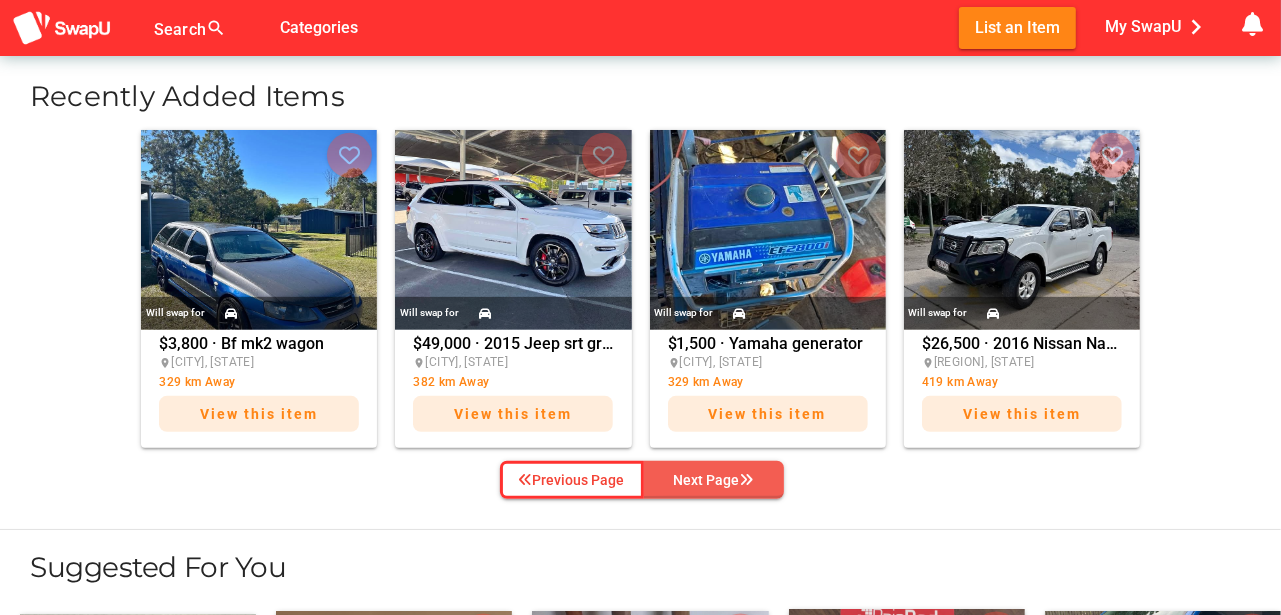 click on "Next Page" at bounding box center (714, 480) 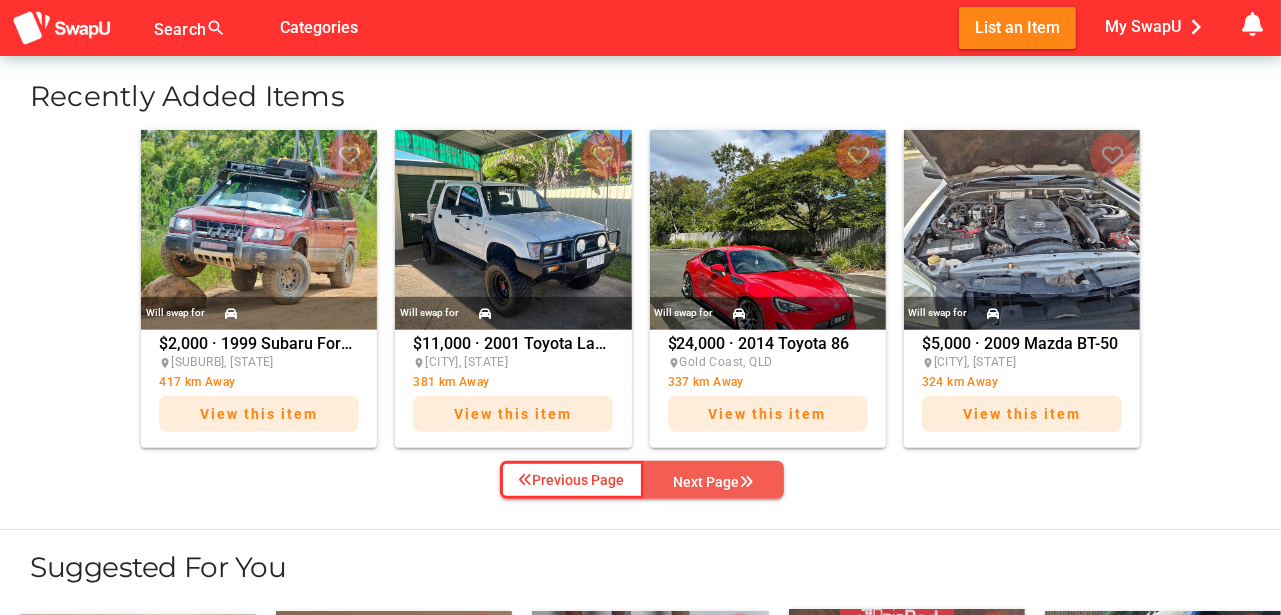 click on "Next Page" at bounding box center [714, 482] 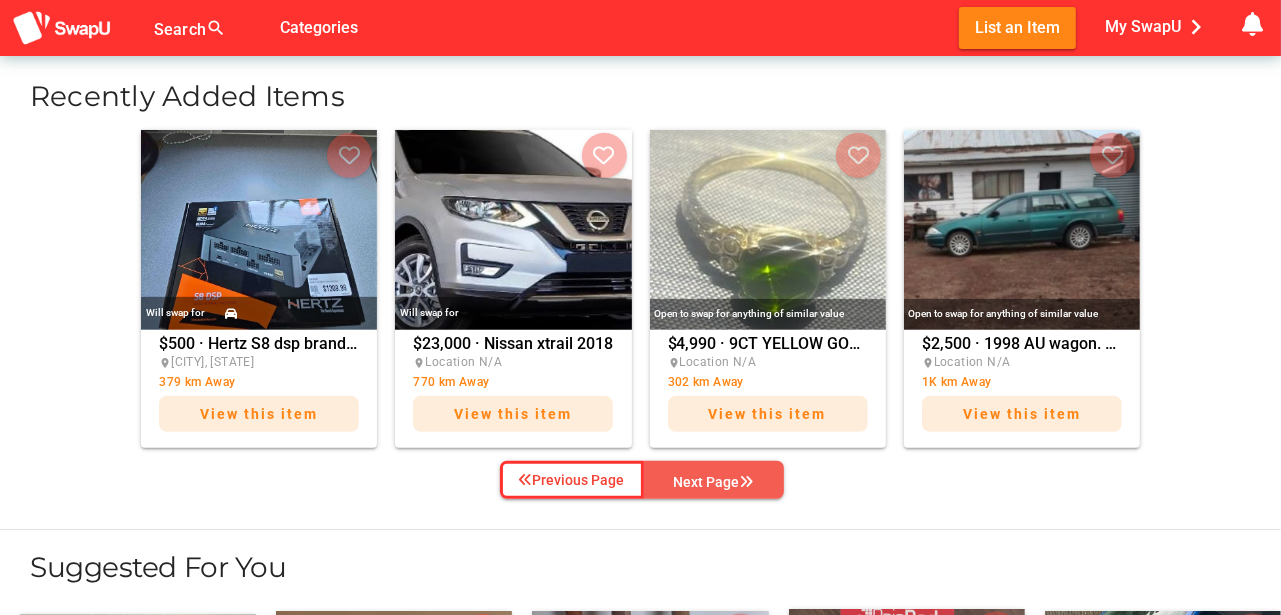 click on "Next Page" at bounding box center [714, 482] 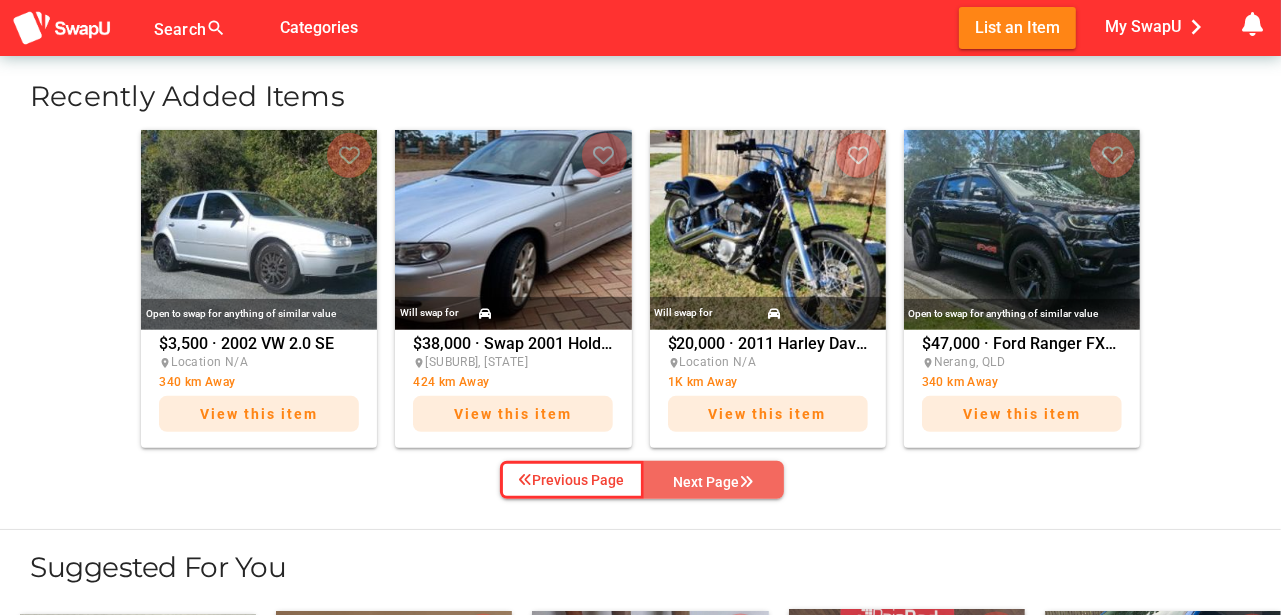click on "Next Page" at bounding box center [714, 482] 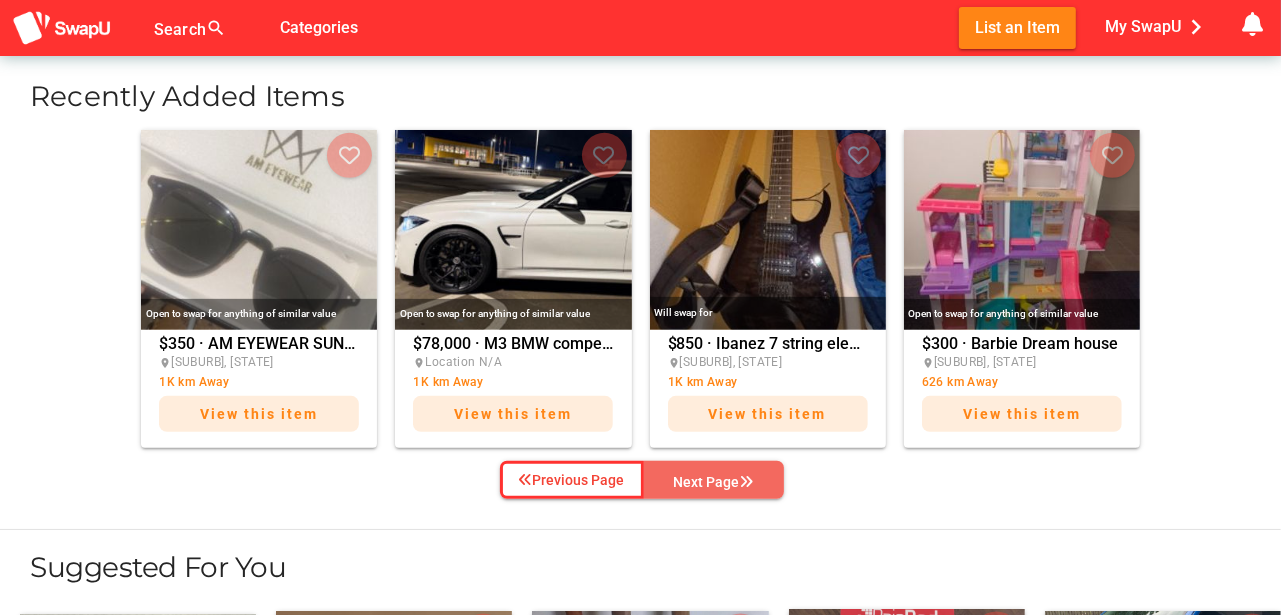 click on "Next Page" at bounding box center [714, 482] 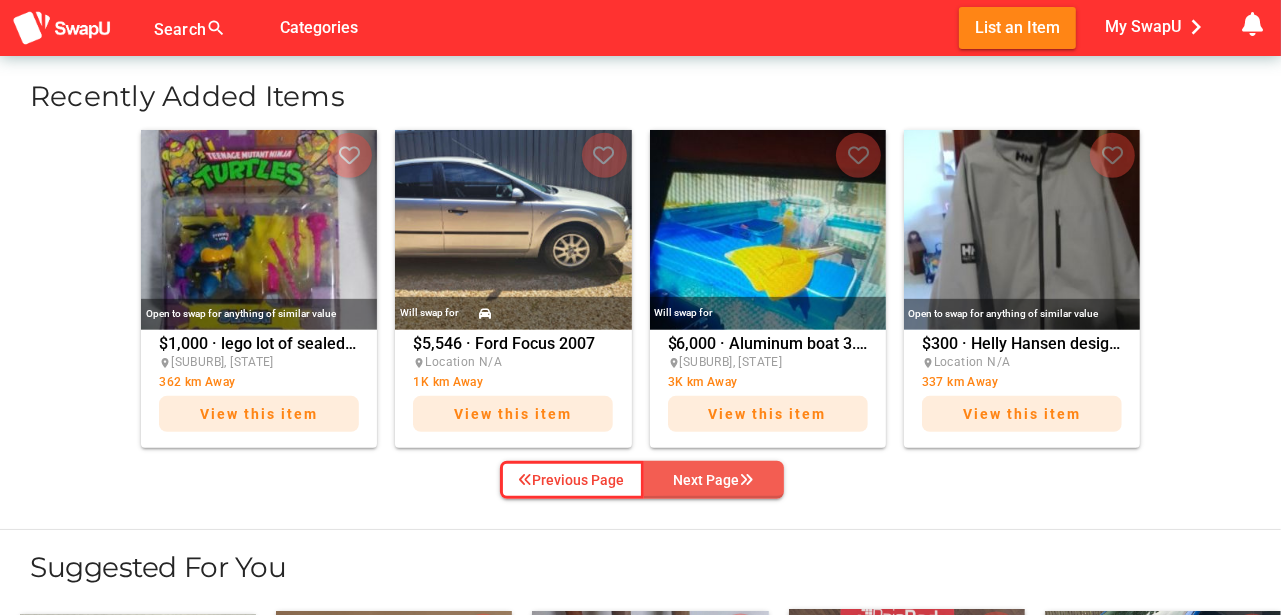 click on "Next Page" at bounding box center [714, 480] 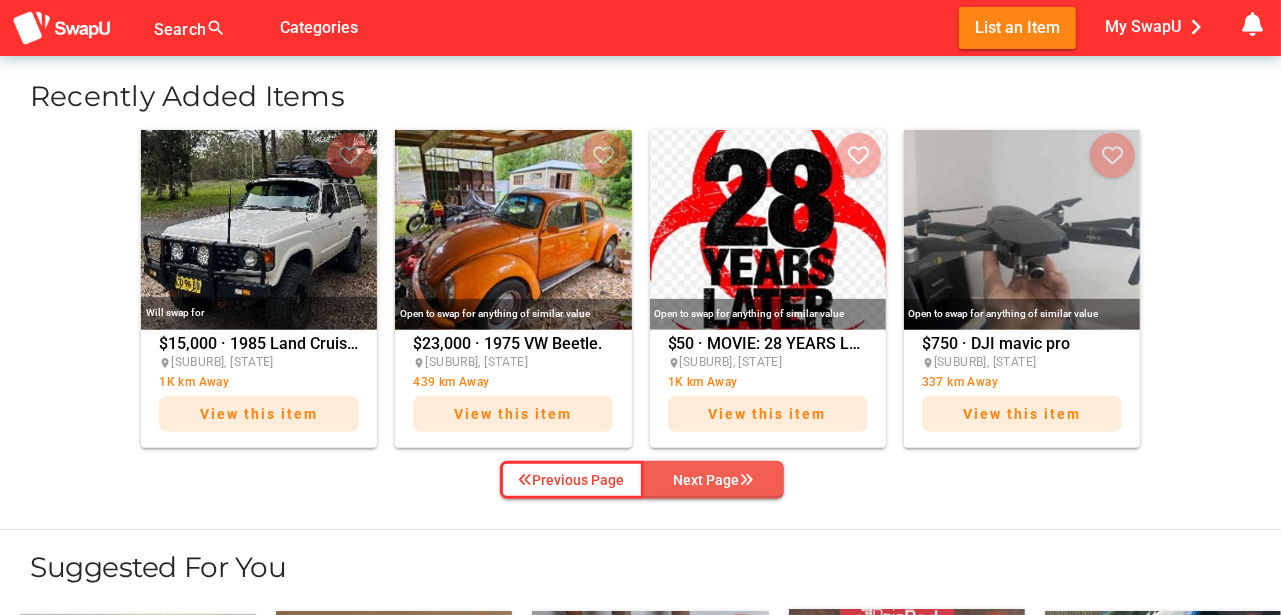 click on "Next Page" at bounding box center [714, 480] 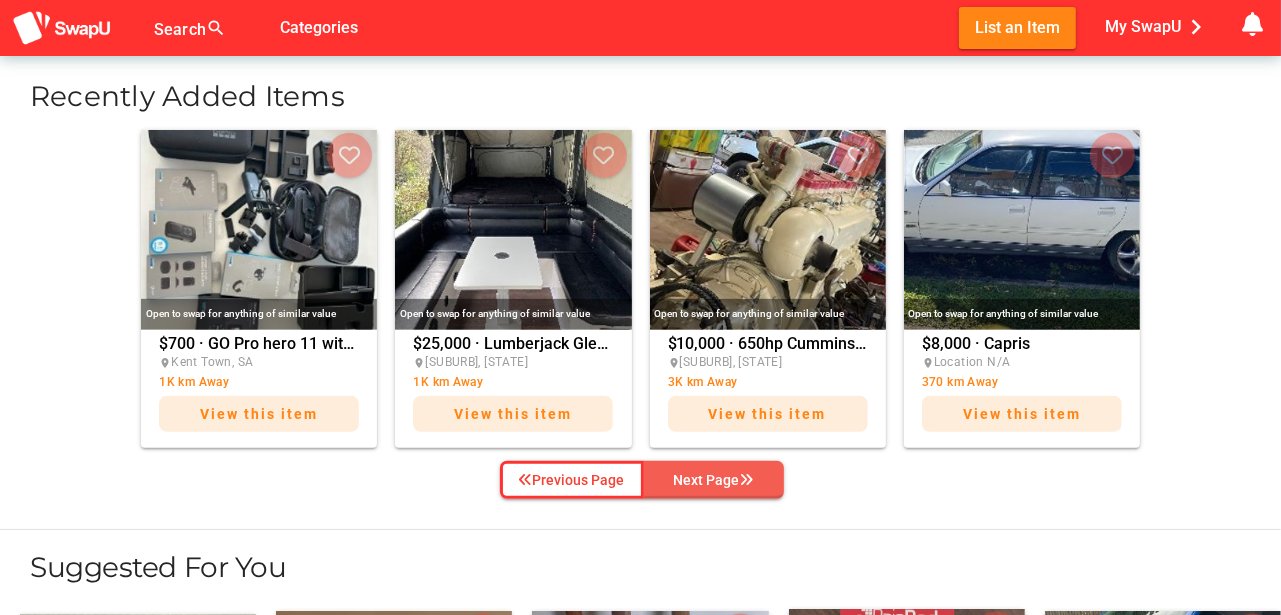 click on "Next Page" at bounding box center (714, 480) 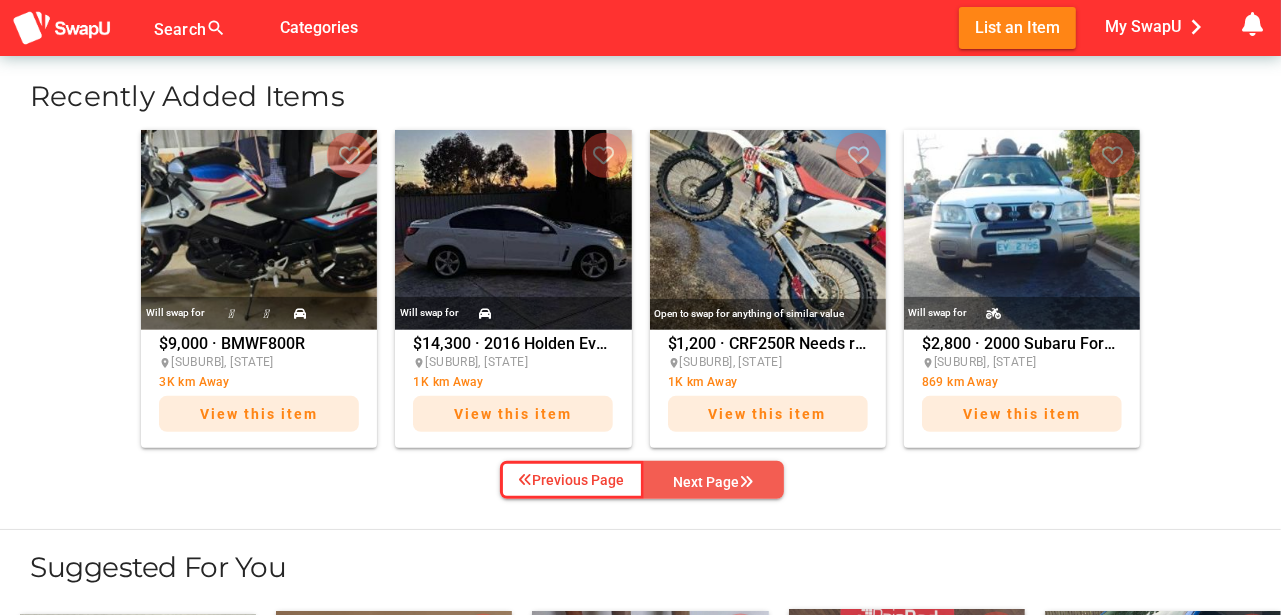 click on "Next Page" at bounding box center (714, 482) 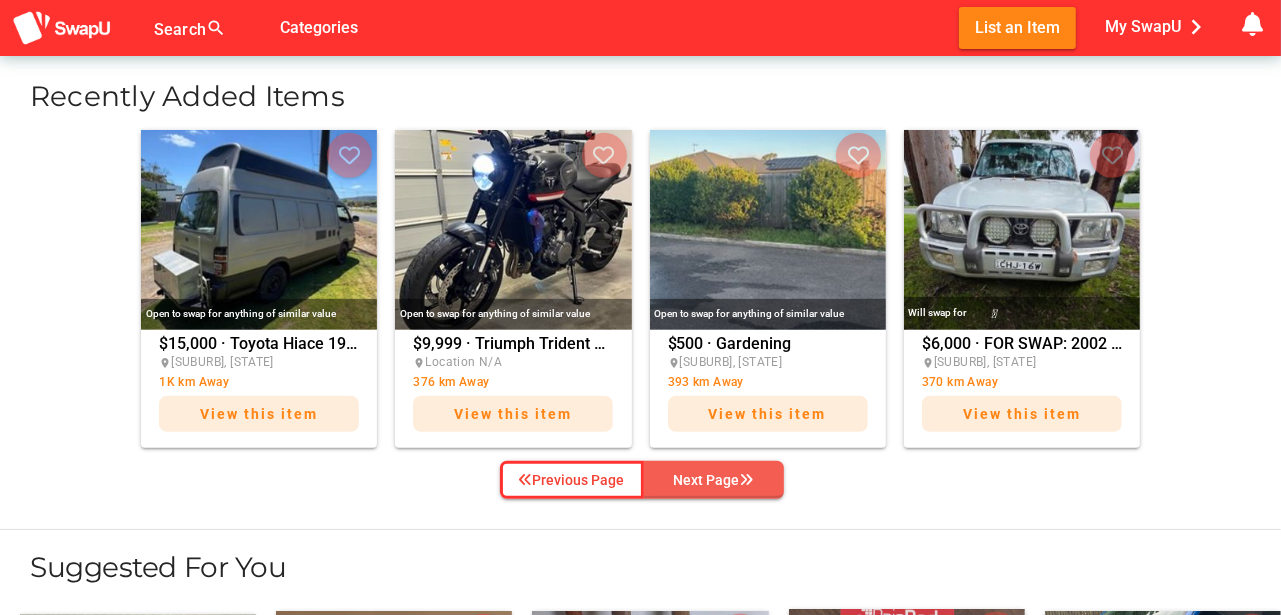 click on "Next Page" at bounding box center [714, 480] 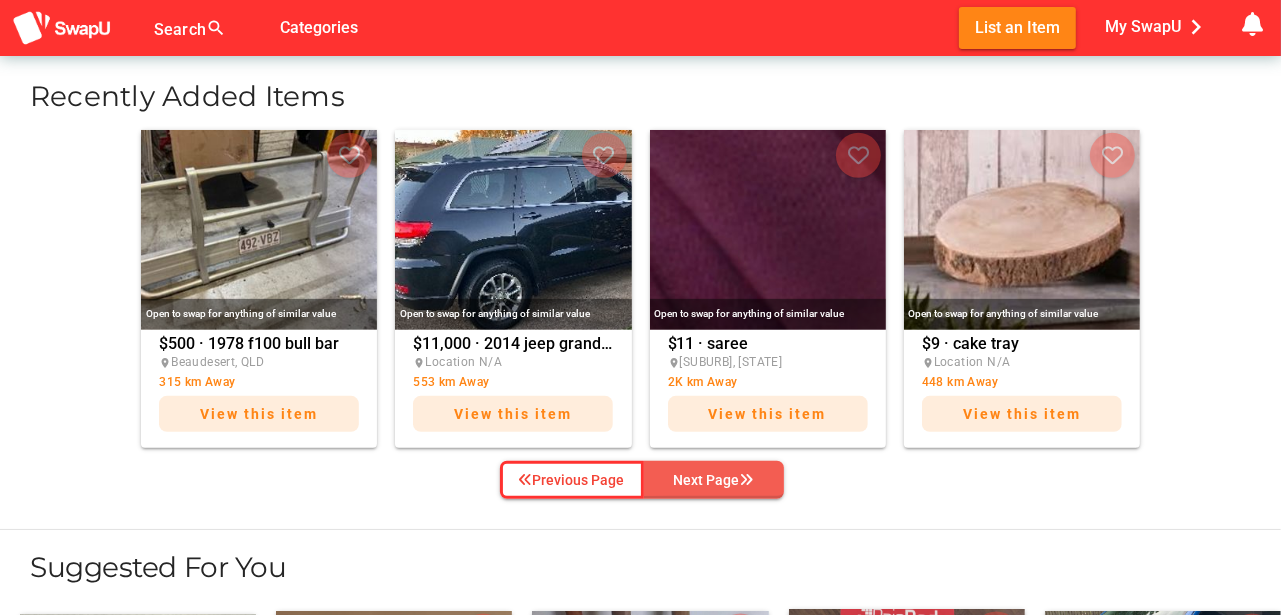 click on "Next Page" at bounding box center [714, 480] 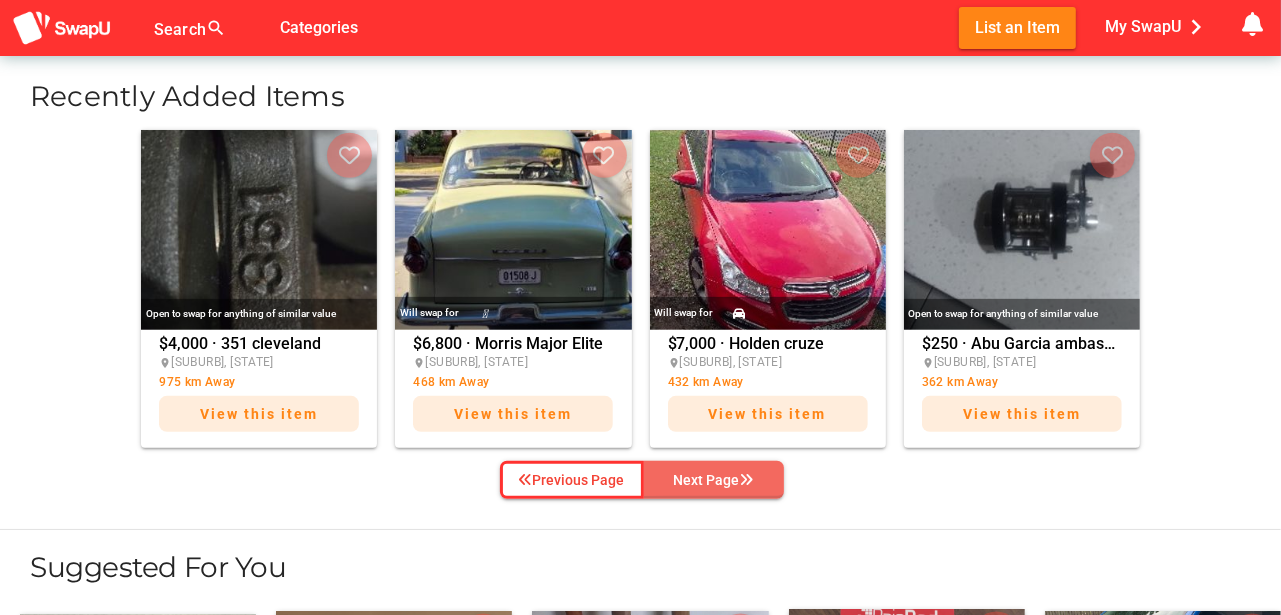 click on "Next Page" at bounding box center [714, 480] 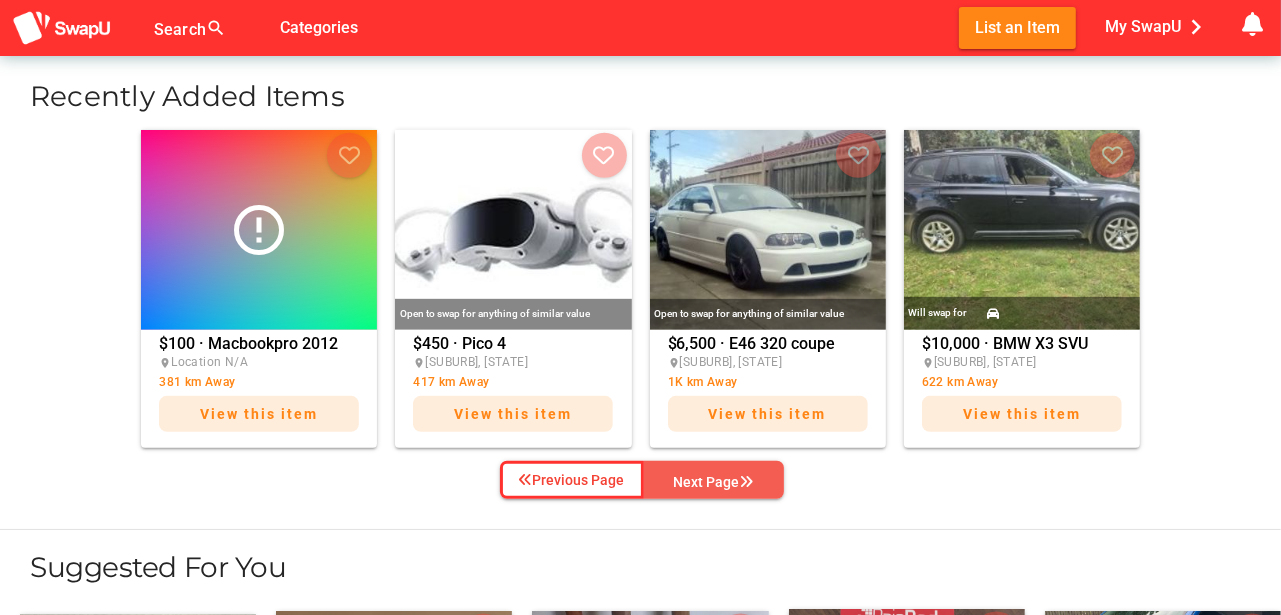 click on "Next Page" at bounding box center [714, 482] 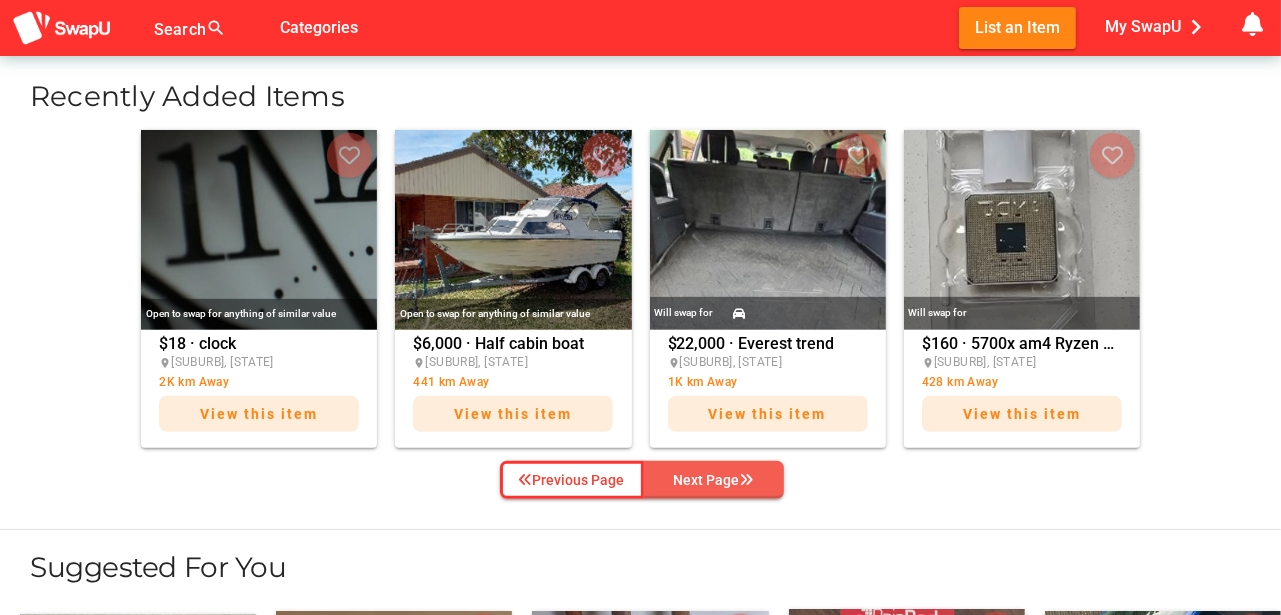 click on "Next Page" at bounding box center (714, 480) 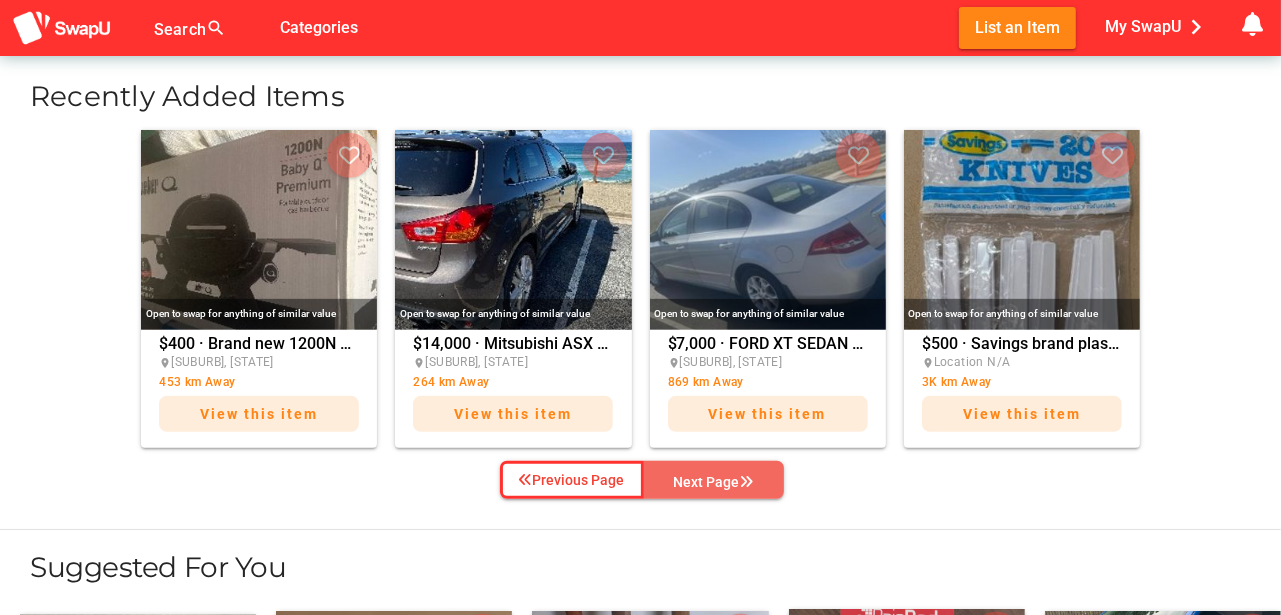 click on "Next Page" at bounding box center (714, 482) 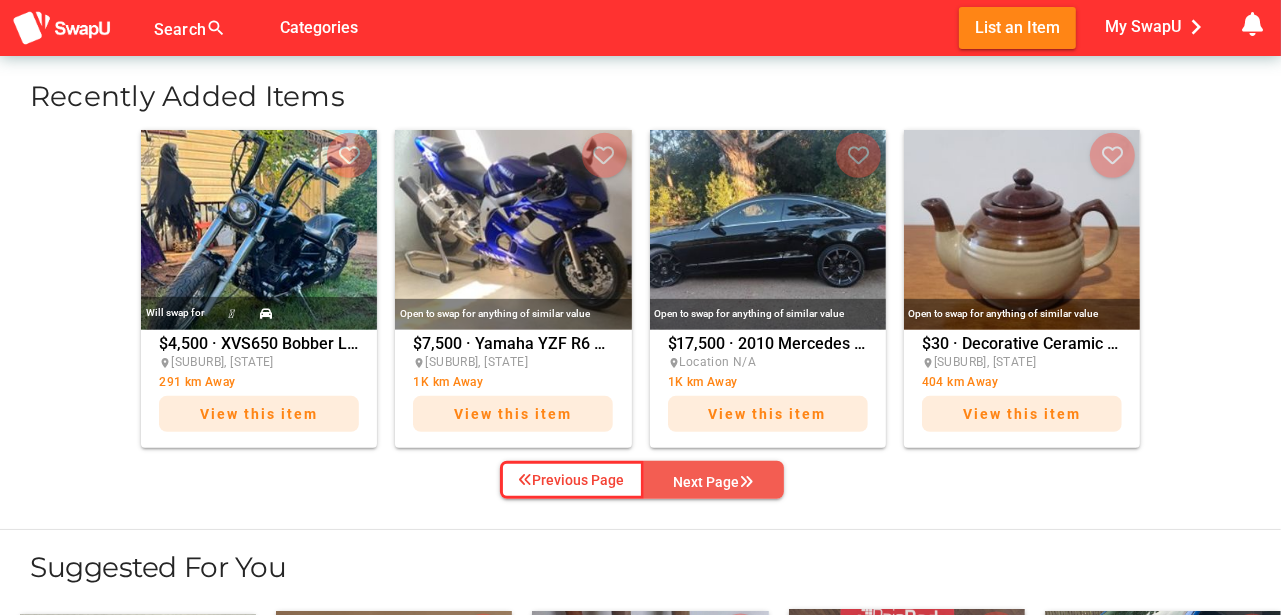 click on "Next Page" at bounding box center (714, 482) 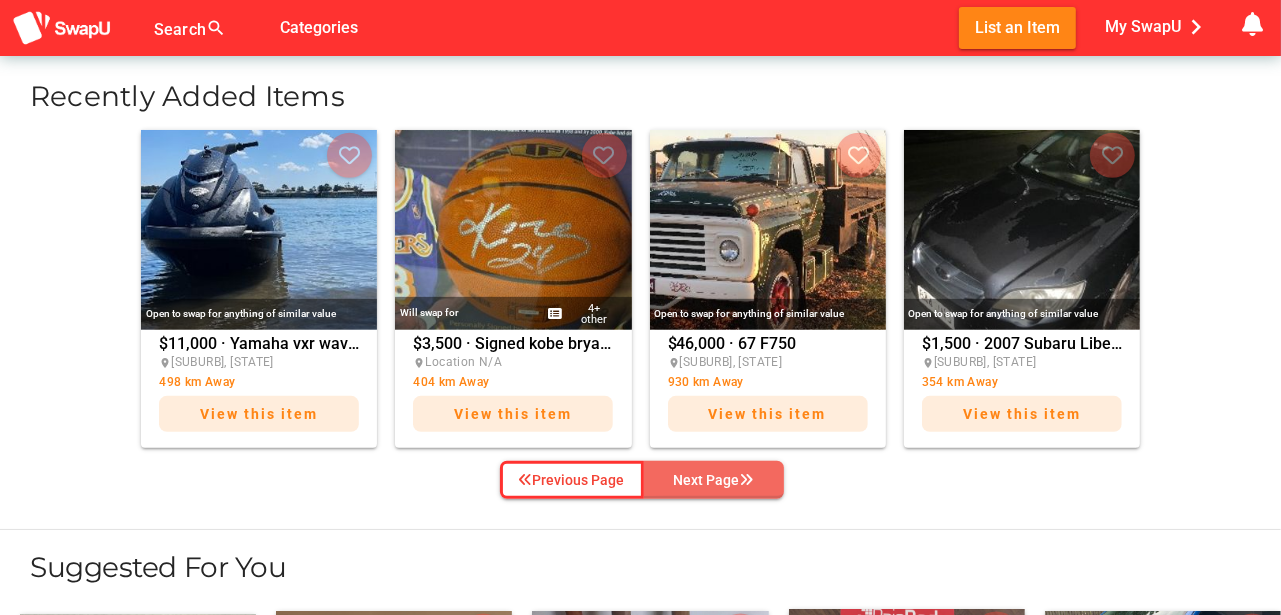 click on "Next Page" at bounding box center [714, 480] 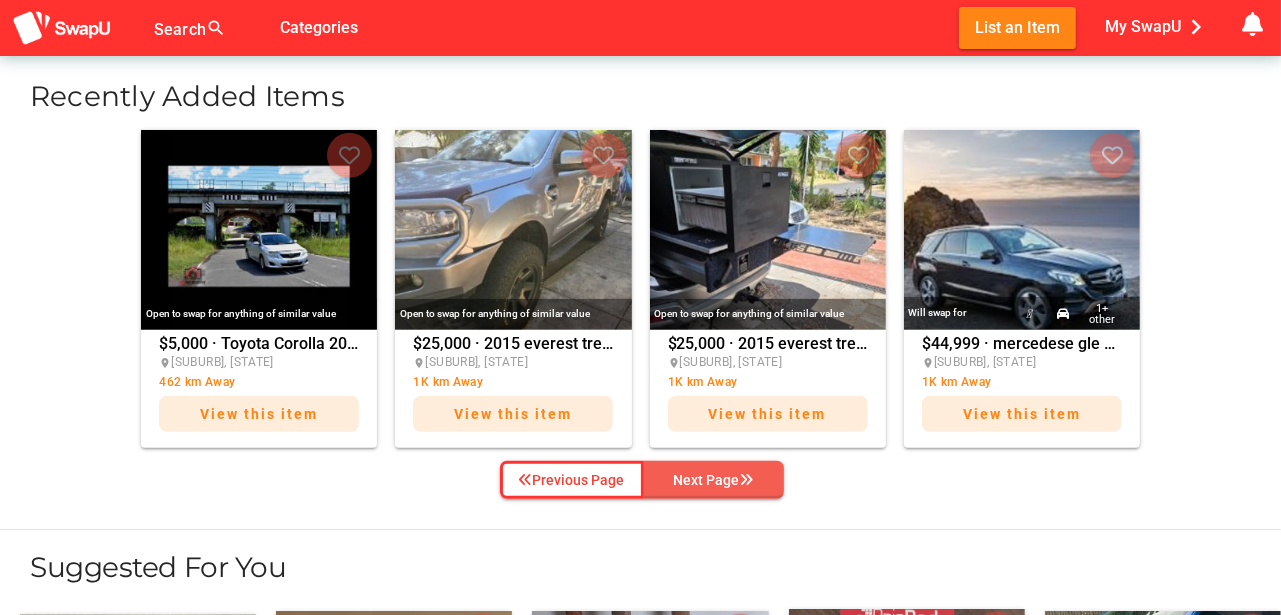 click on "Next Page" at bounding box center [714, 480] 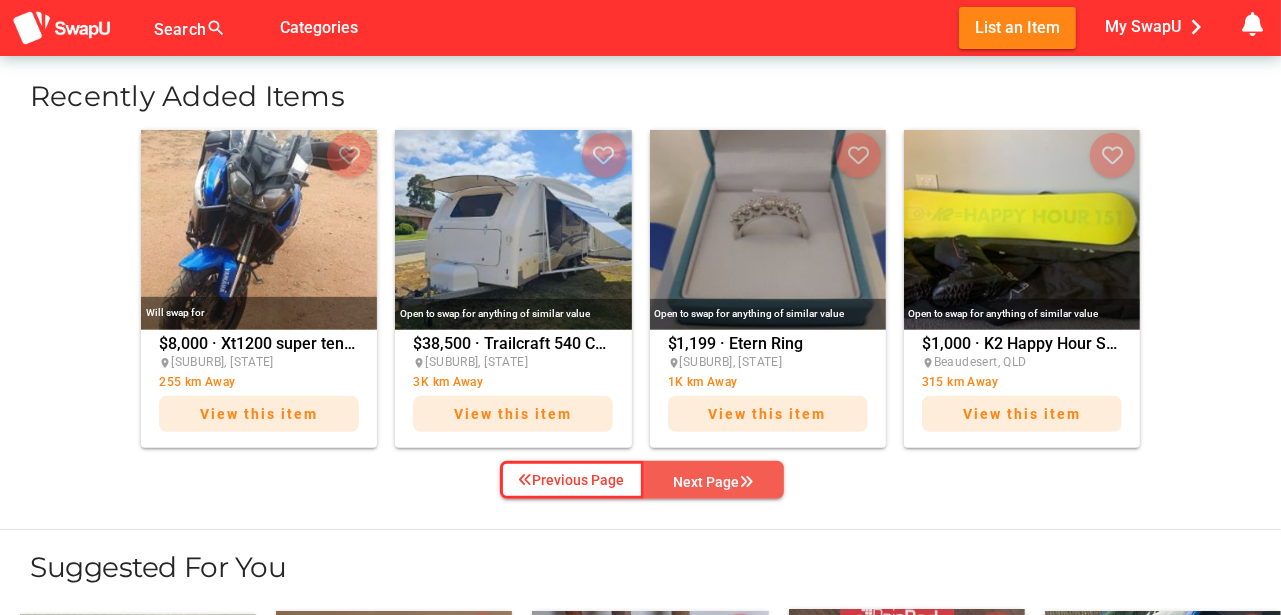 click on "Next Page" at bounding box center [714, 482] 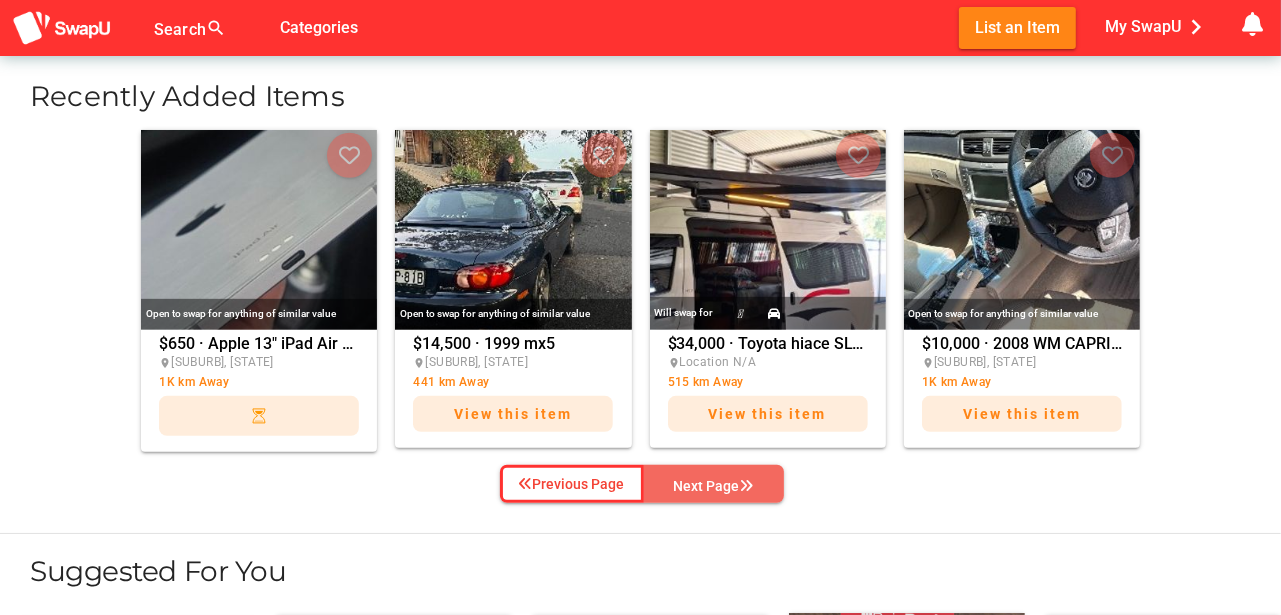 click on "Next Page" at bounding box center [714, 486] 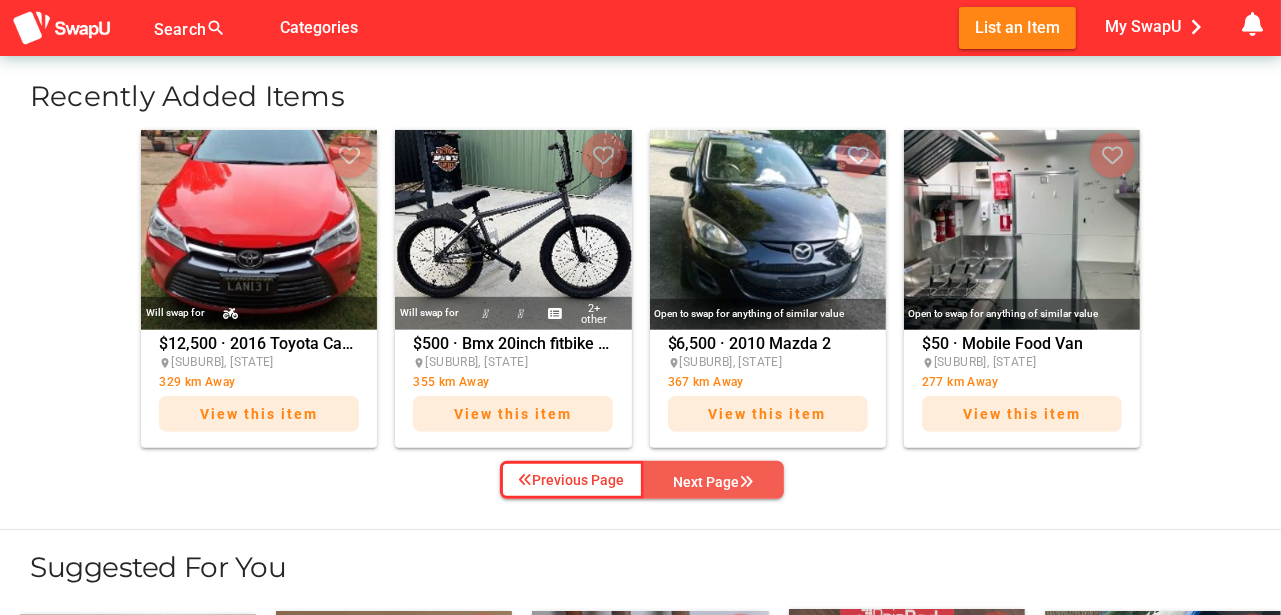 click on "Next Page" at bounding box center (714, 482) 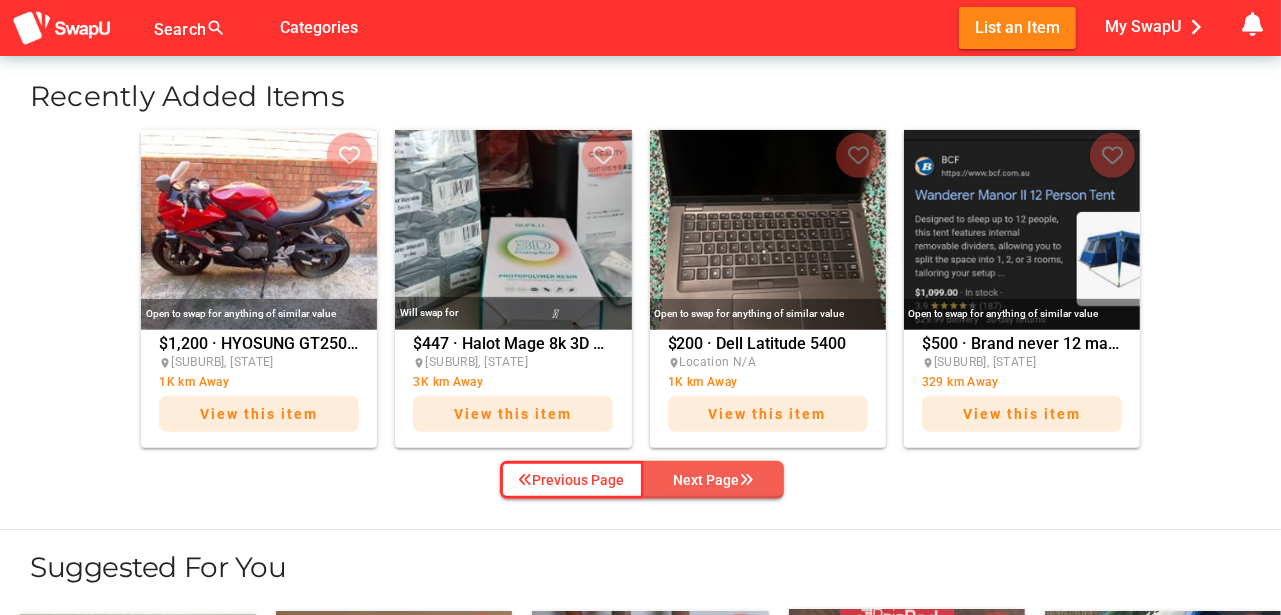 click on "Next Page" at bounding box center [714, 480] 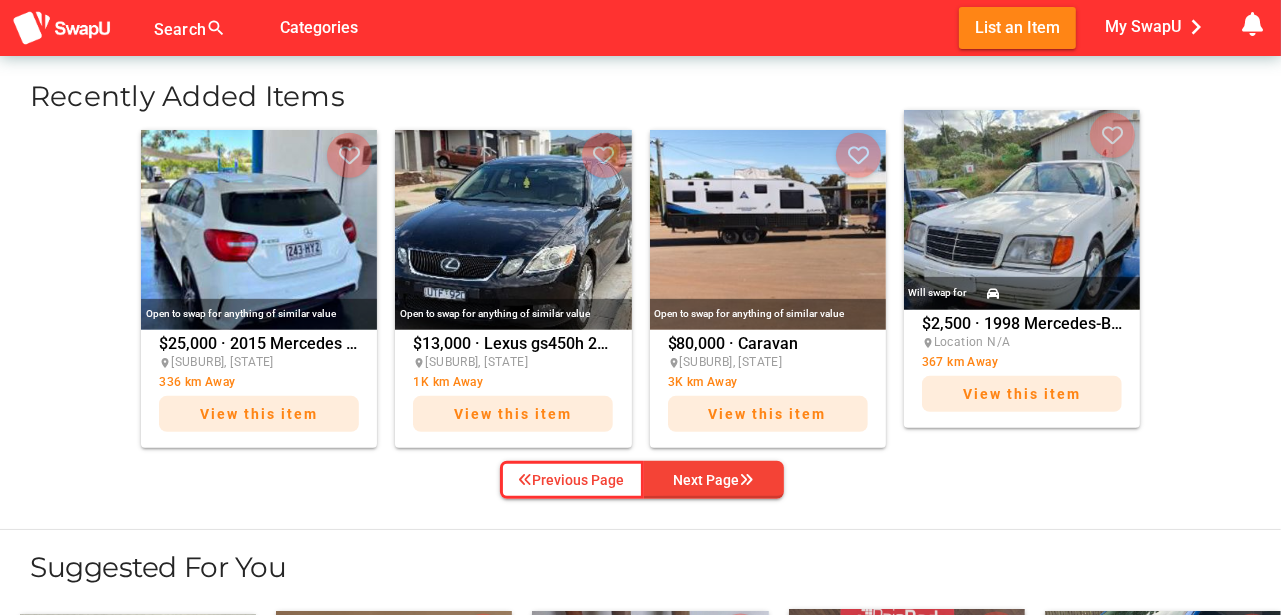click at bounding box center [1022, 210] 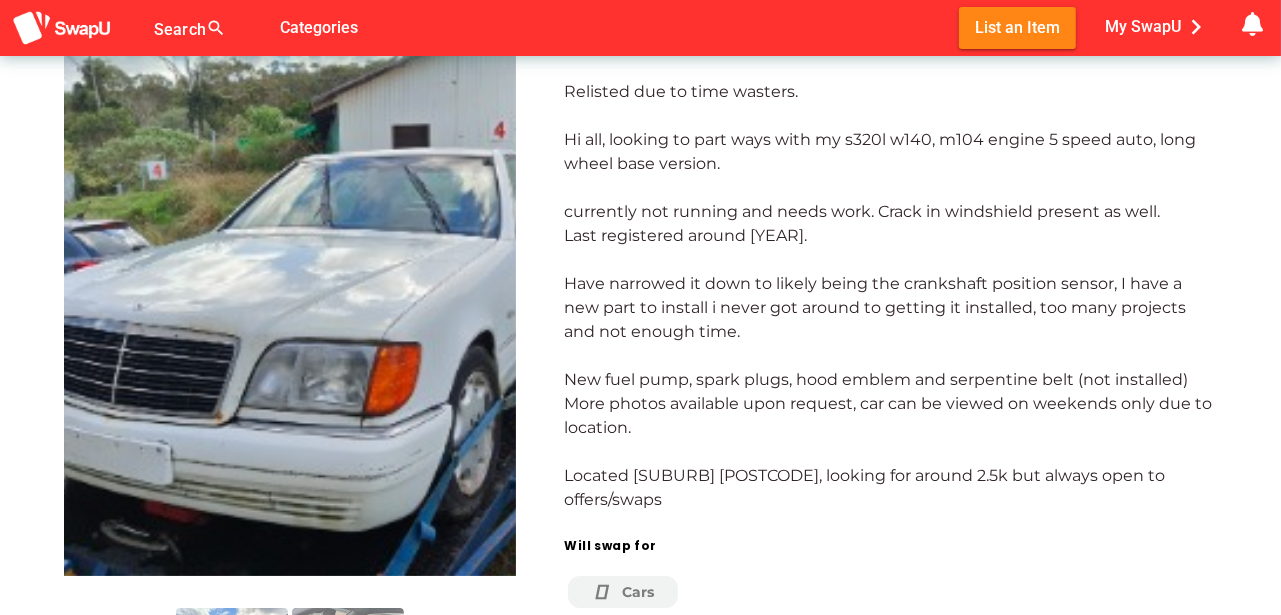 scroll, scrollTop: 166, scrollLeft: 0, axis: vertical 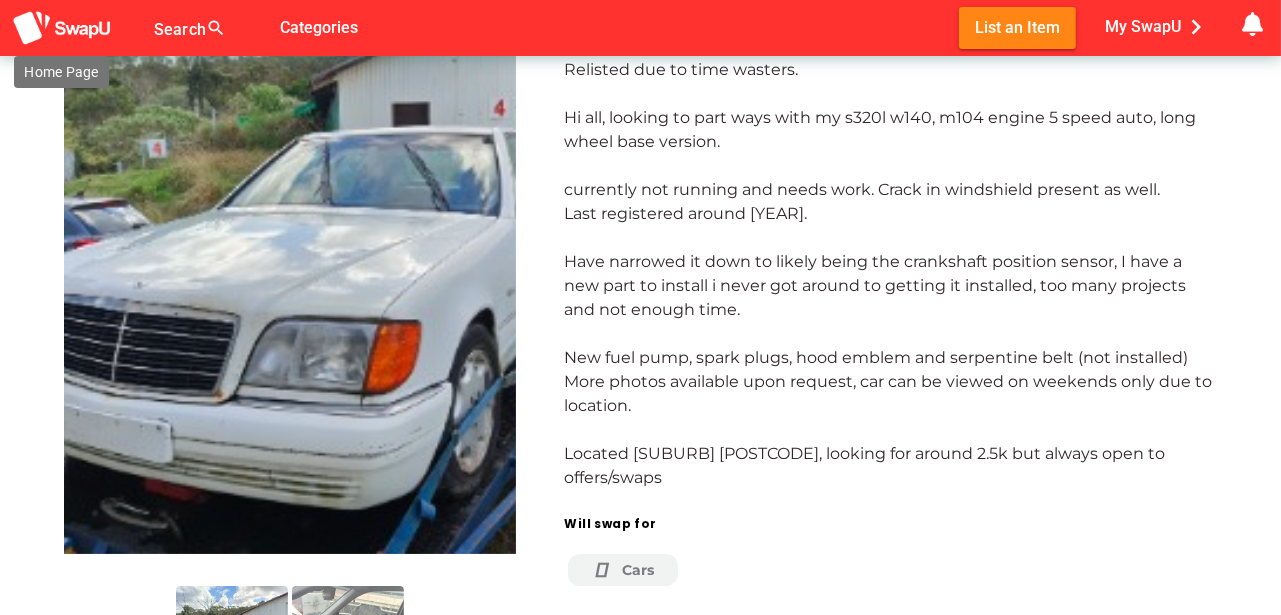 click at bounding box center [62, 28] 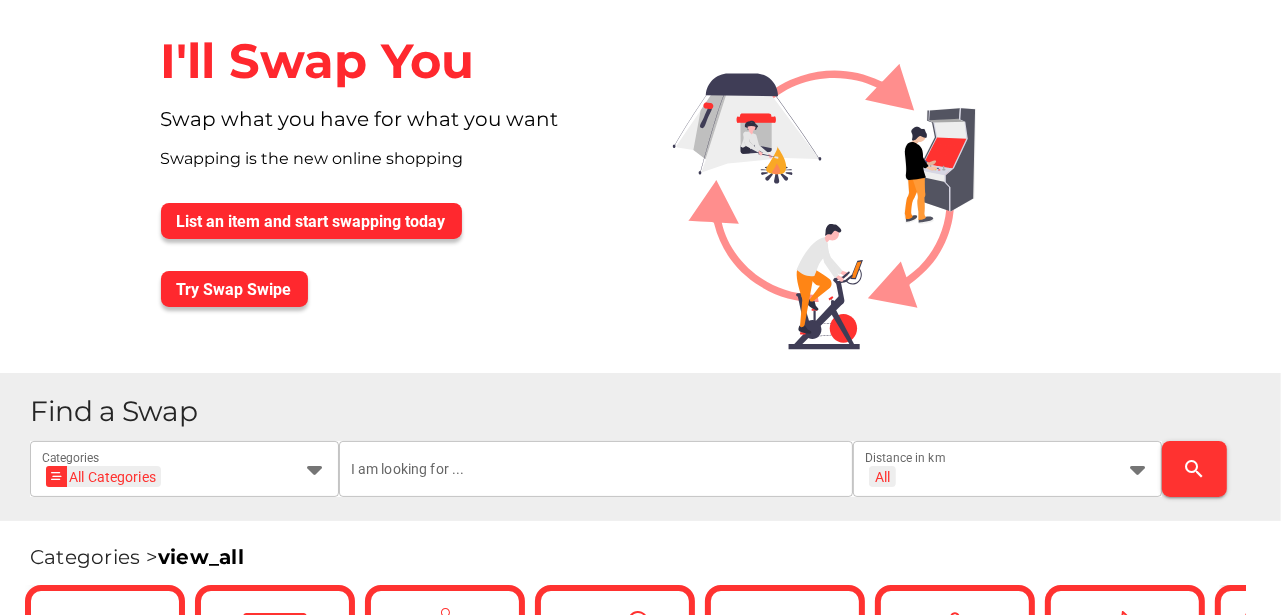 scroll, scrollTop: 166, scrollLeft: 0, axis: vertical 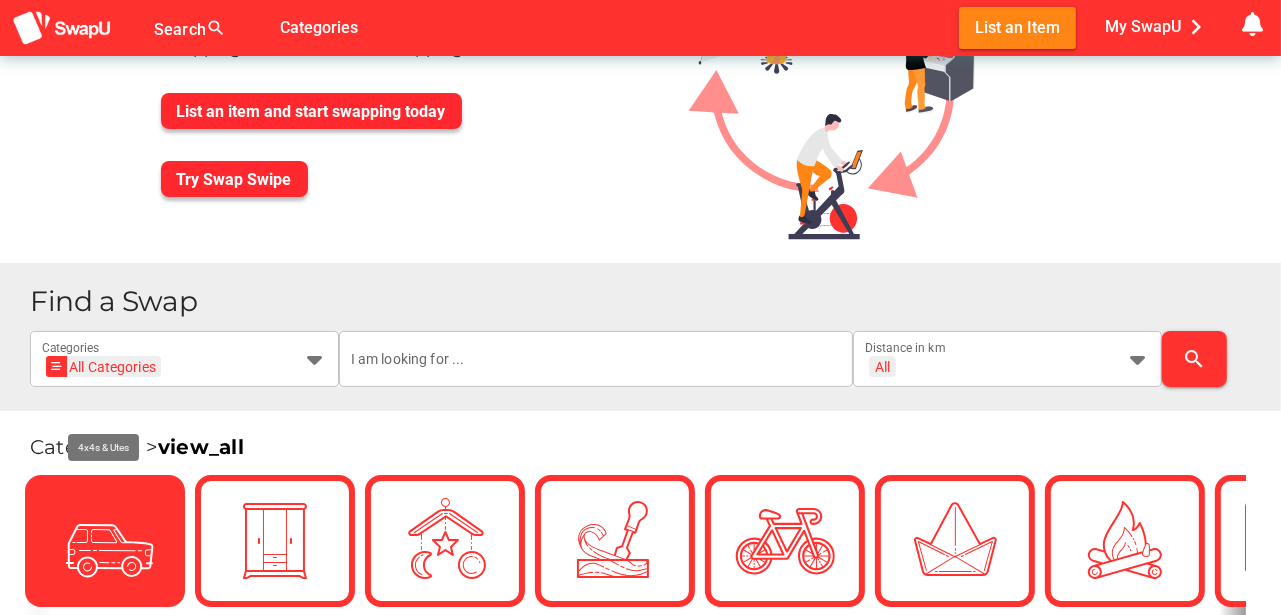 click at bounding box center (105, 541) 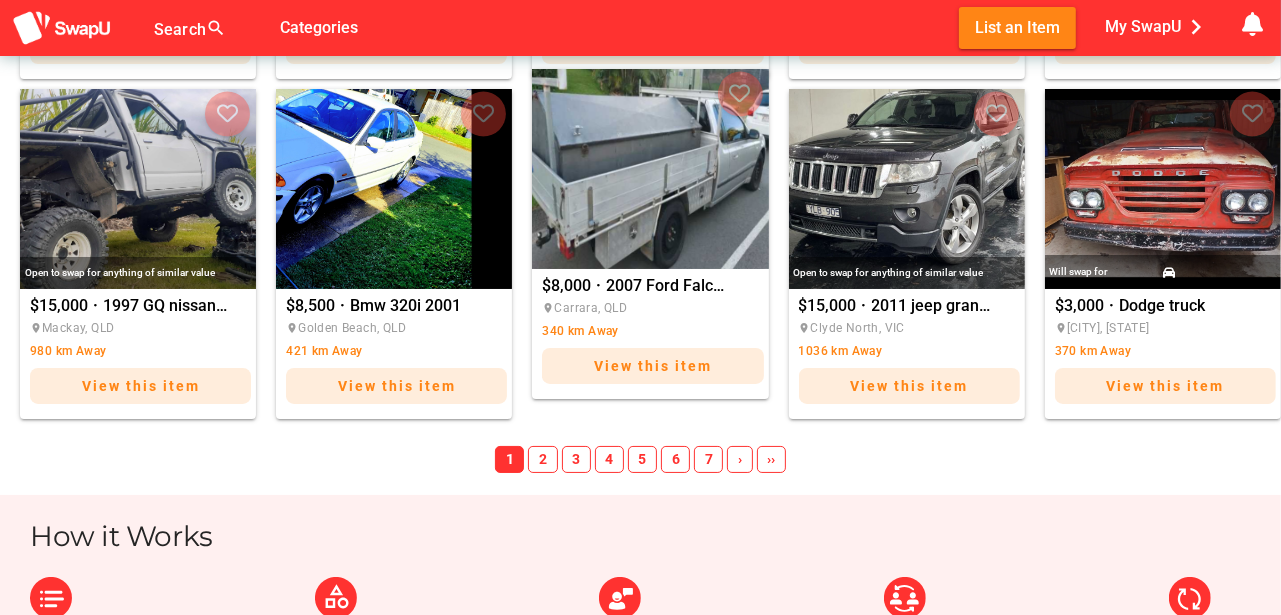 scroll, scrollTop: 1433, scrollLeft: 0, axis: vertical 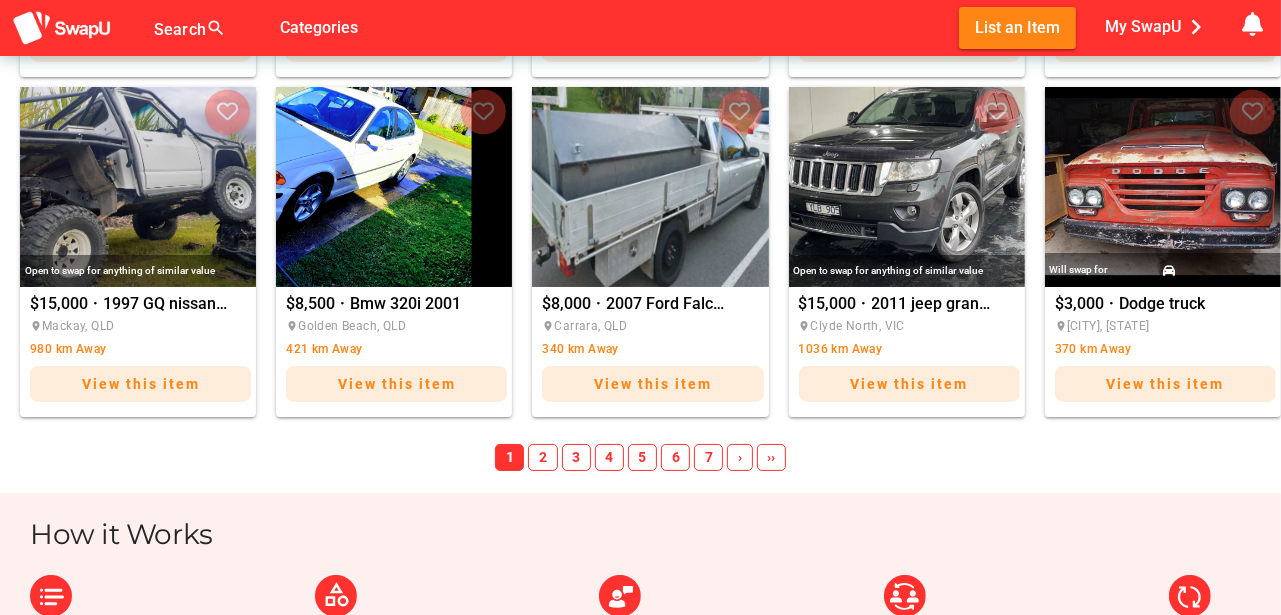 click on "6" at bounding box center (675, 458) 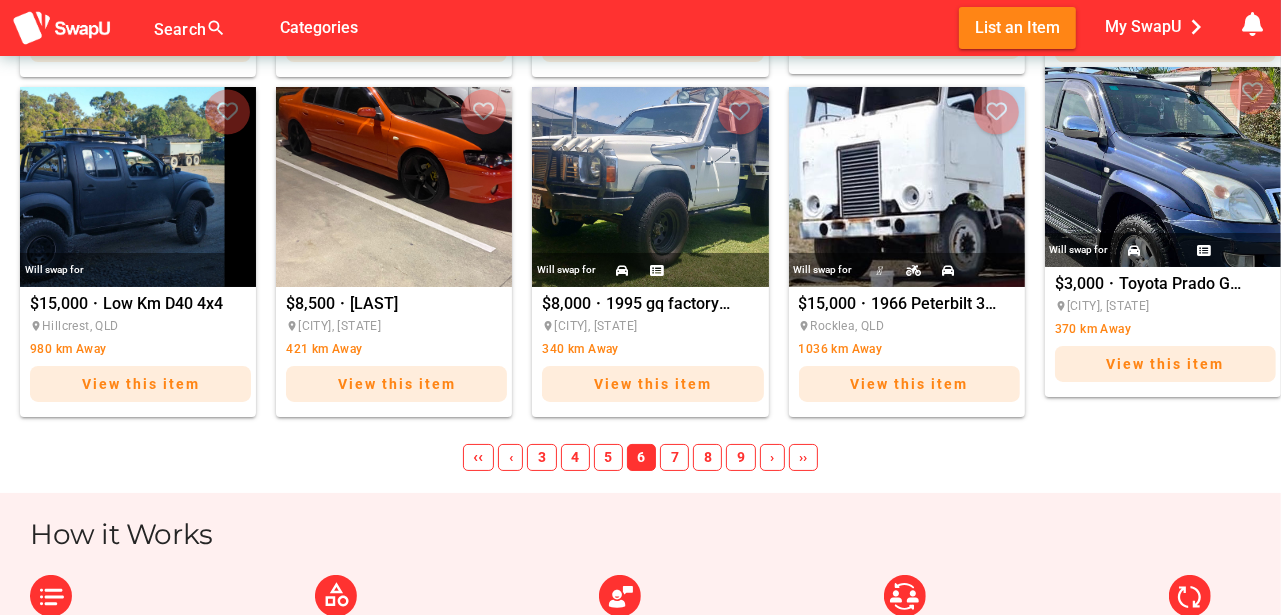 click at bounding box center [1163, 167] 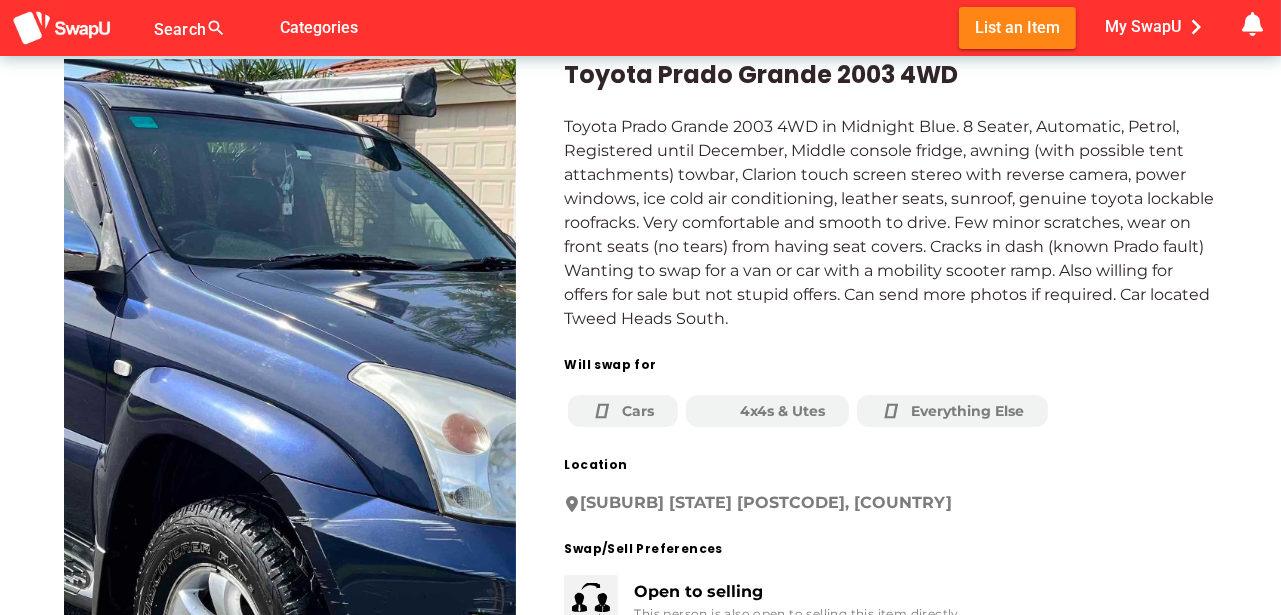 scroll, scrollTop: 24, scrollLeft: 0, axis: vertical 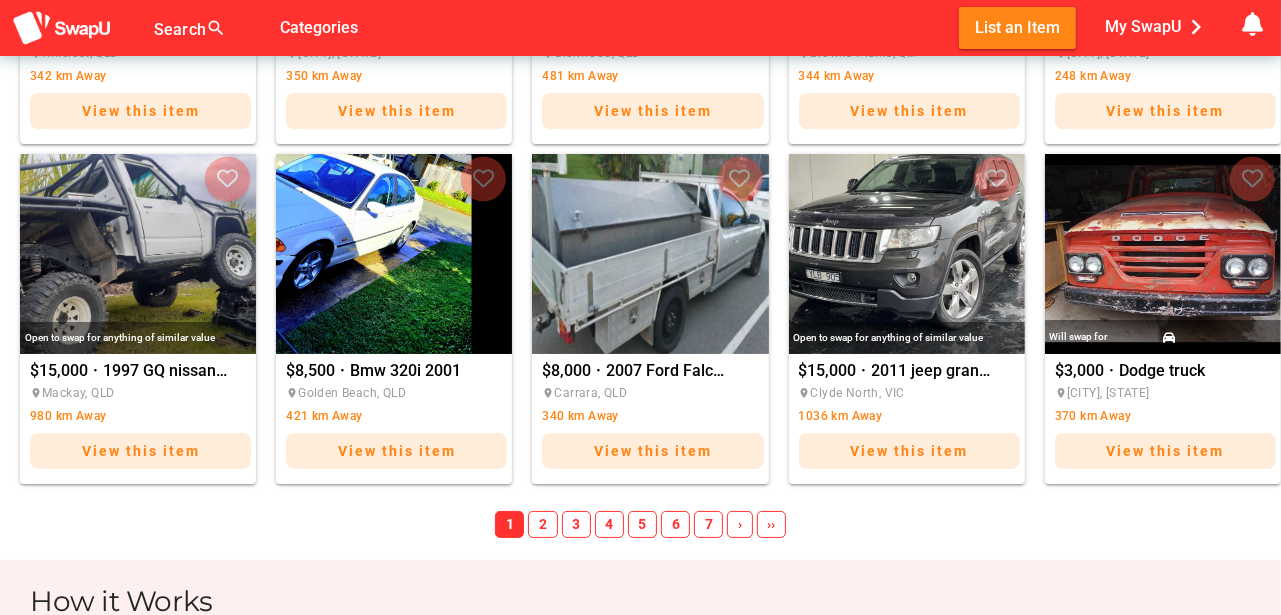 click on "7" at bounding box center (708, 525) 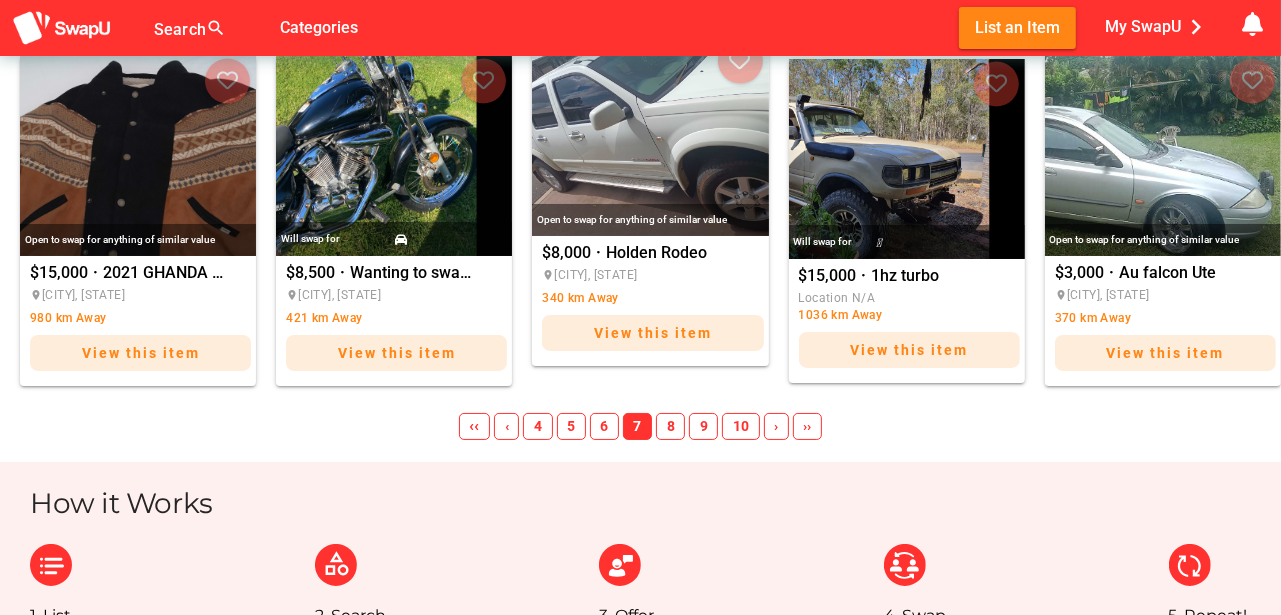 scroll, scrollTop: 1466, scrollLeft: 0, axis: vertical 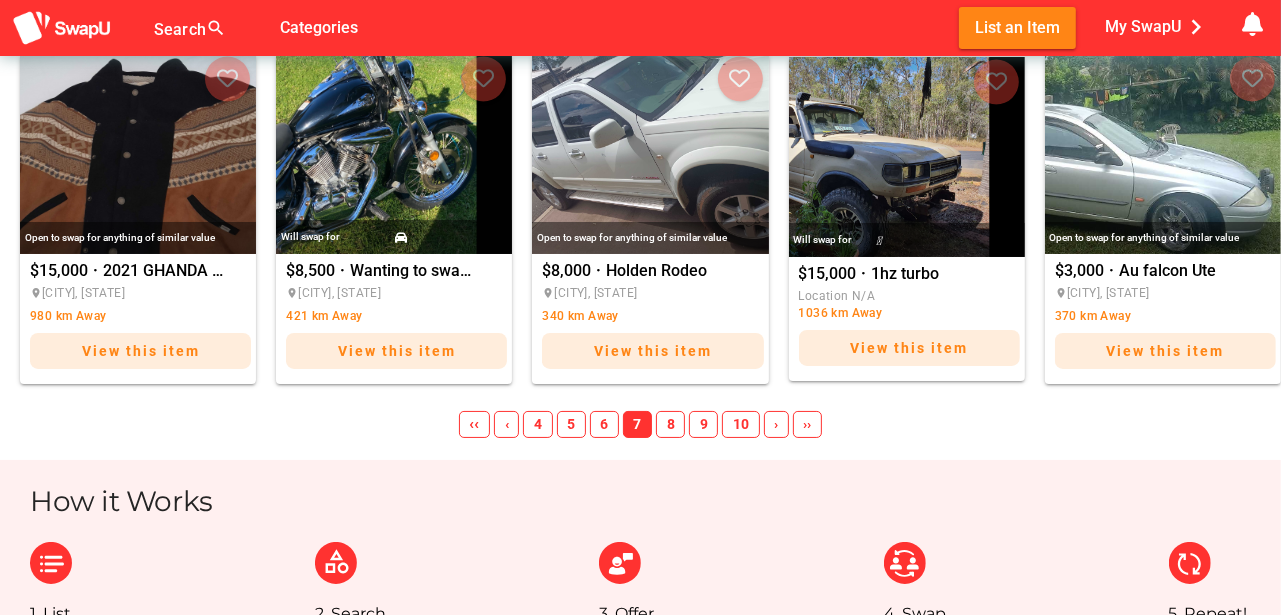 click on "8" at bounding box center [670, 425] 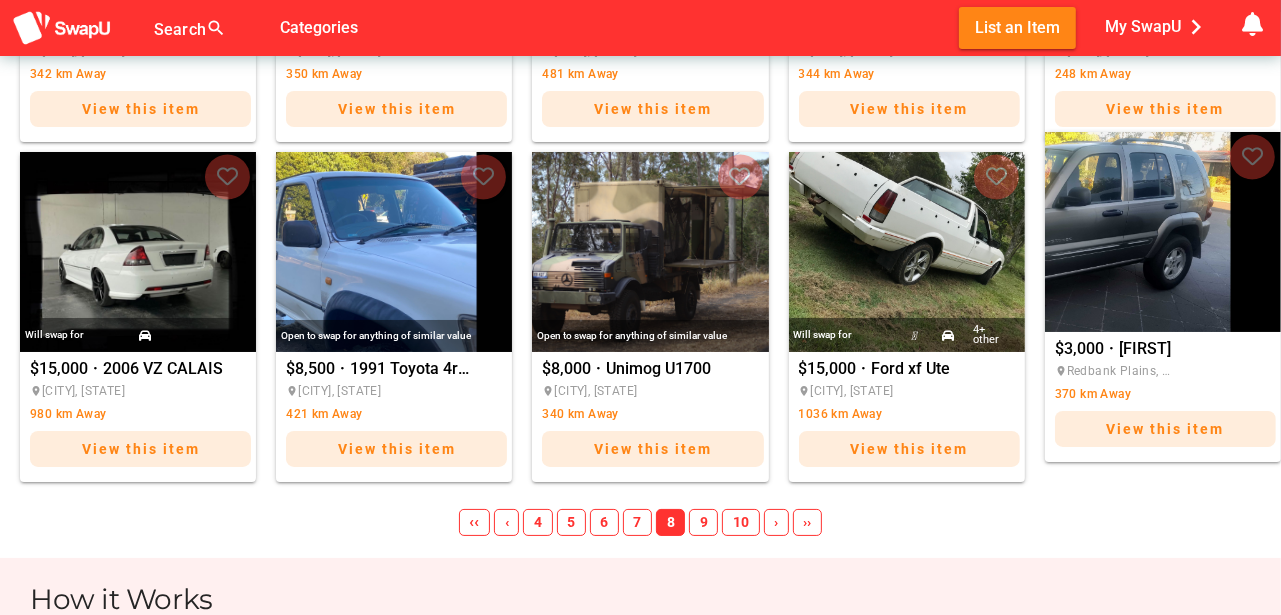 scroll, scrollTop: 1366, scrollLeft: 0, axis: vertical 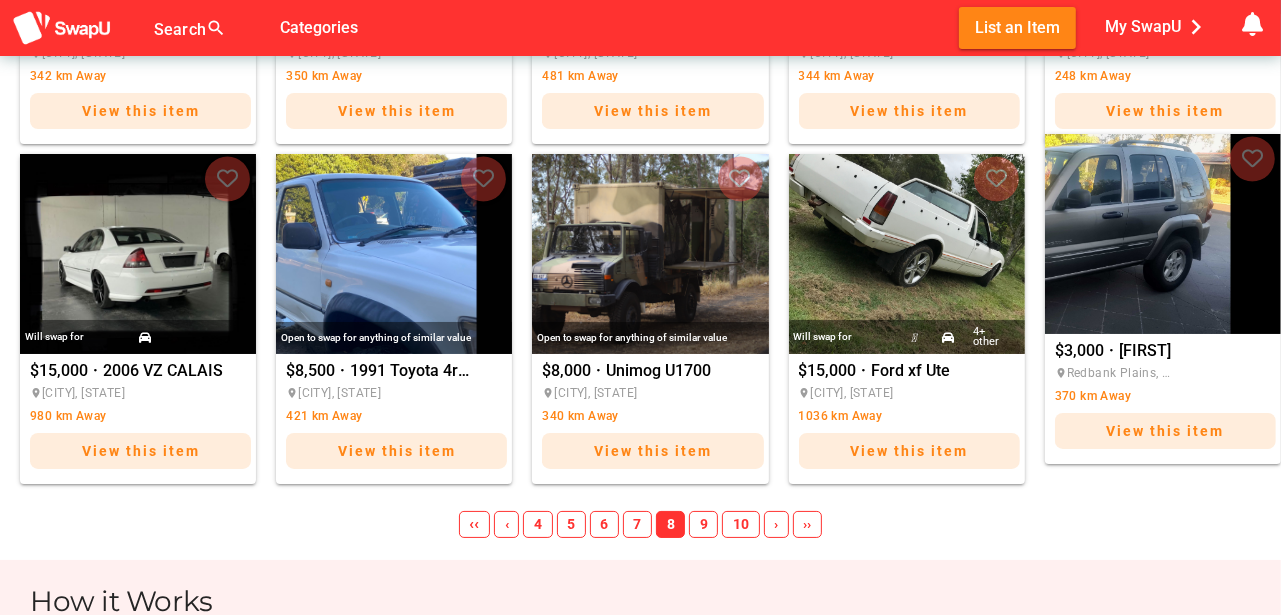 click at bounding box center [1163, 234] 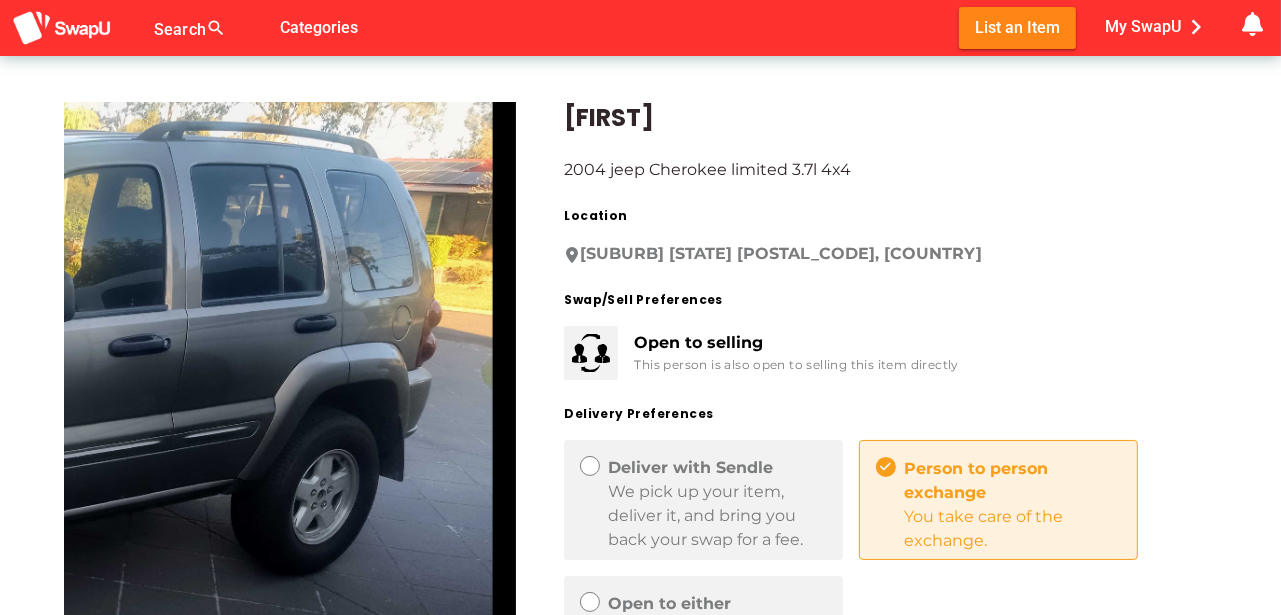 scroll, scrollTop: 0, scrollLeft: 0, axis: both 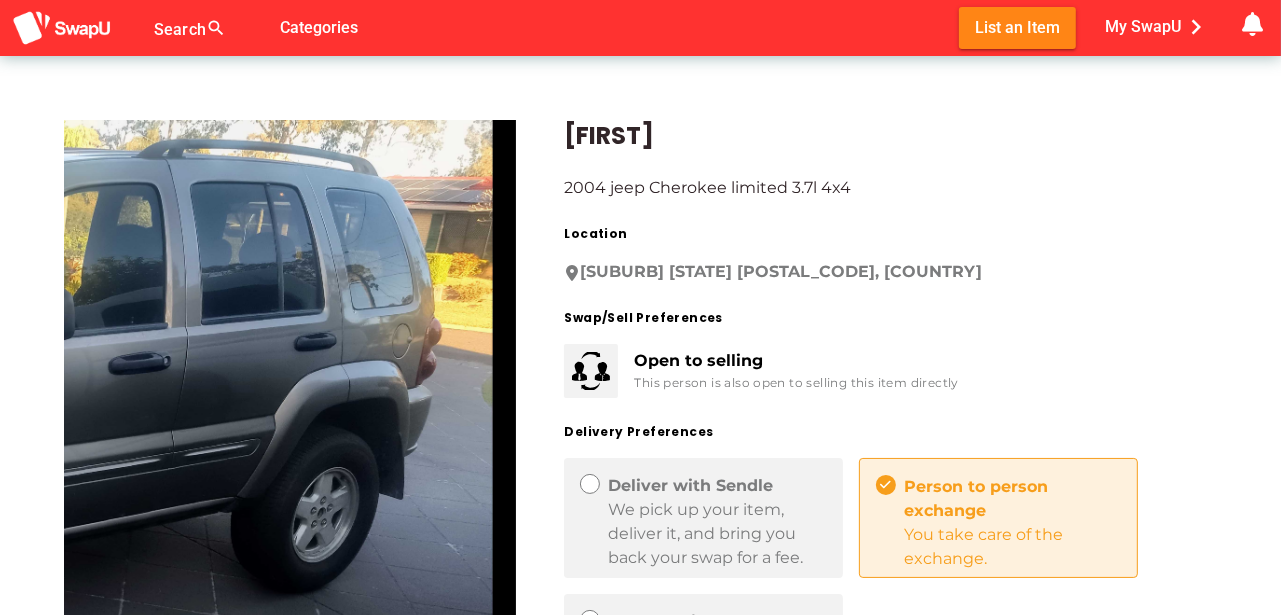 click at bounding box center (290, 420) 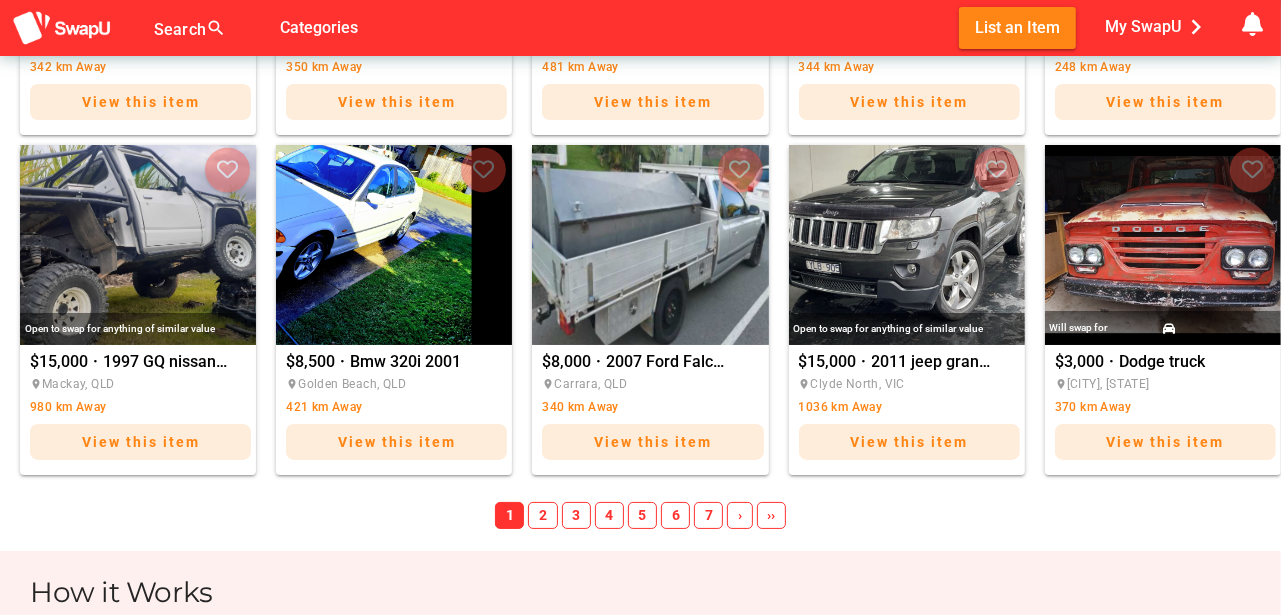 scroll, scrollTop: 1400, scrollLeft: 0, axis: vertical 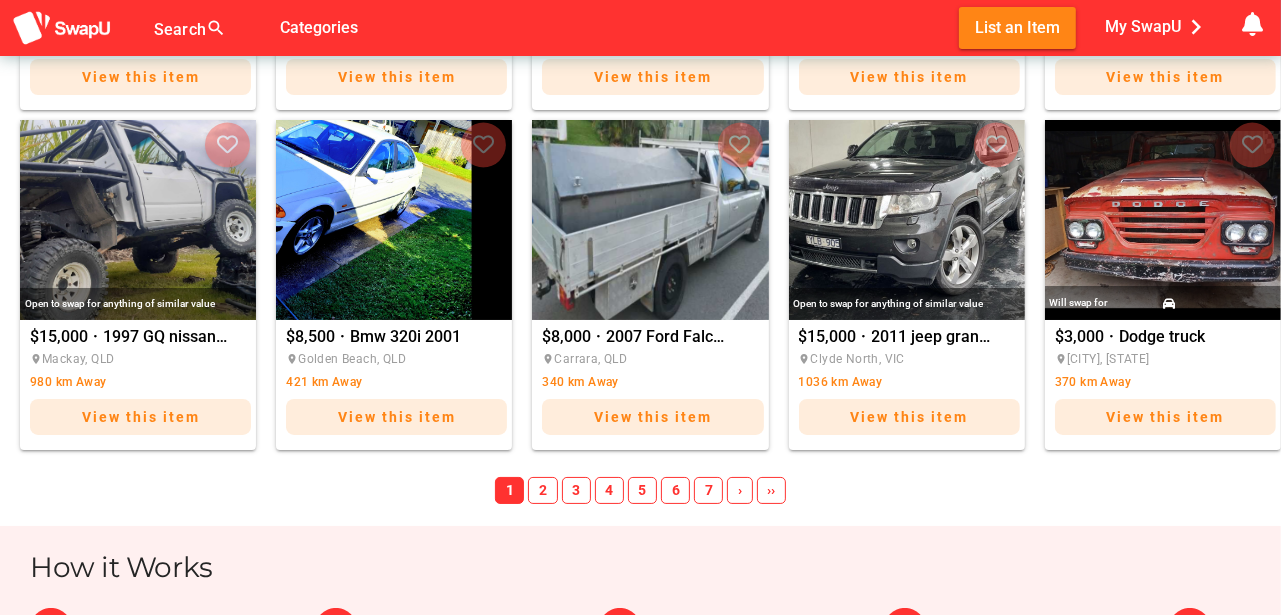 click on "7" at bounding box center (708, 491) 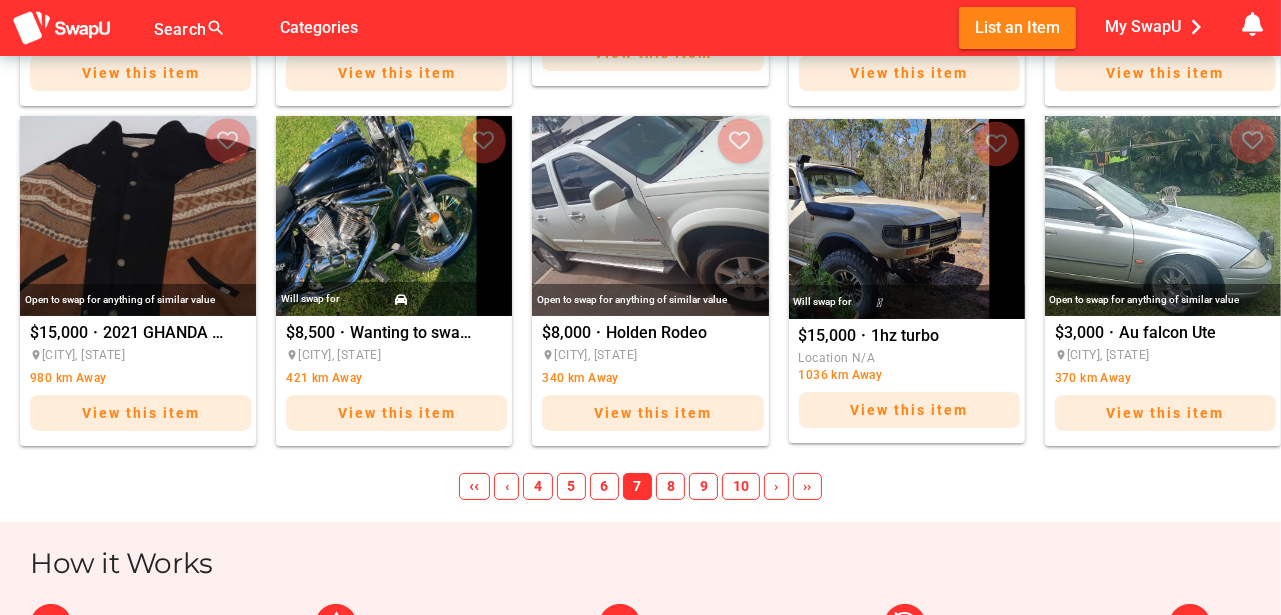 scroll, scrollTop: 1466, scrollLeft: 0, axis: vertical 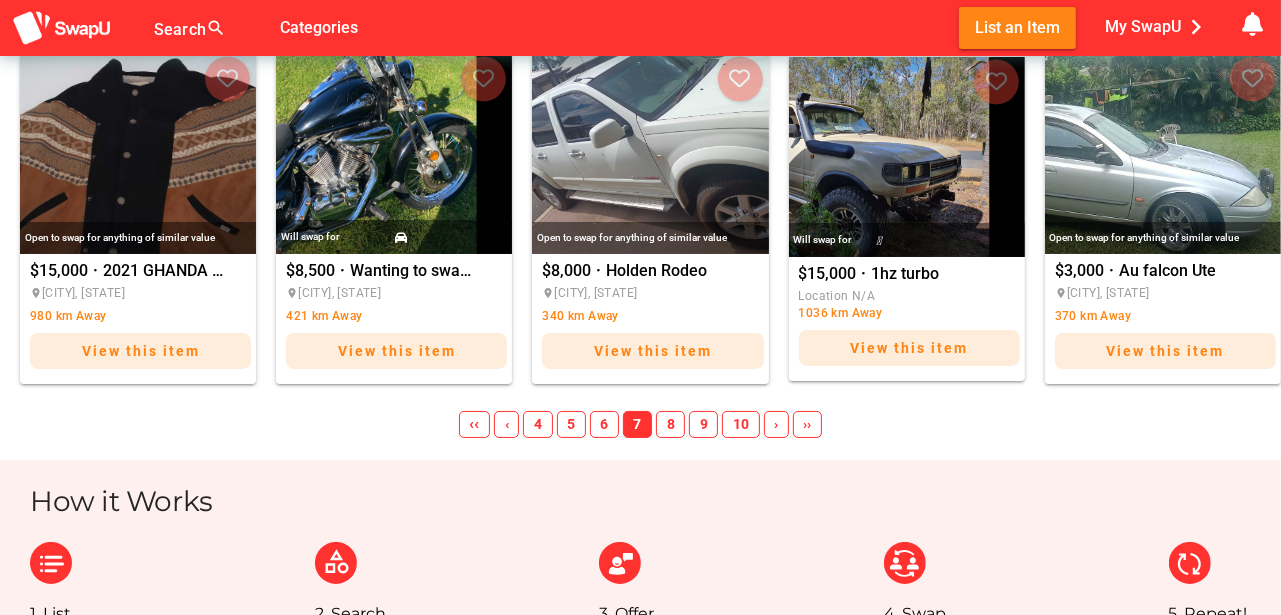 click on "8" at bounding box center [670, 425] 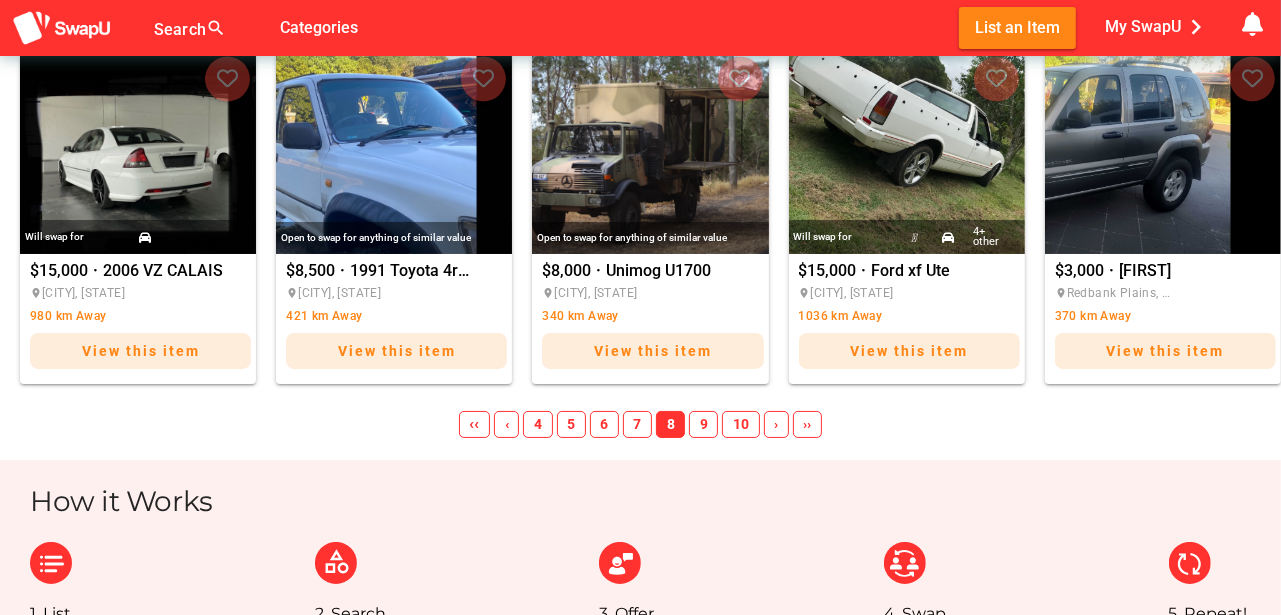 click on "9" at bounding box center [703, 425] 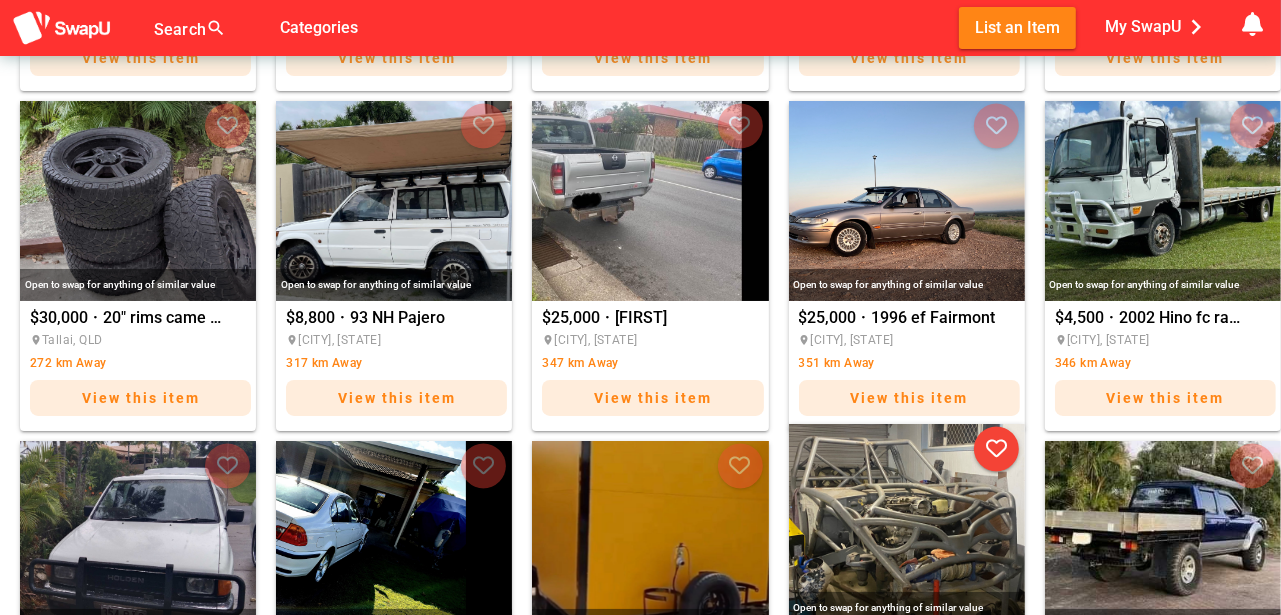 scroll, scrollTop: 733, scrollLeft: 0, axis: vertical 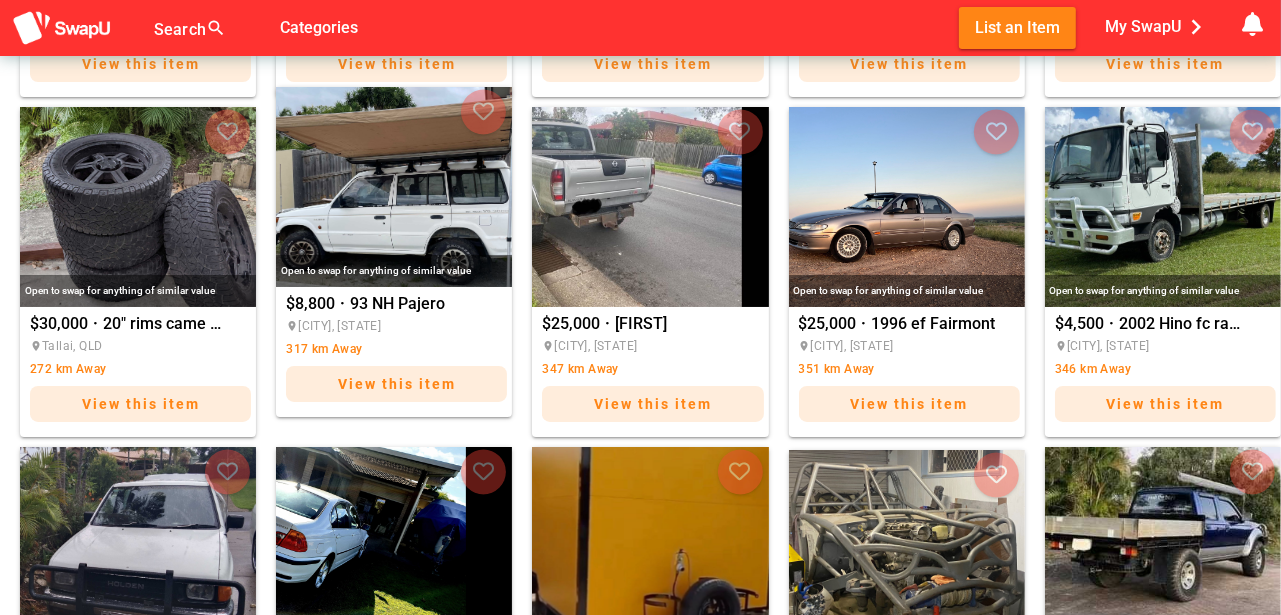 click at bounding box center [394, 187] 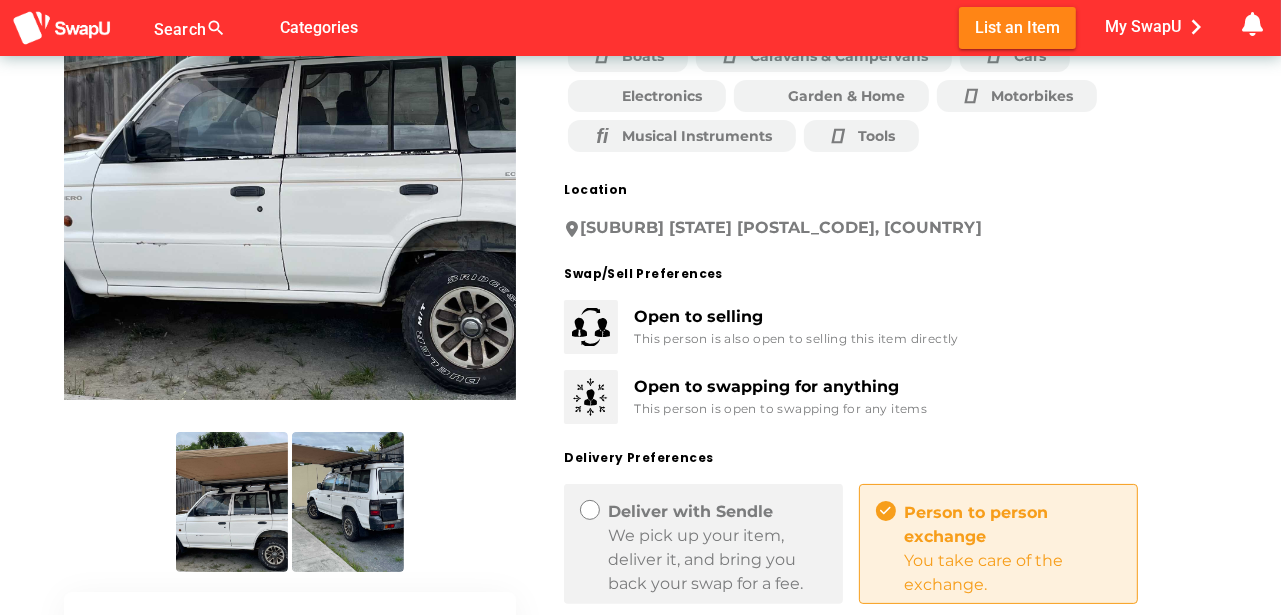 scroll, scrollTop: 333, scrollLeft: 0, axis: vertical 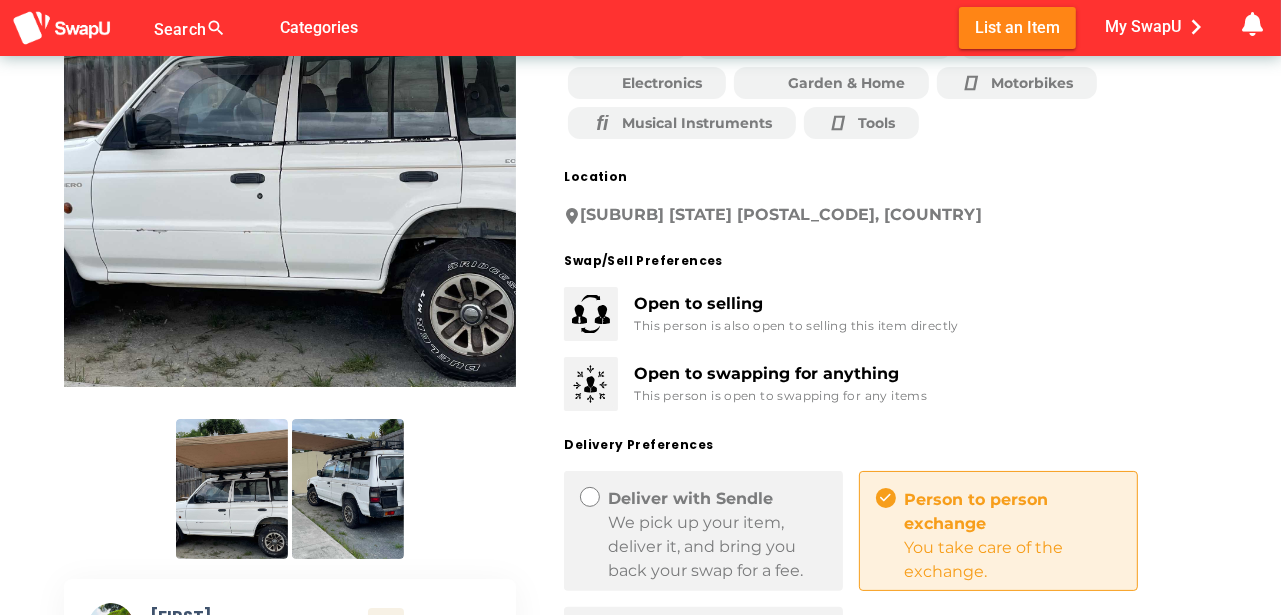 click at bounding box center [348, 489] 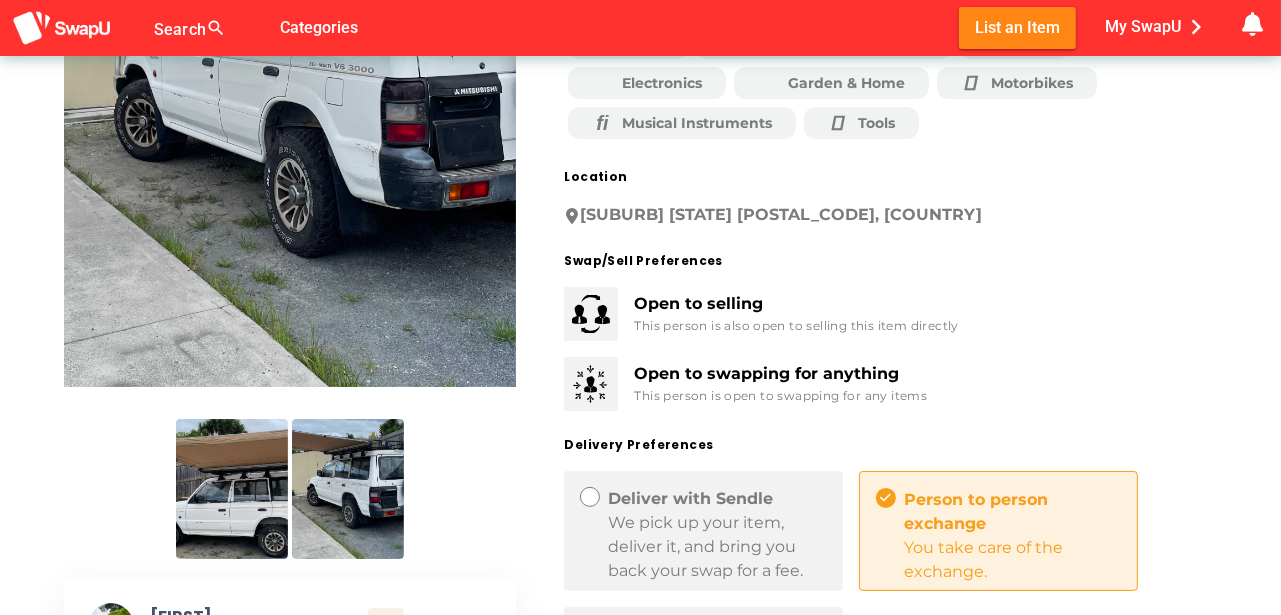 click at bounding box center [232, 489] 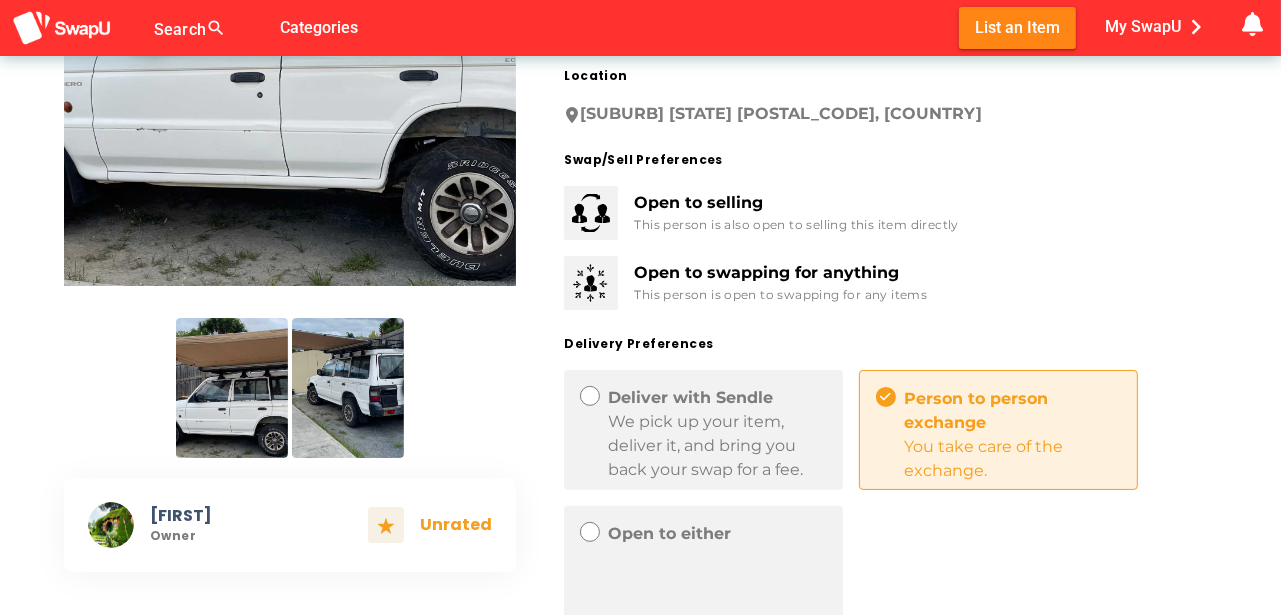 scroll, scrollTop: 433, scrollLeft: 0, axis: vertical 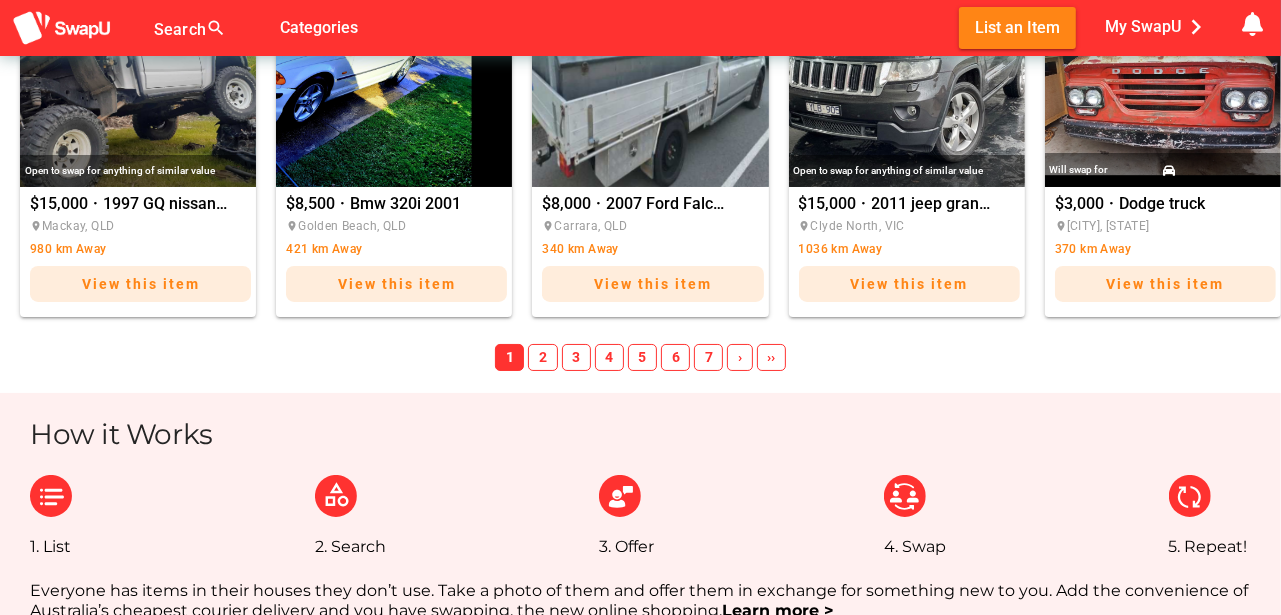 click on "›" at bounding box center [739, 358] 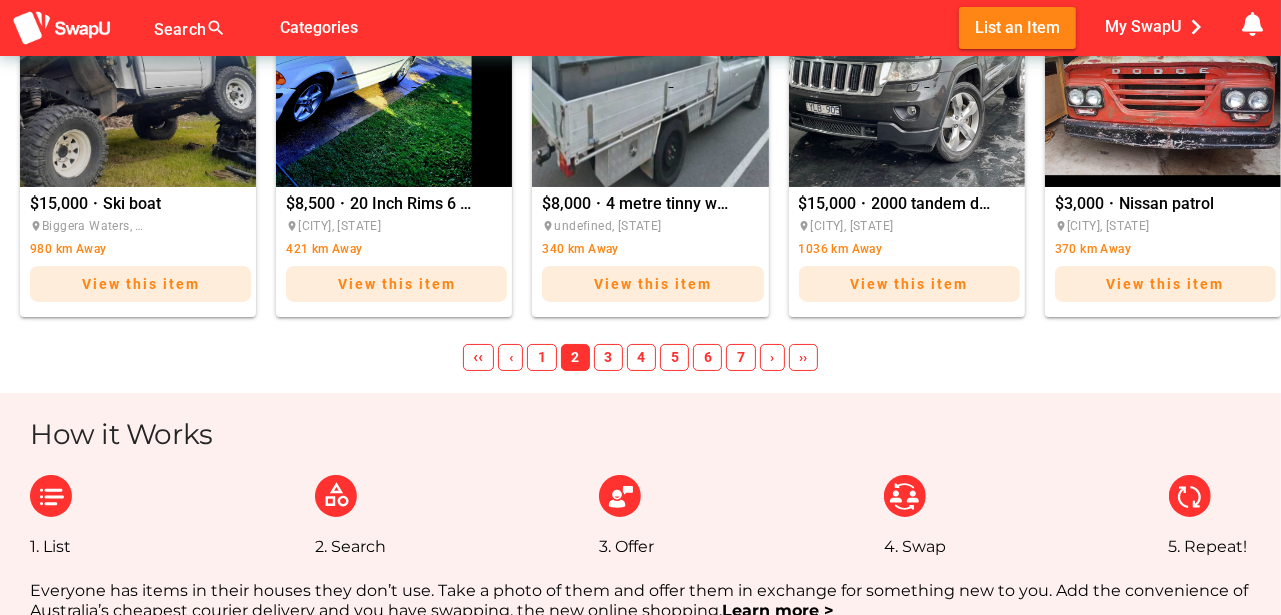 click on "7" at bounding box center (740, 358) 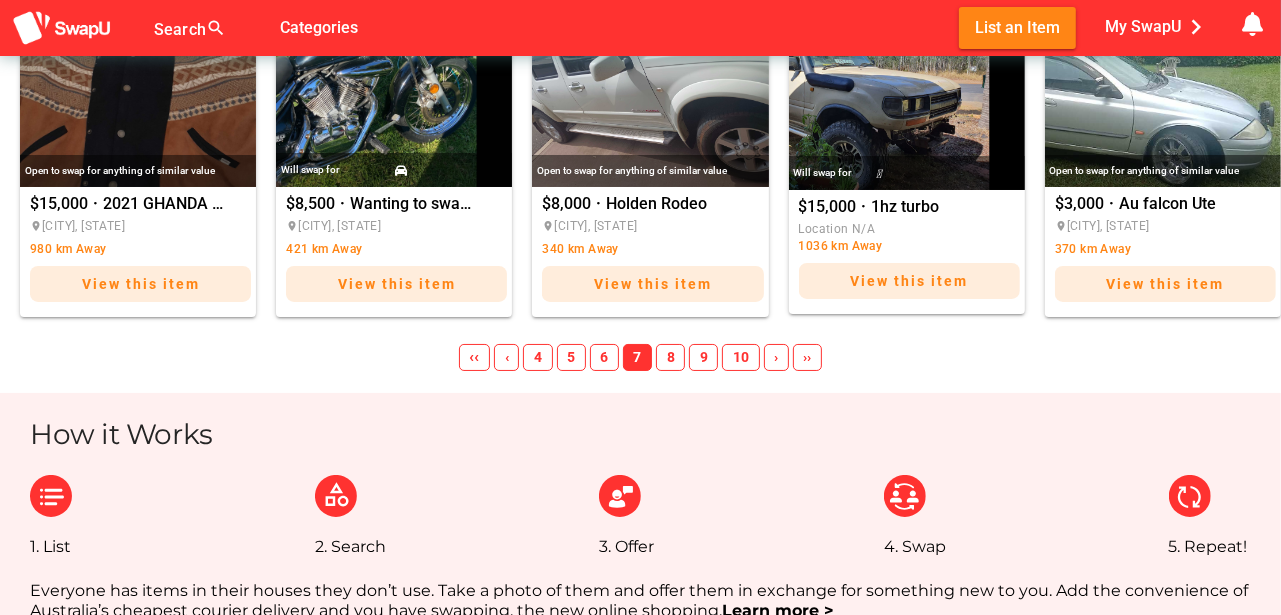 click on "10" at bounding box center [740, 358] 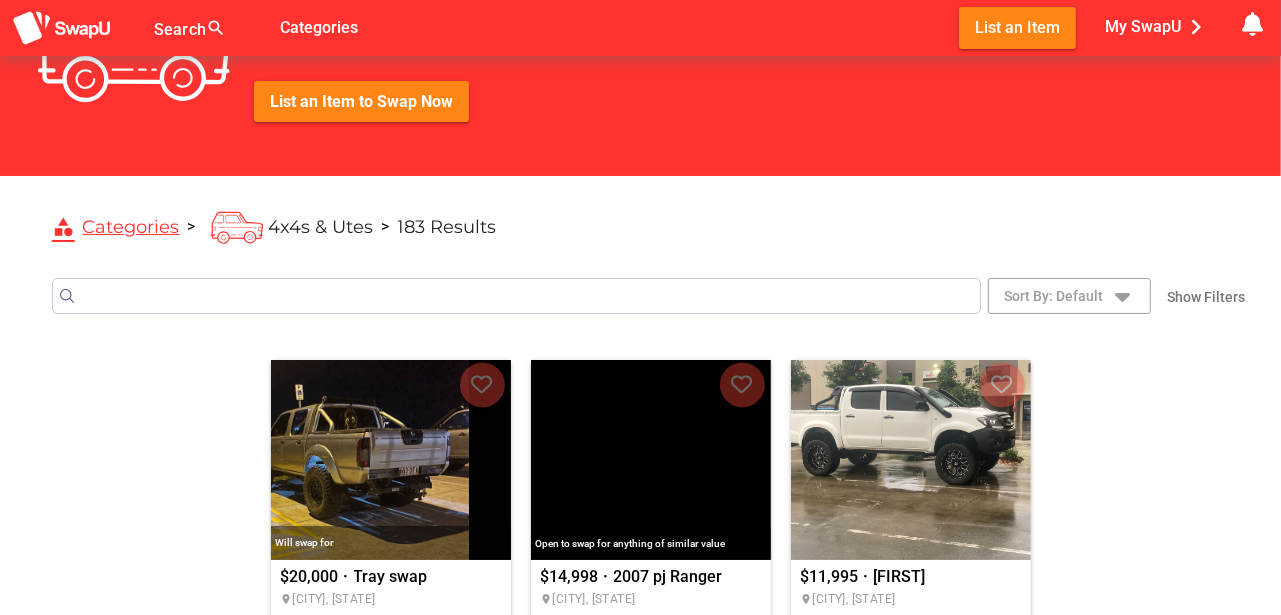 scroll, scrollTop: 120, scrollLeft: 0, axis: vertical 